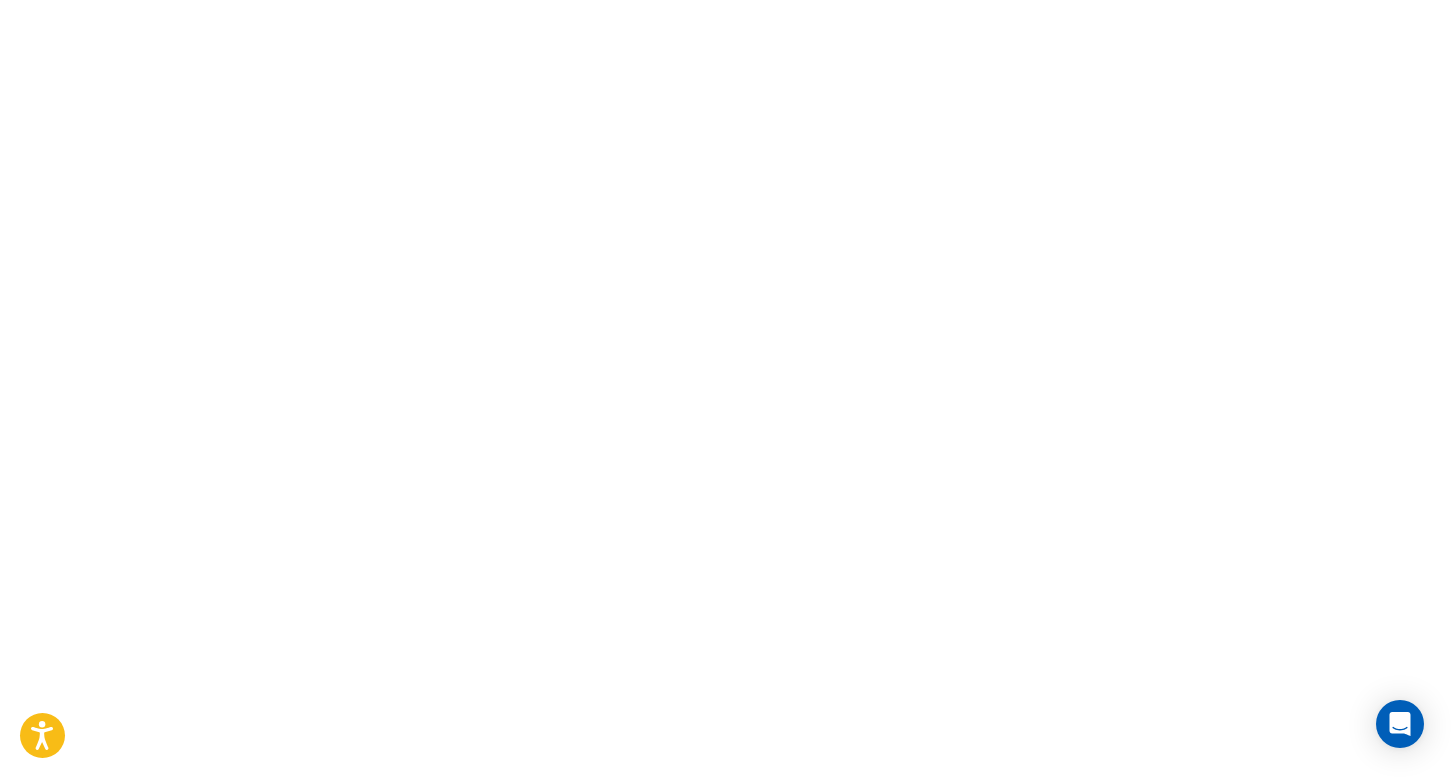 scroll, scrollTop: 0, scrollLeft: 0, axis: both 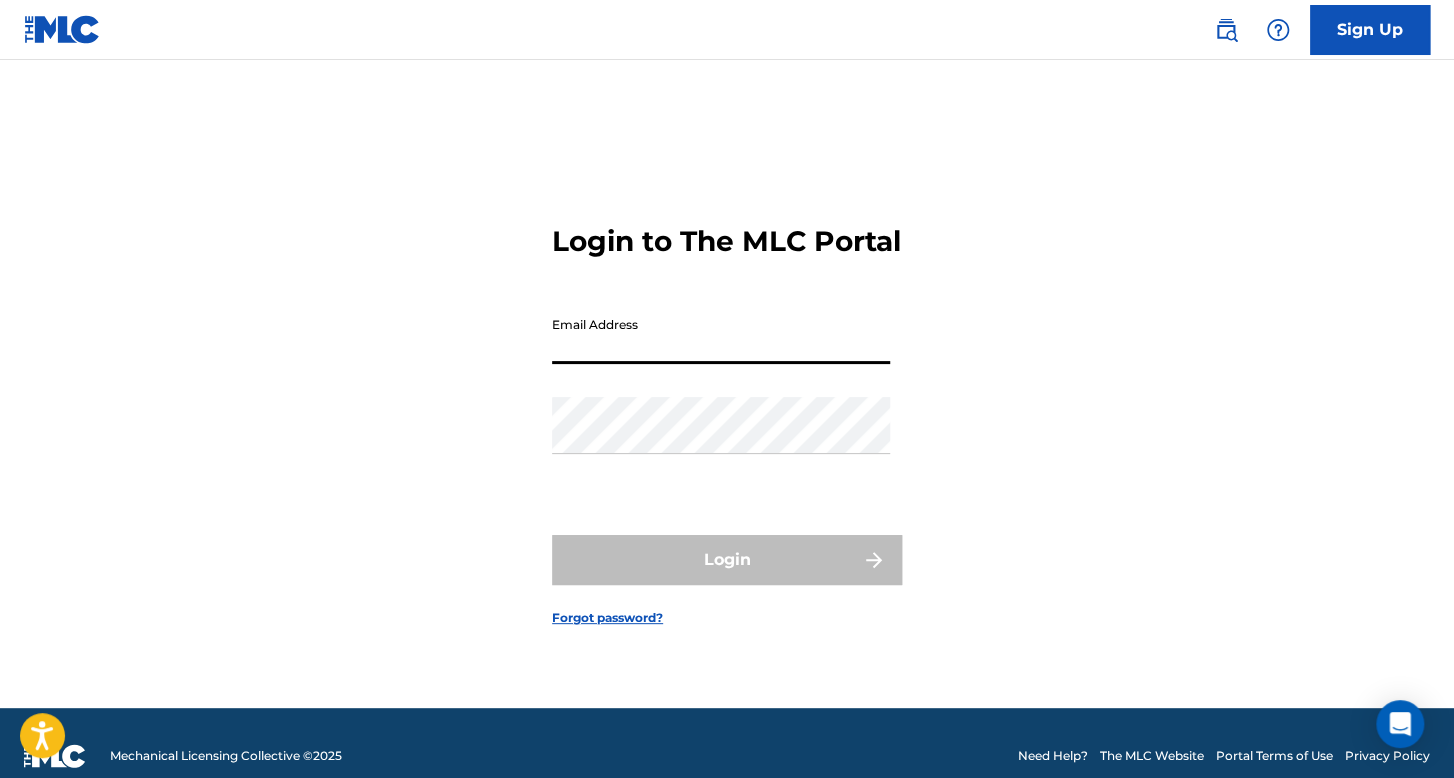click on "Email Address" at bounding box center (721, 335) 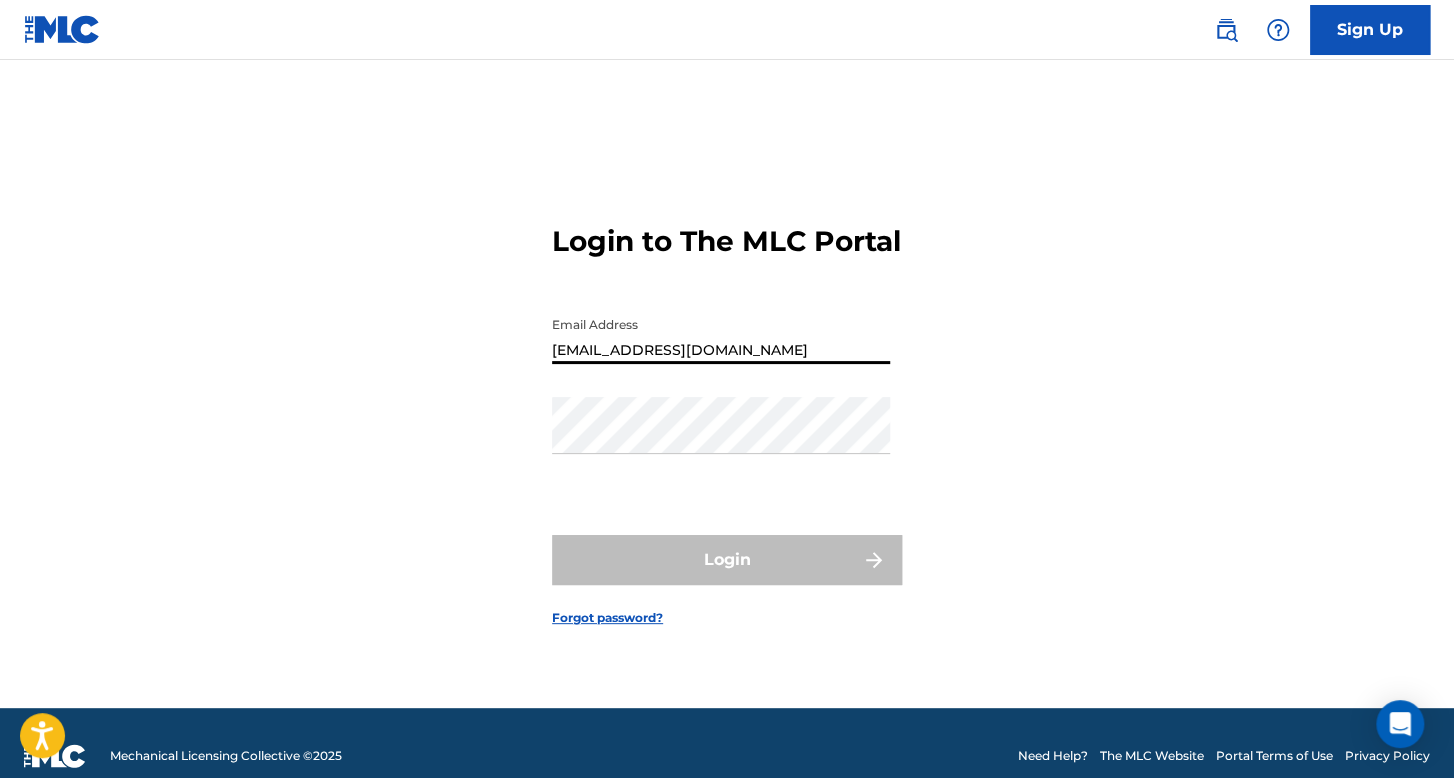 type on "[EMAIL_ADDRESS][DOMAIN_NAME]" 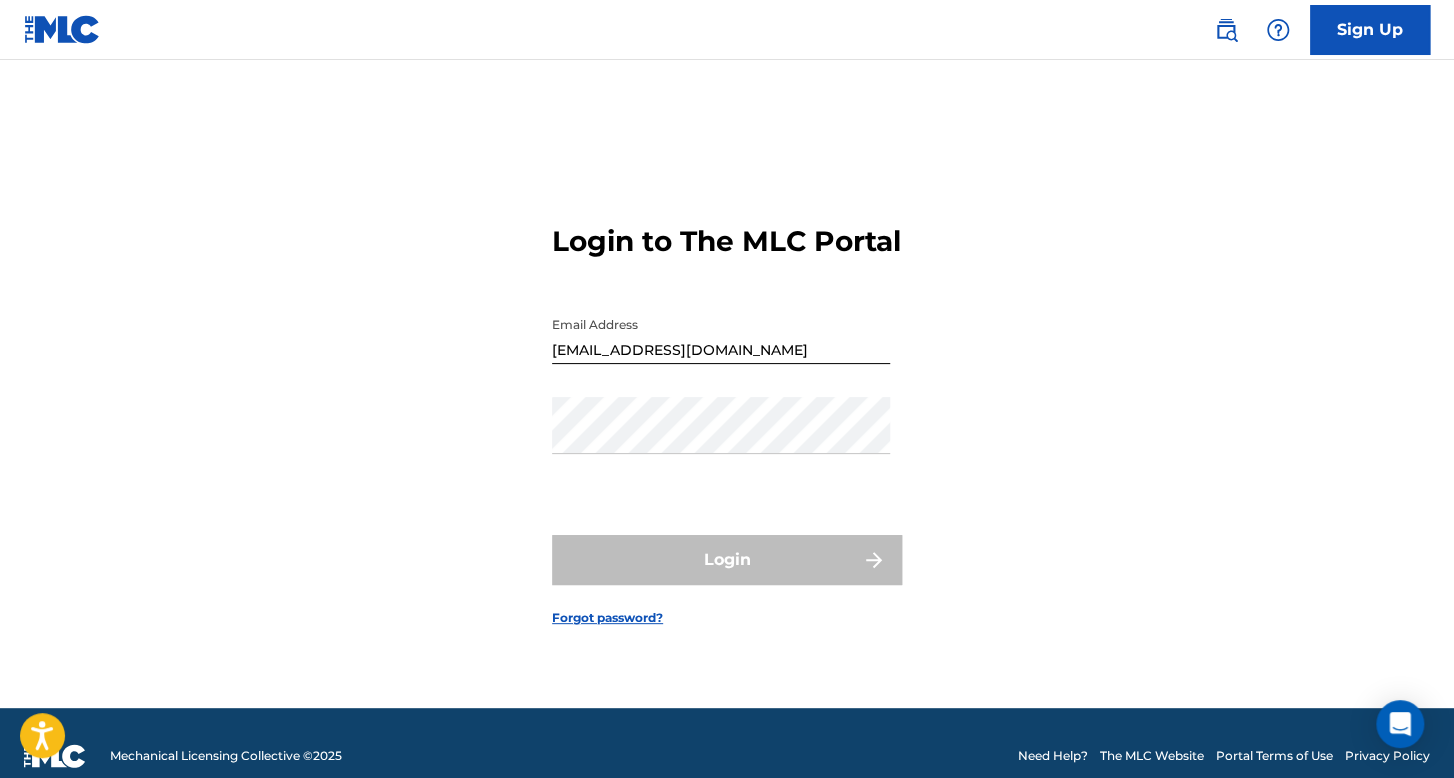 click on "Password" at bounding box center [721, 442] 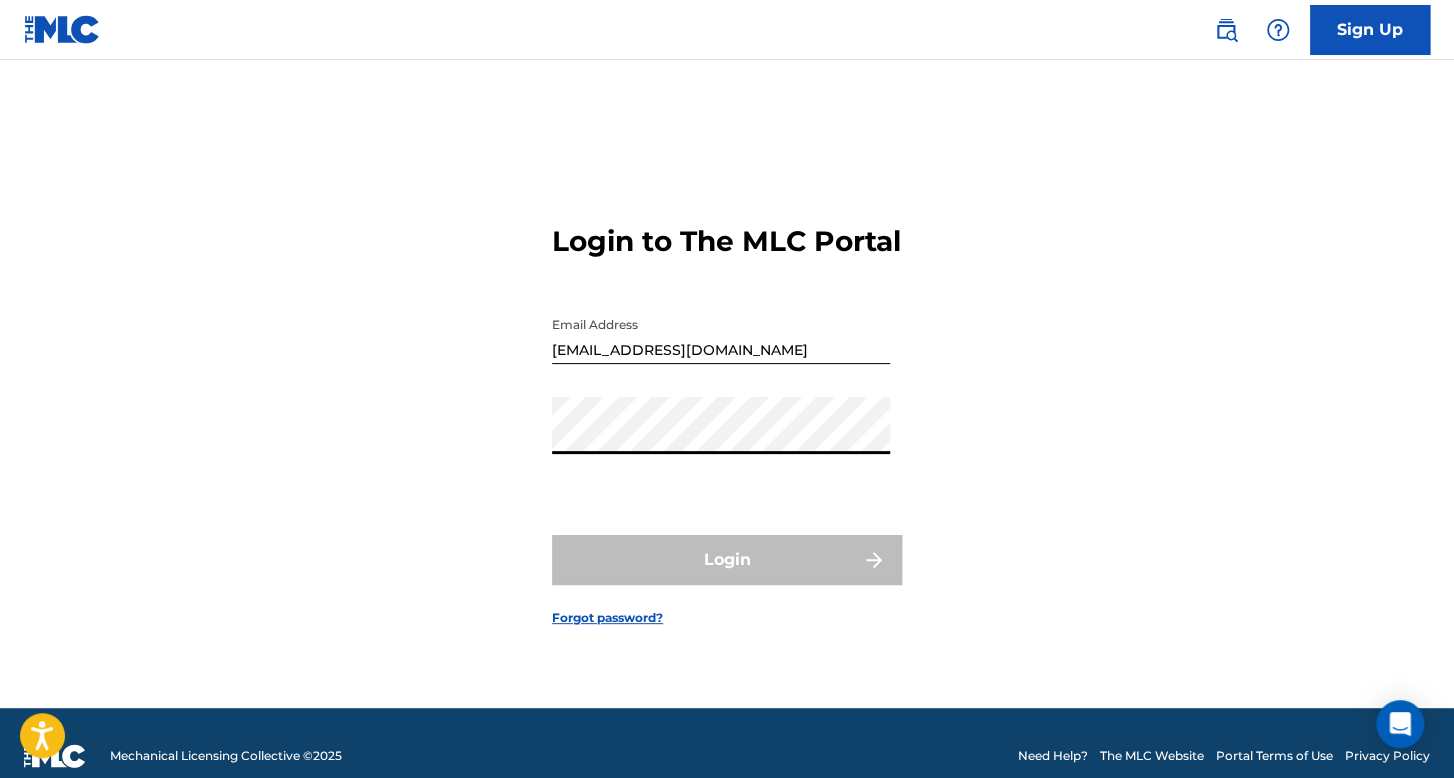 click on "Login to The MLC Portal Email Address kevinnorieldominguezduran@gmail.com Password Login Forgot password?" at bounding box center [727, 409] 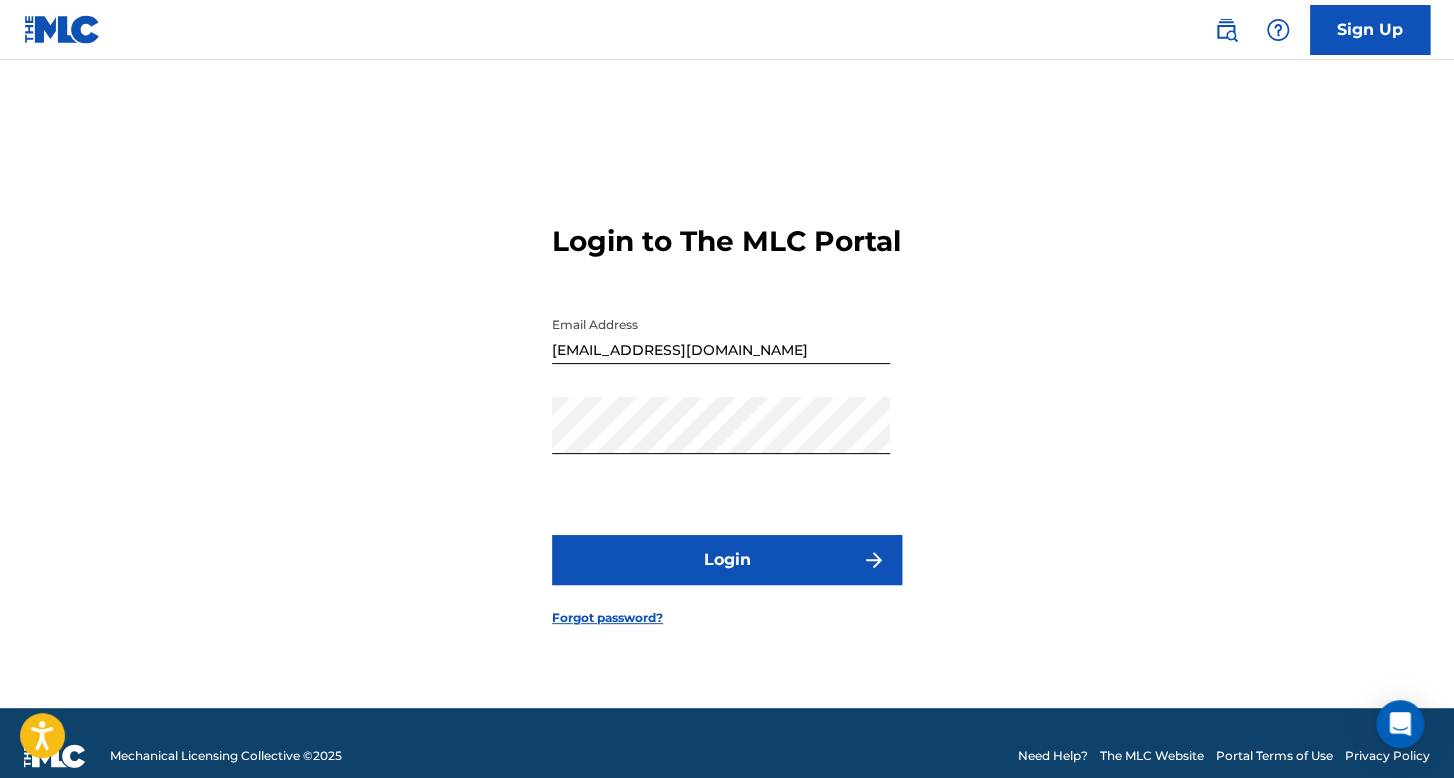 click on "Login" at bounding box center [727, 560] 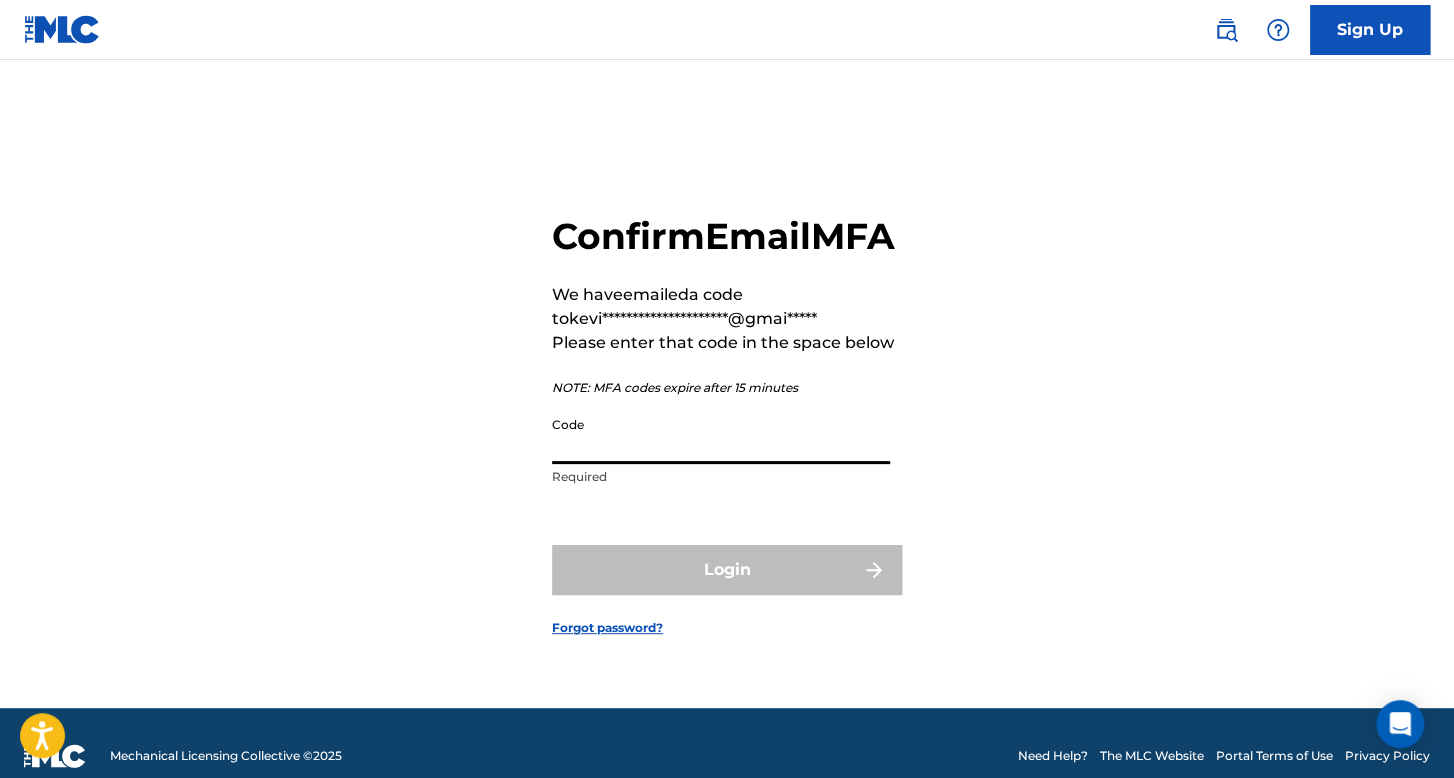click on "Code" at bounding box center [721, 435] 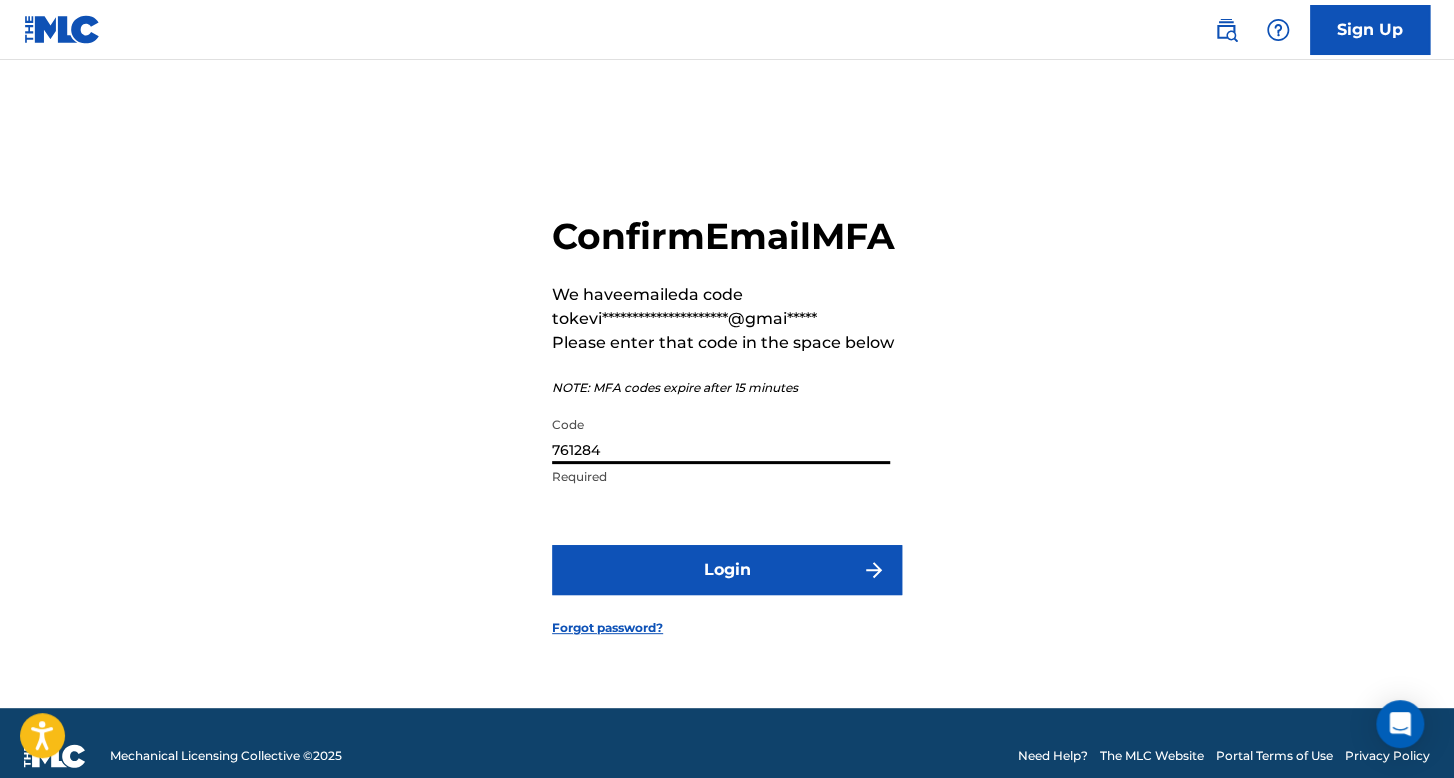 type on "761284" 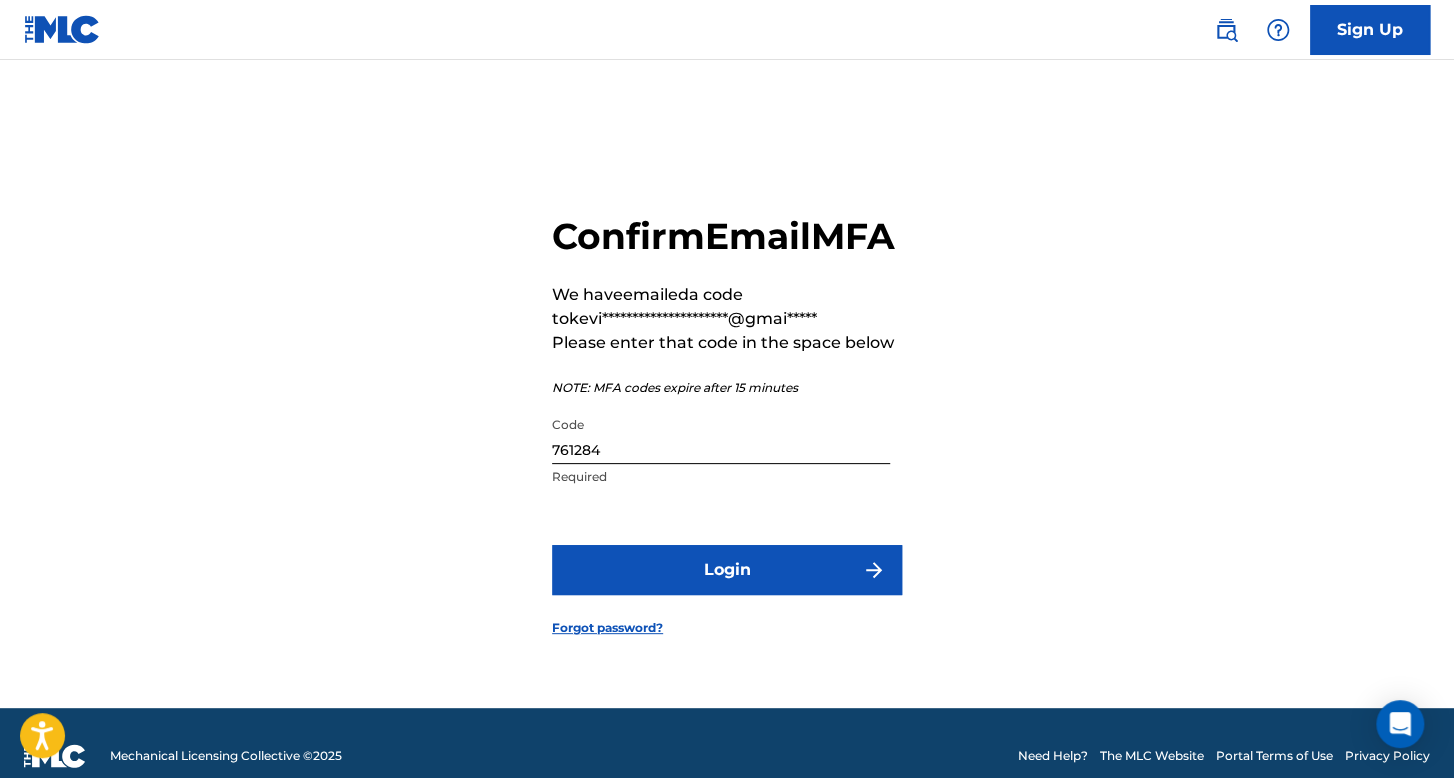 click on "Login" at bounding box center (727, 570) 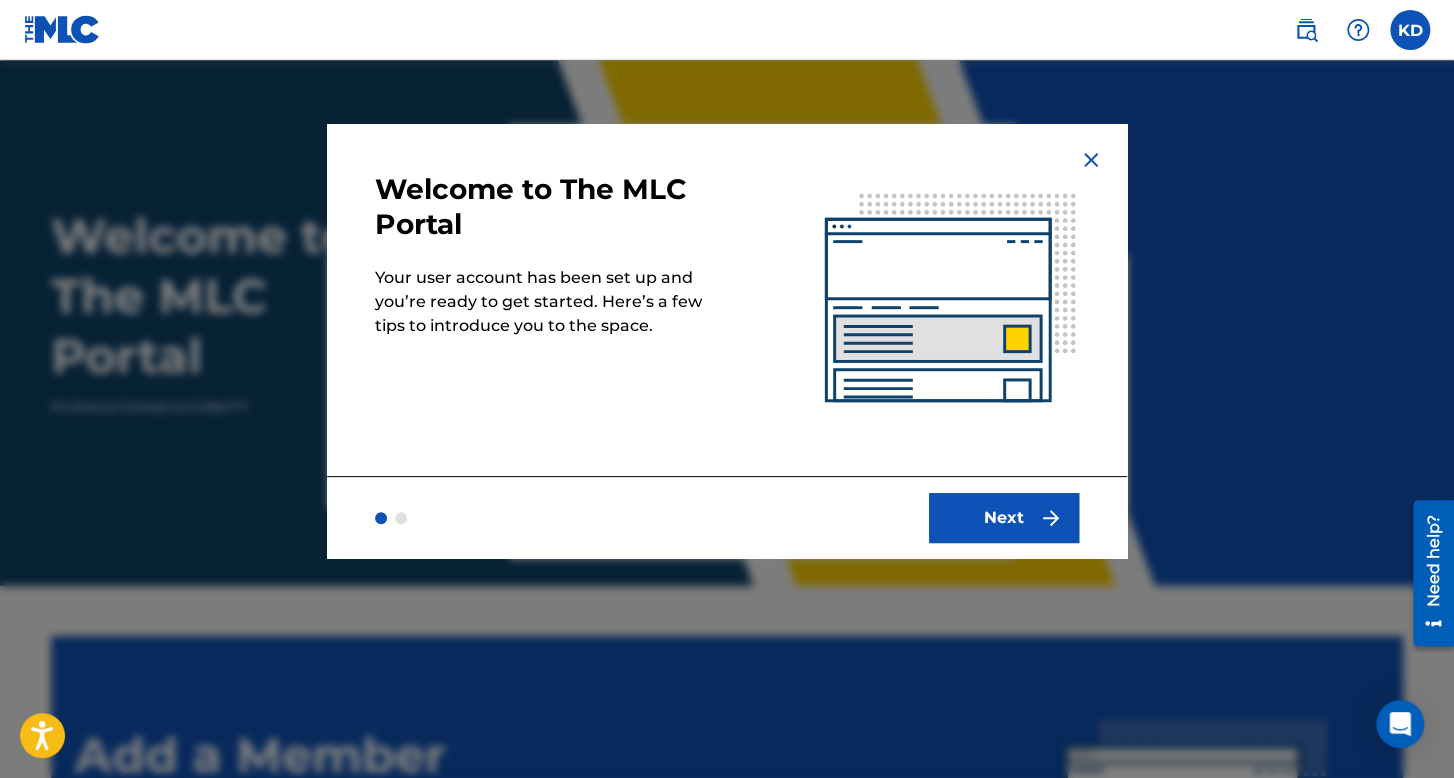 scroll, scrollTop: 0, scrollLeft: 0, axis: both 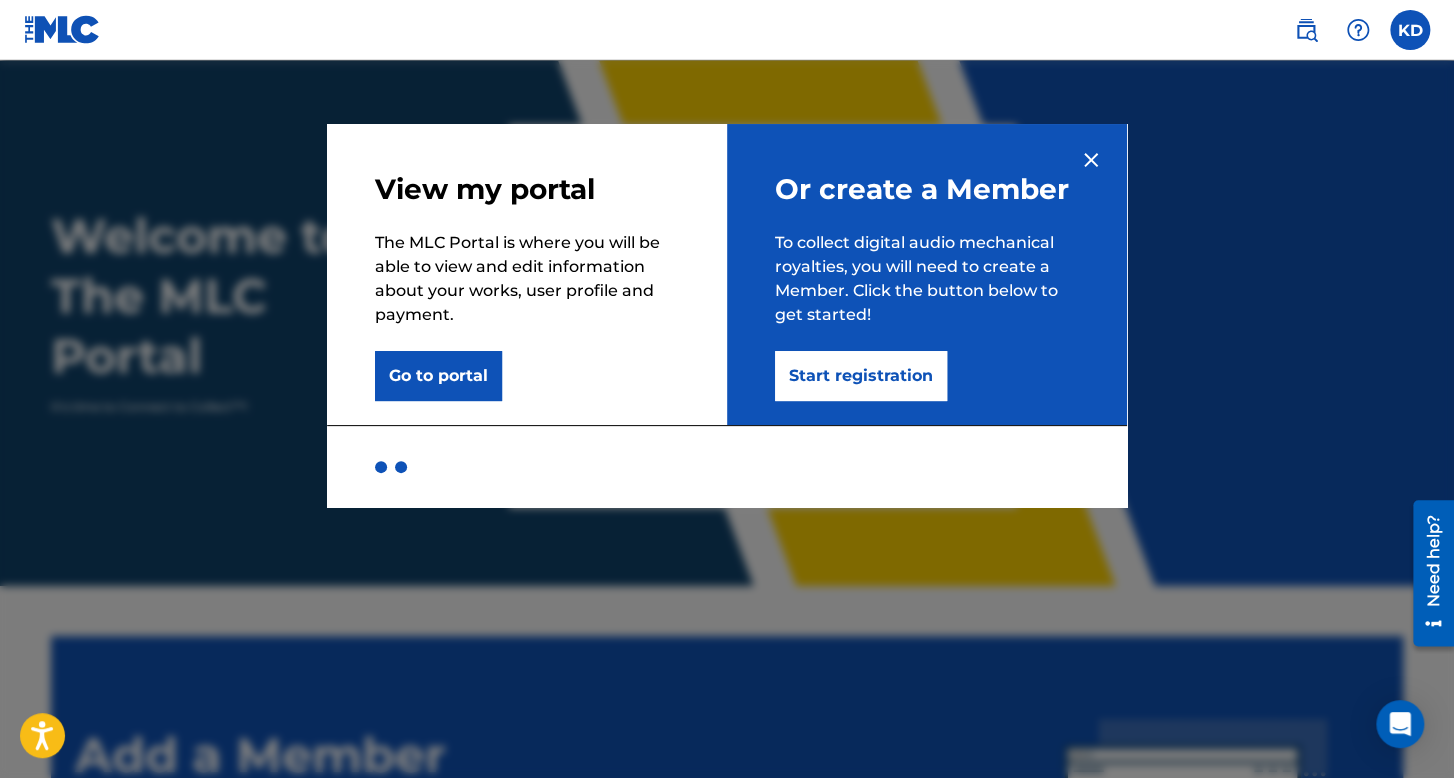 click on "Go to portal" at bounding box center [438, 376] 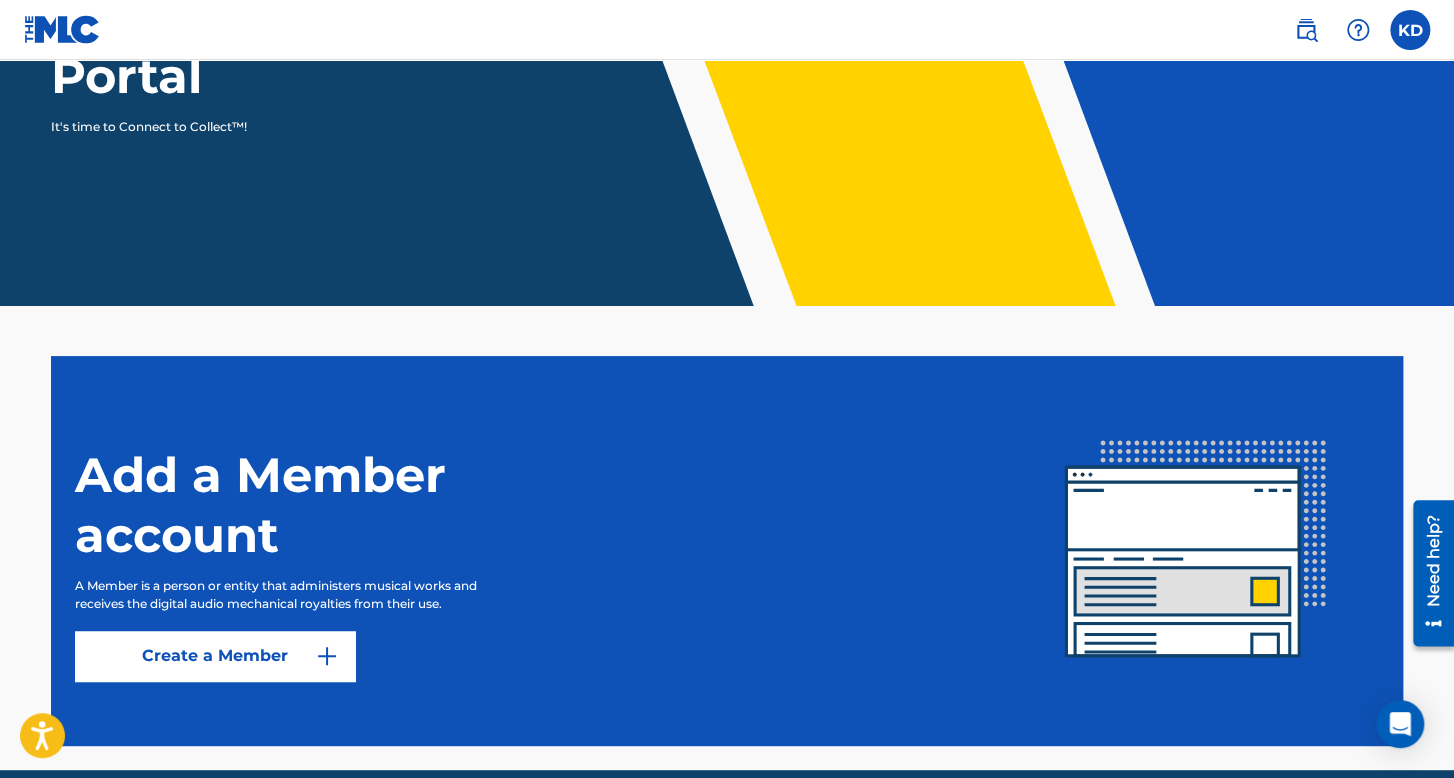 scroll, scrollTop: 368, scrollLeft: 0, axis: vertical 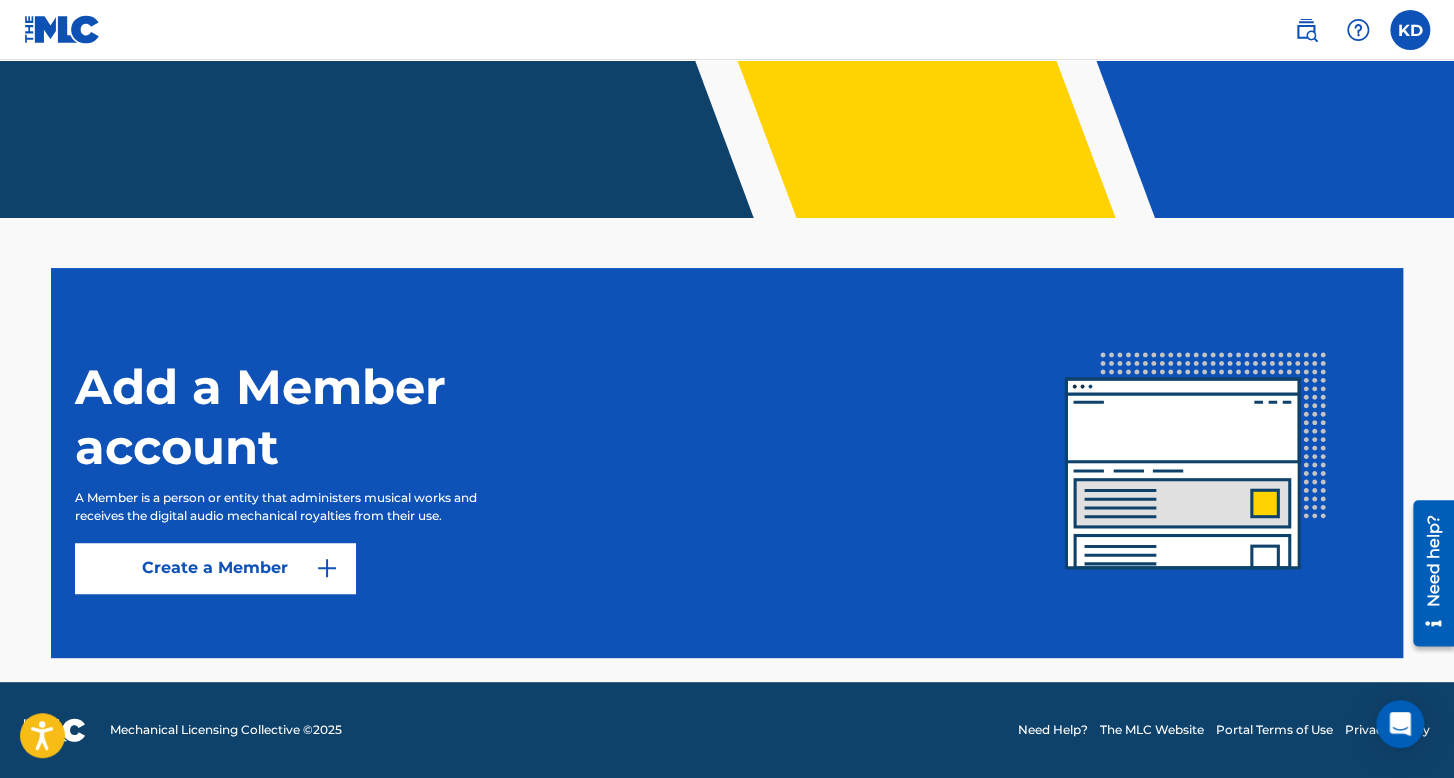 click on "Create a Member" at bounding box center [215, 568] 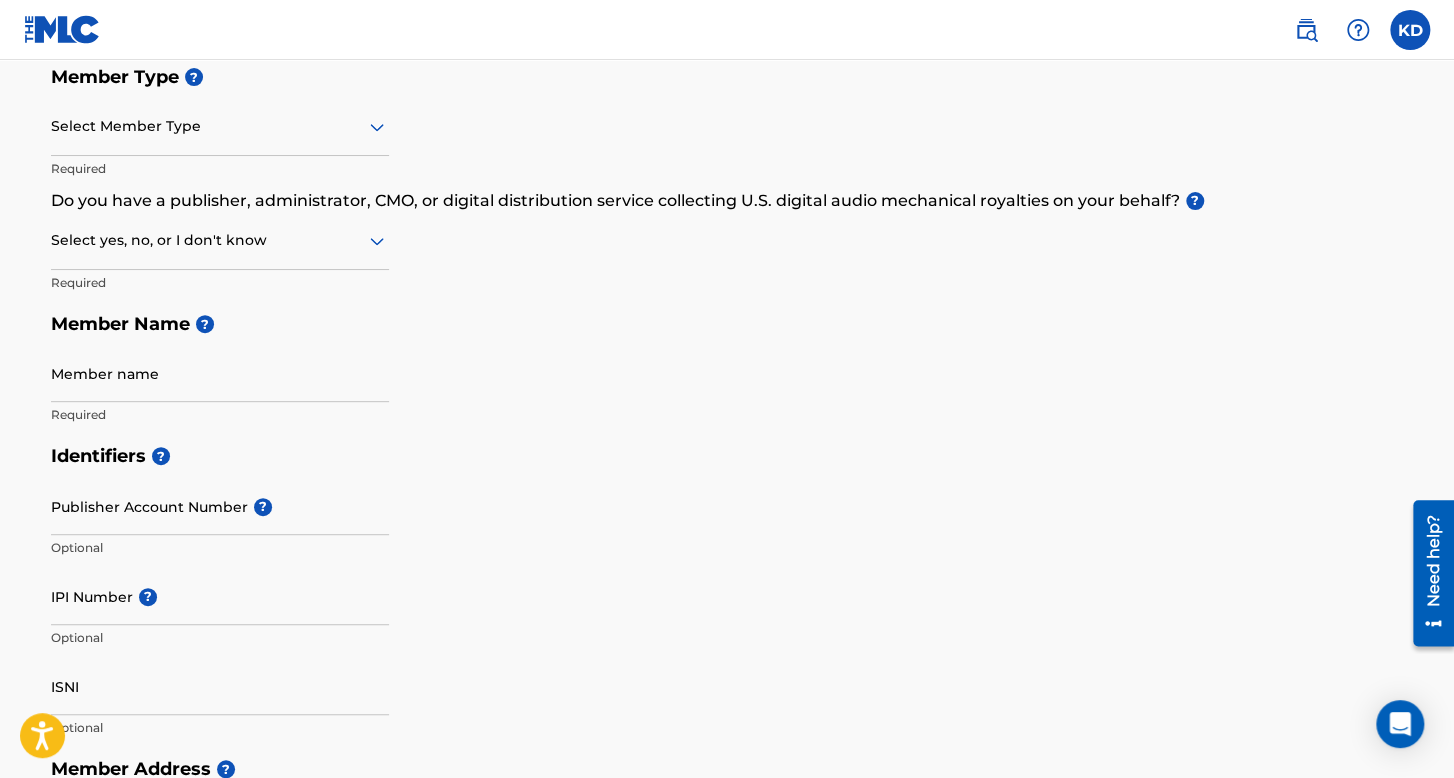 scroll, scrollTop: 200, scrollLeft: 0, axis: vertical 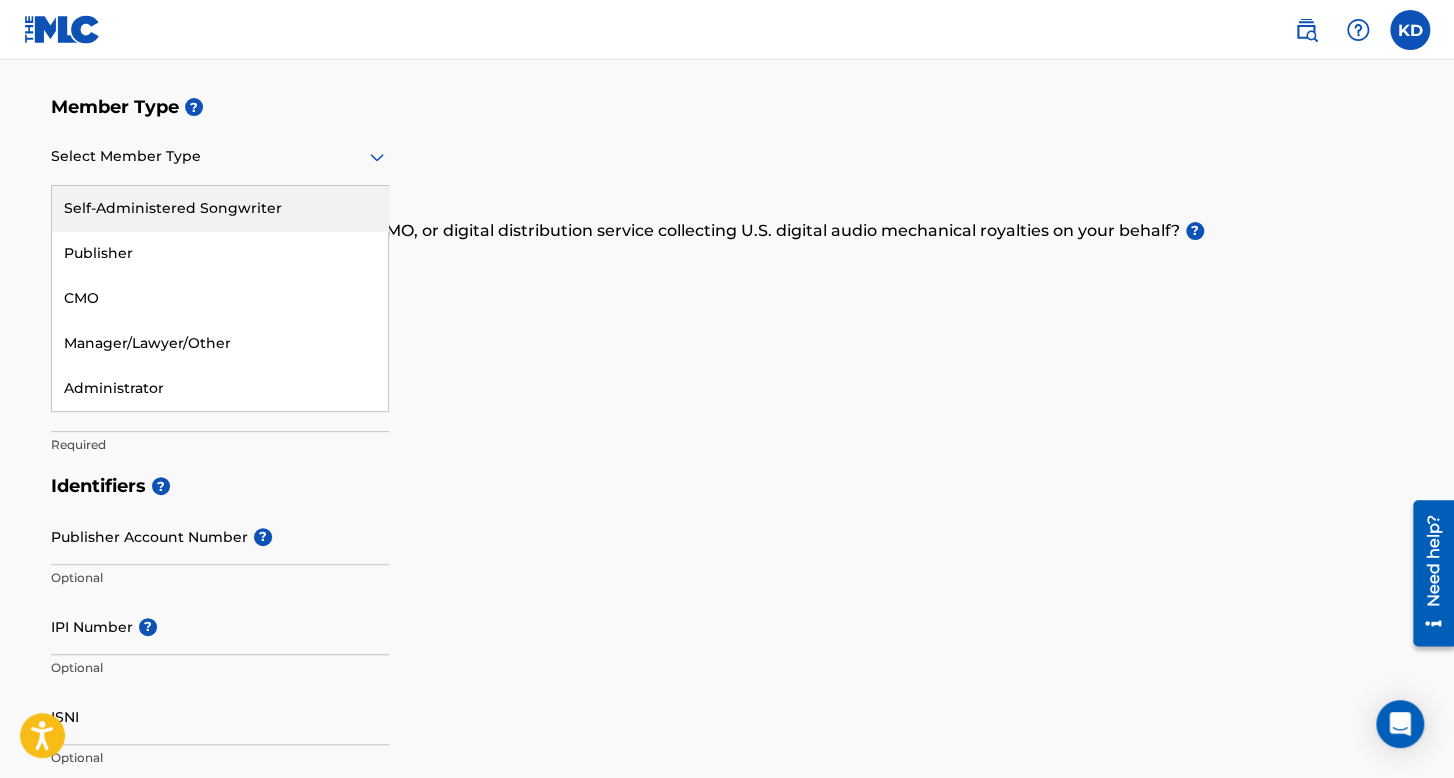click on "Select Member Type" at bounding box center (220, 157) 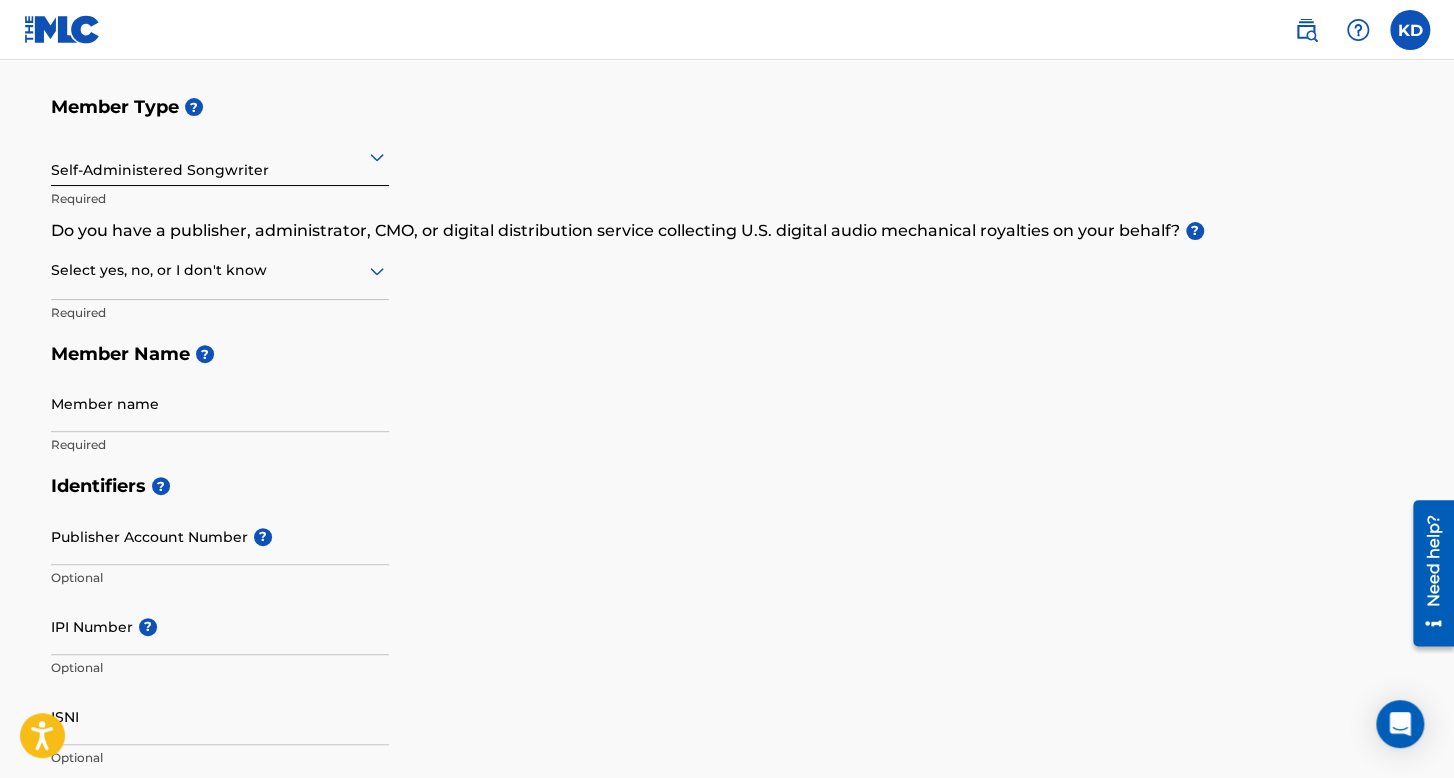 click on "Select yes, no, or I don't know" at bounding box center (220, 271) 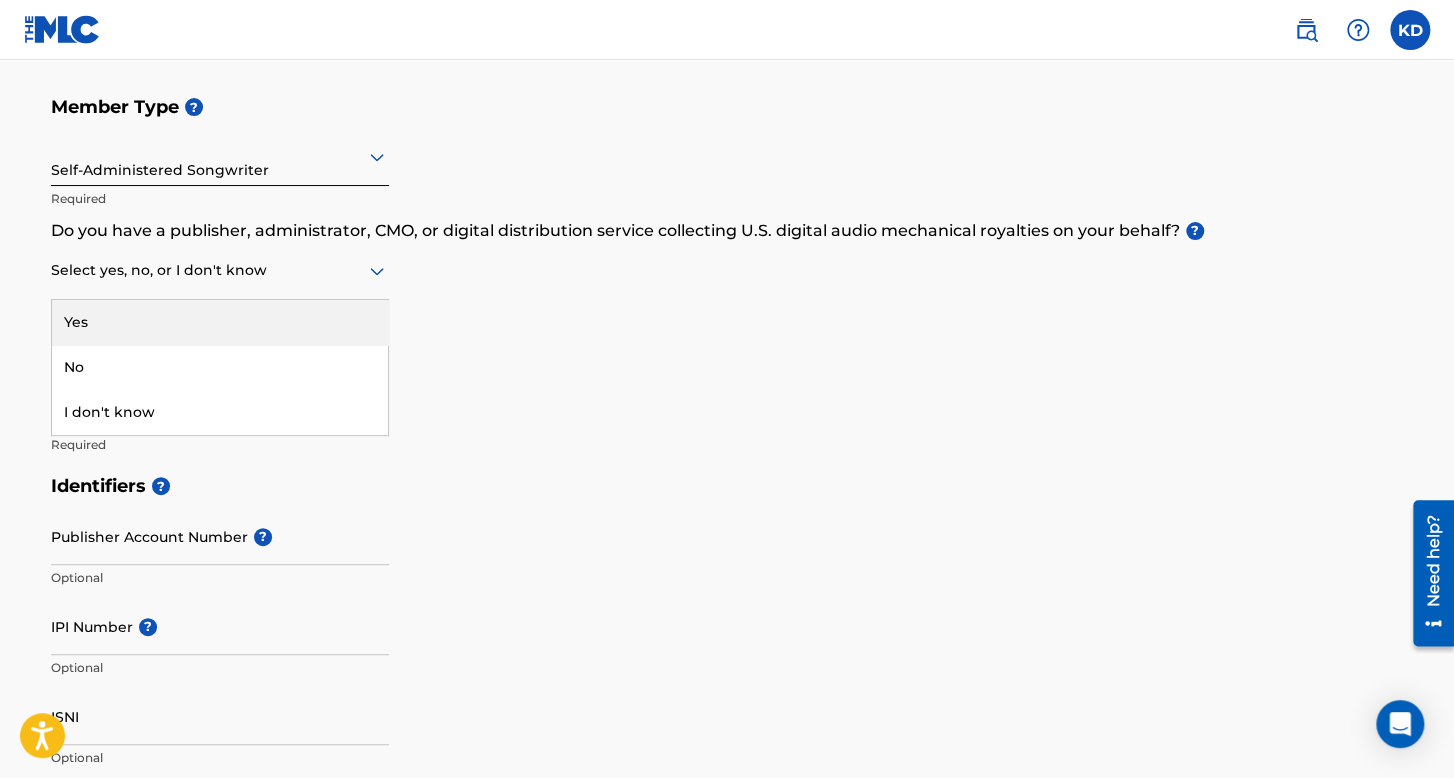 click on "Yes" at bounding box center (220, 322) 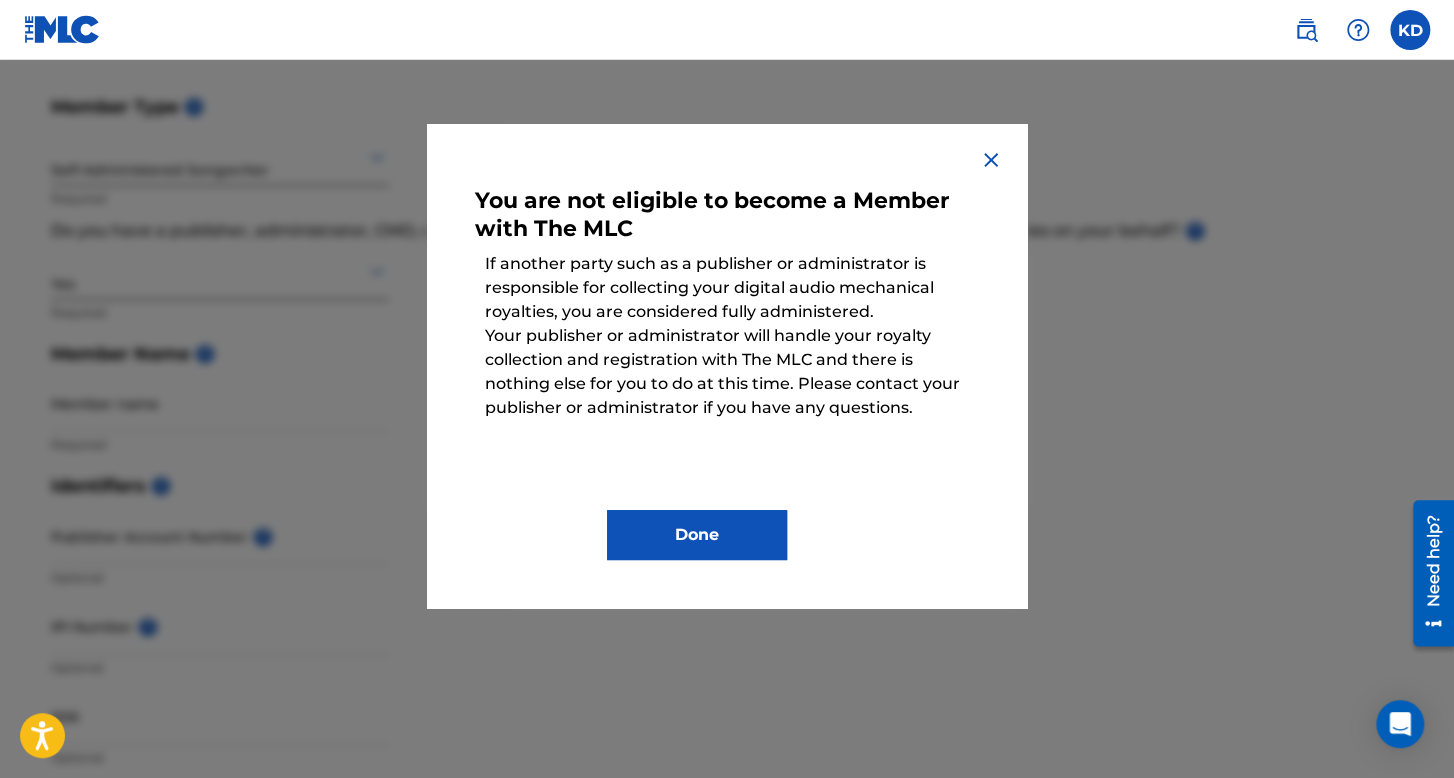click at bounding box center [991, 160] 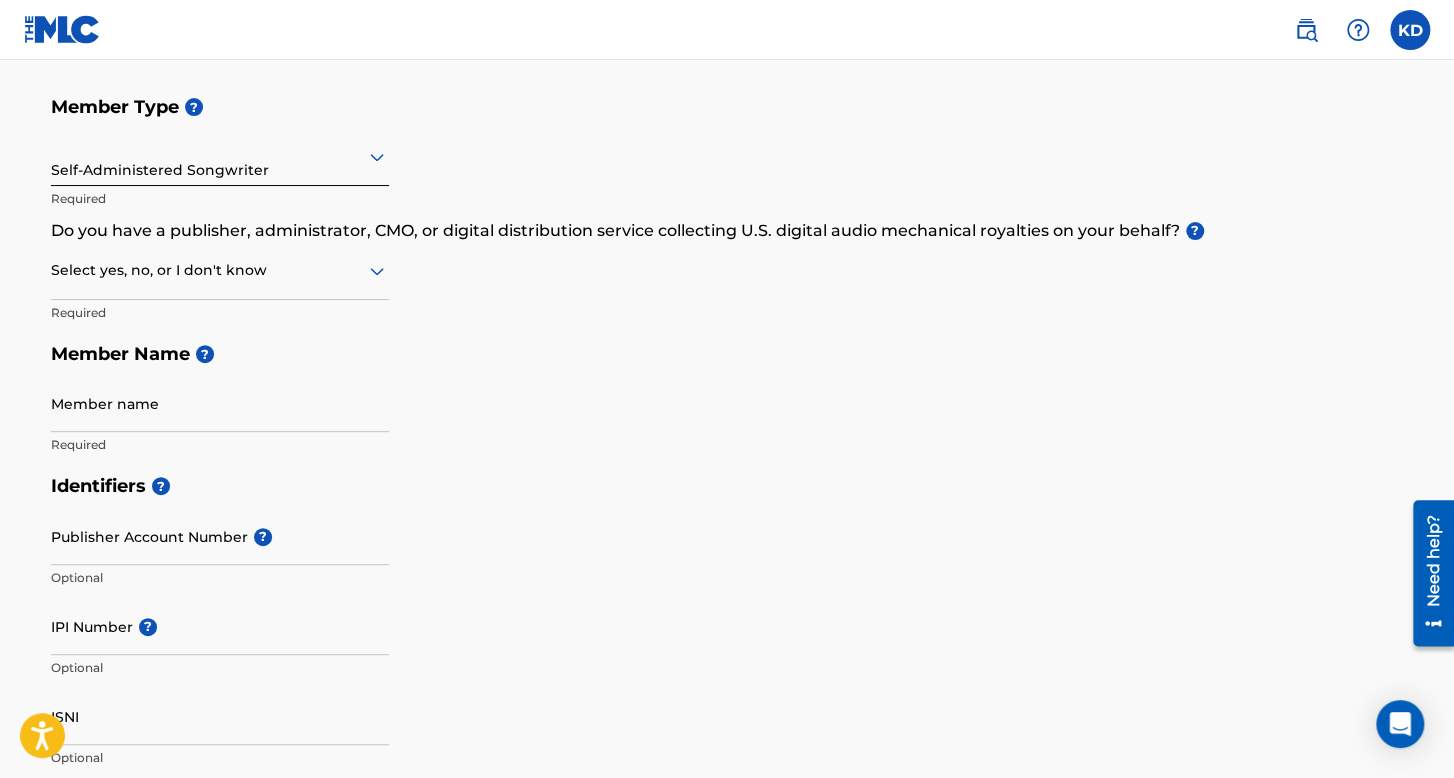 click at bounding box center [220, 270] 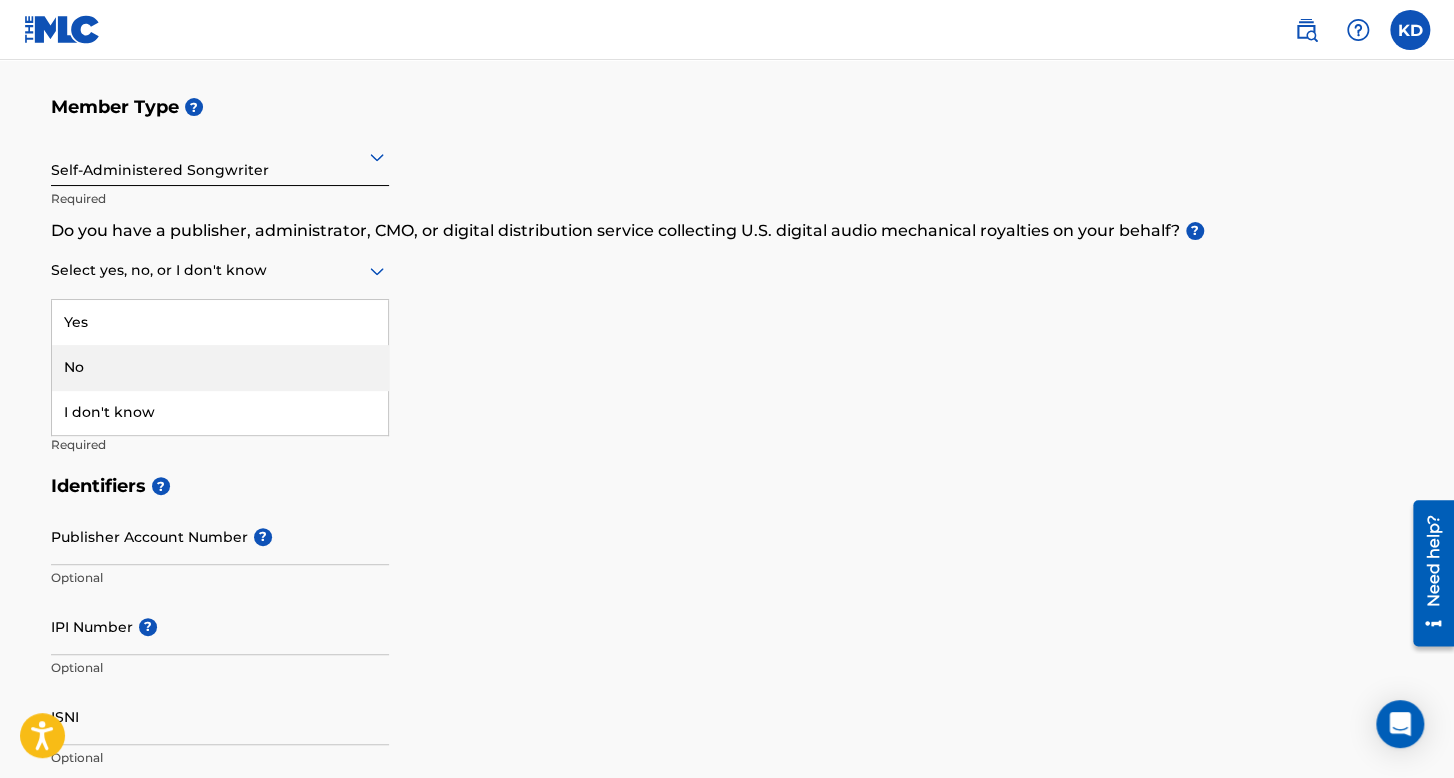 click on "No" at bounding box center (220, 367) 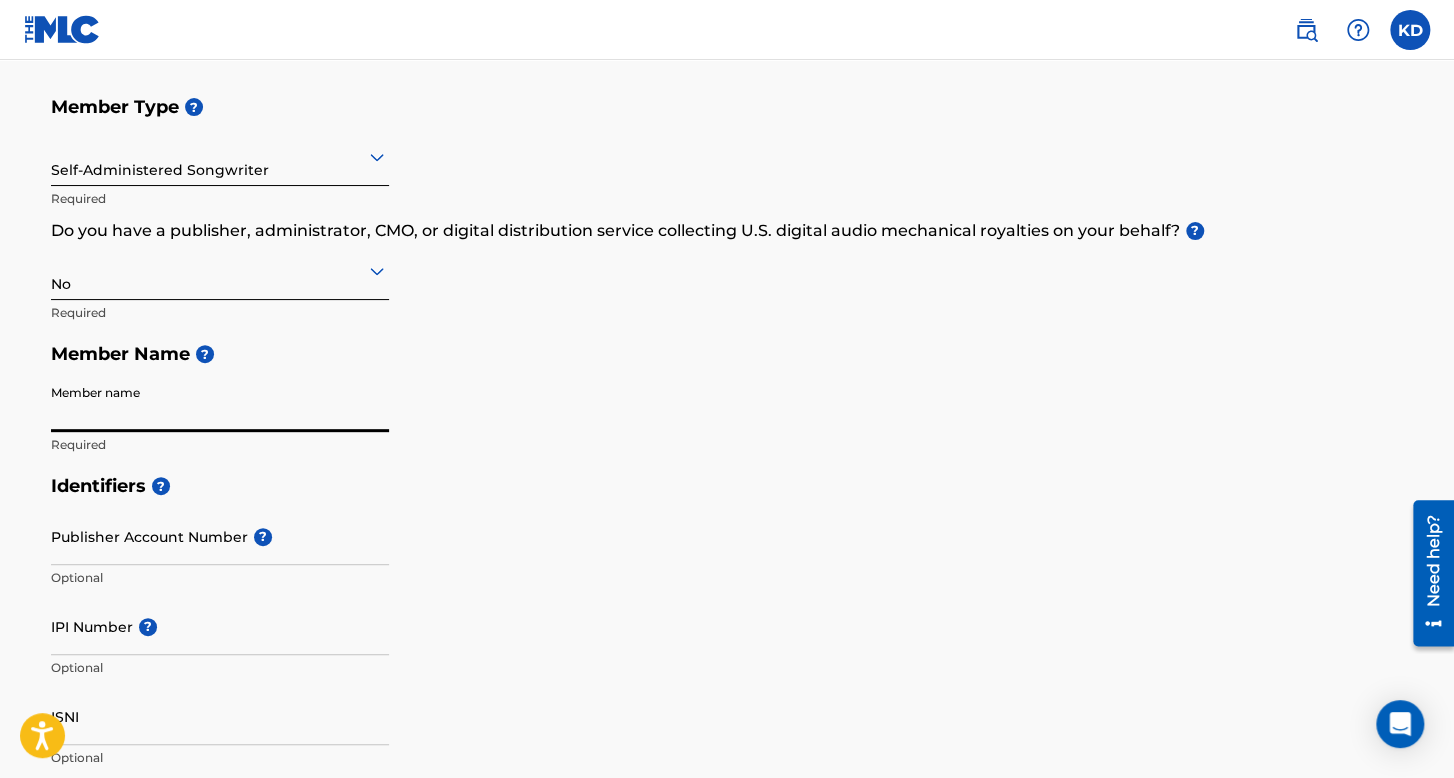 click on "Member name" at bounding box center [220, 403] 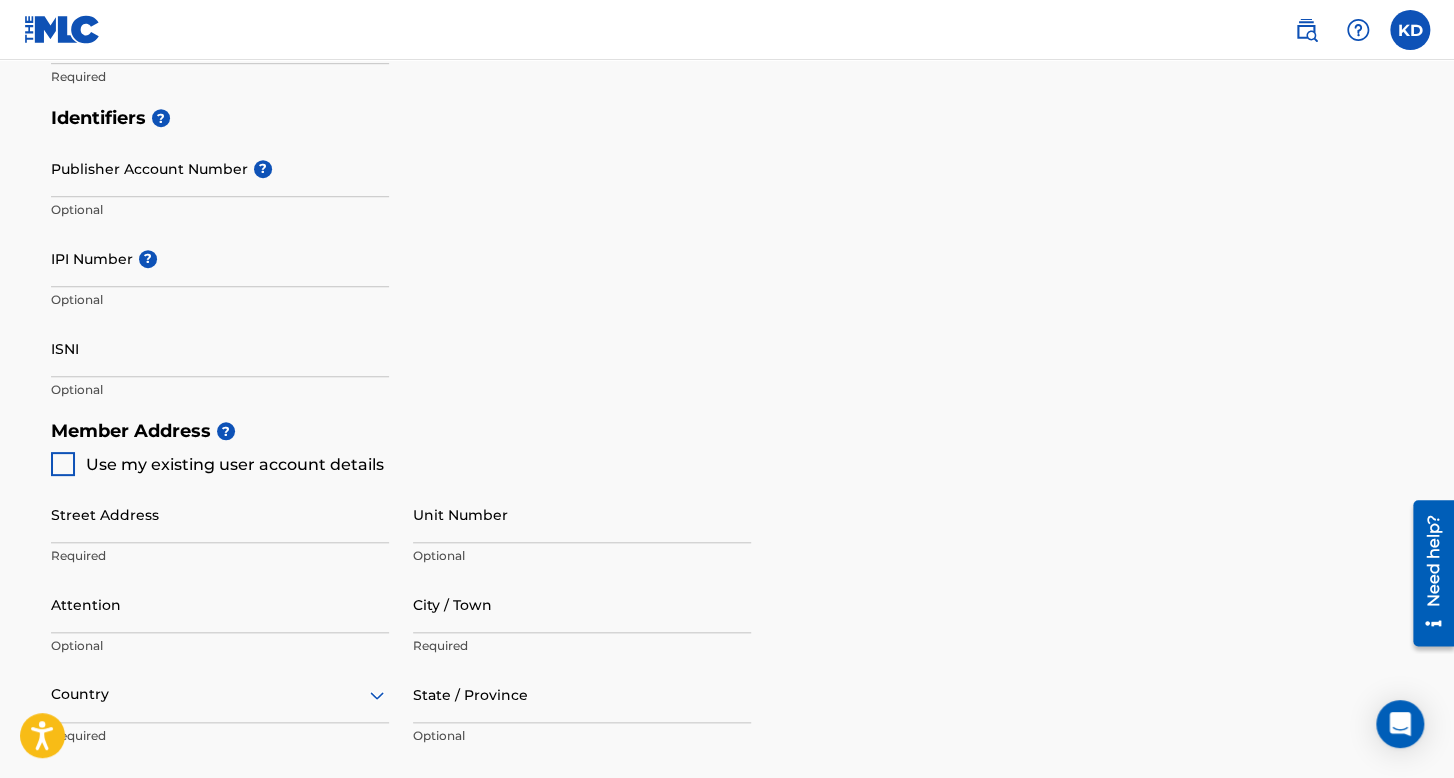 scroll, scrollTop: 600, scrollLeft: 0, axis: vertical 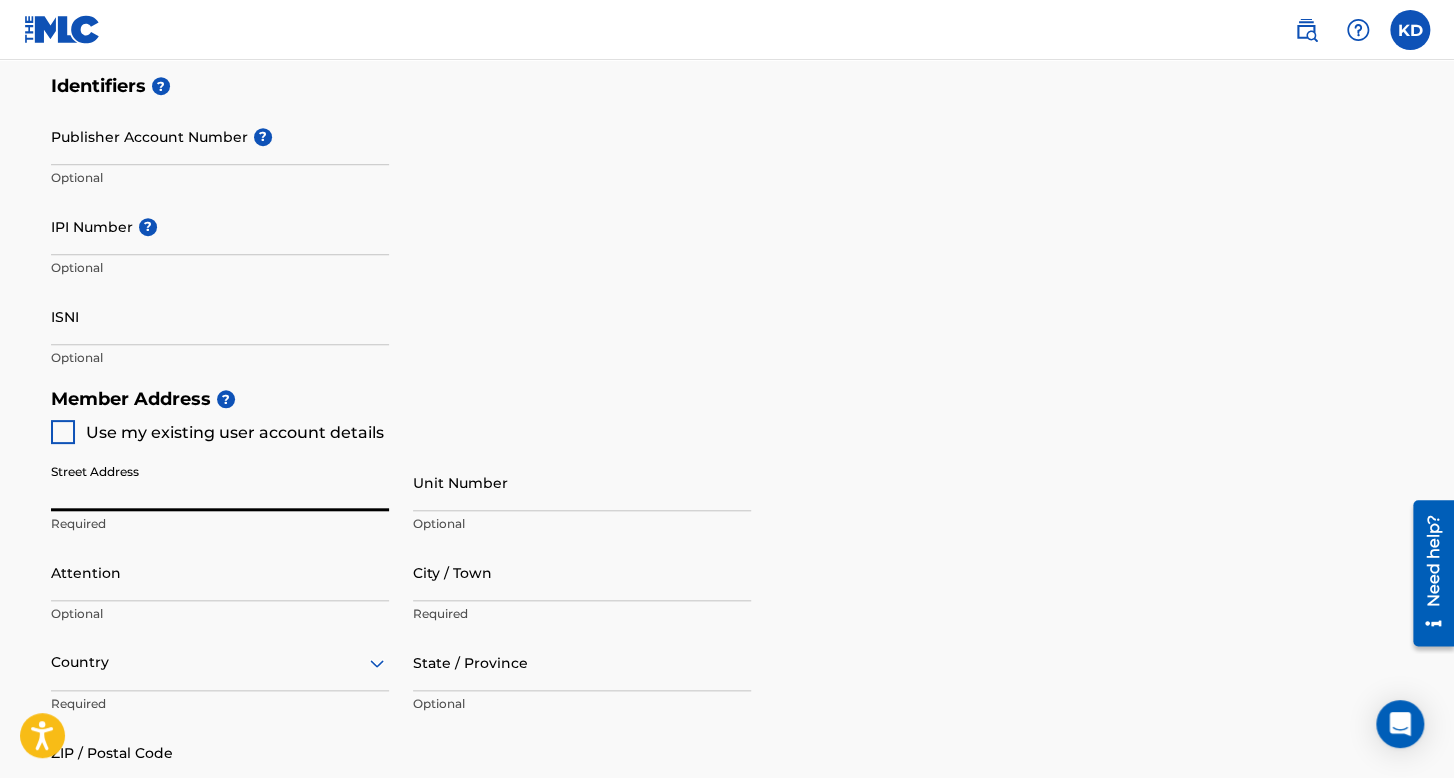 click on "Street Address" at bounding box center [220, 482] 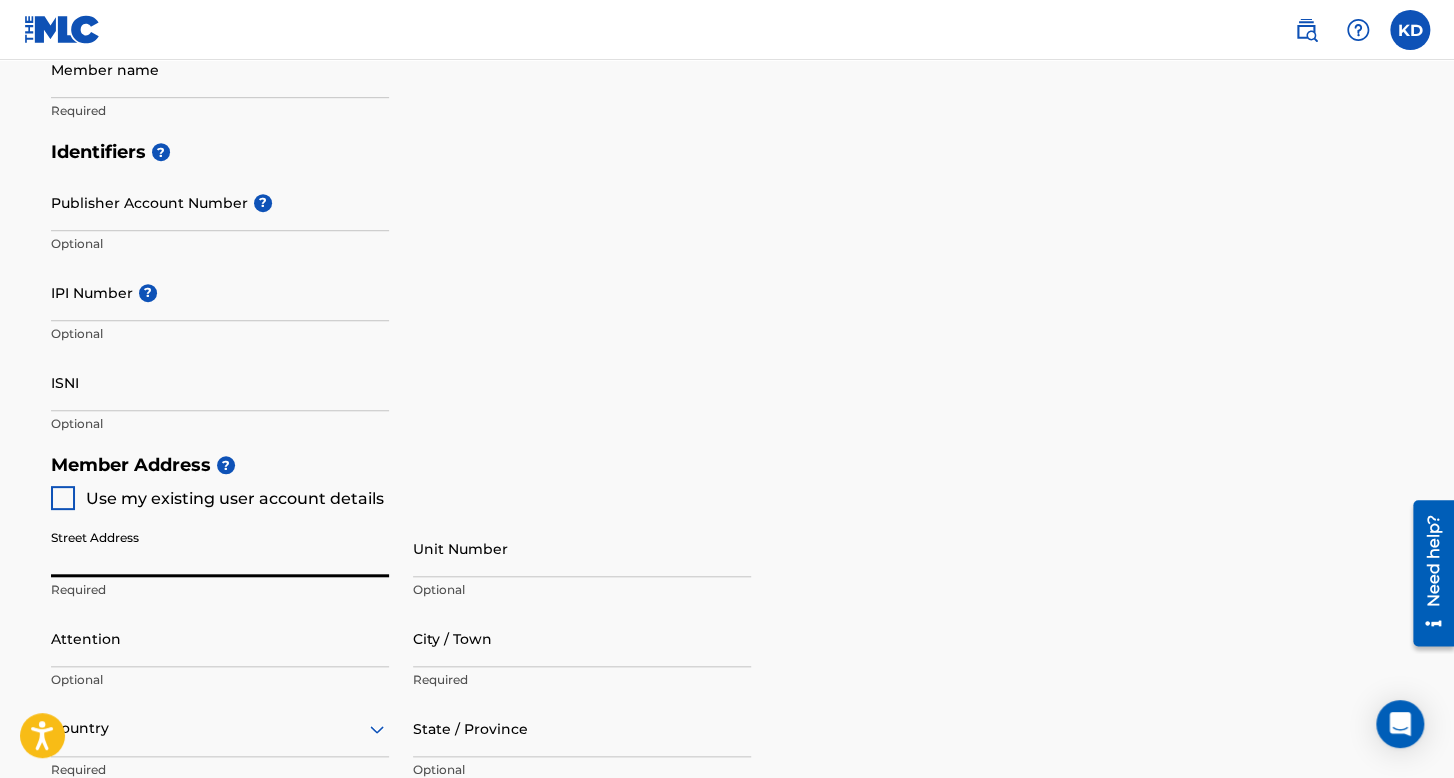 scroll, scrollTop: 500, scrollLeft: 0, axis: vertical 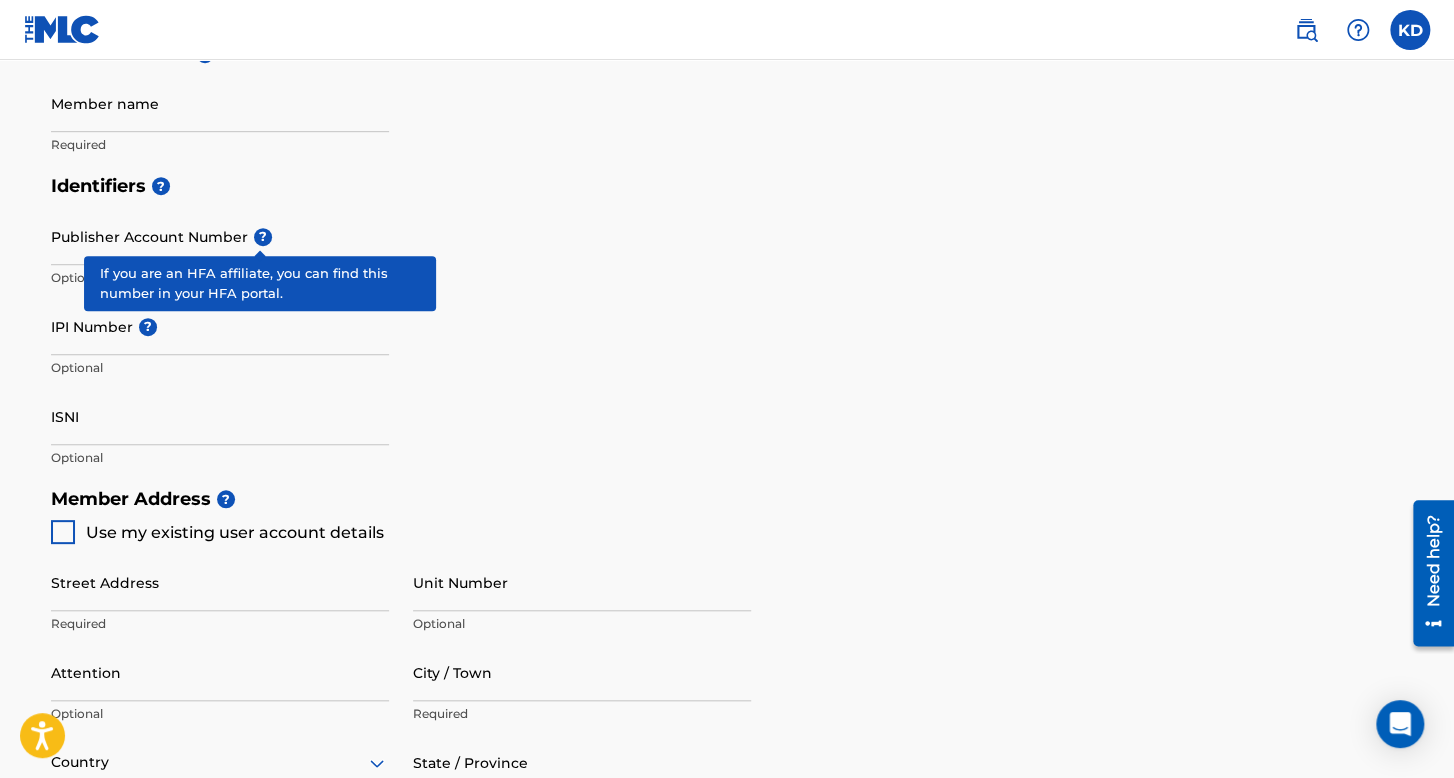 click on "Identifiers ? Publisher Account Number ? Optional IPI Number ? Optional ISNI Optional" at bounding box center [727, 321] 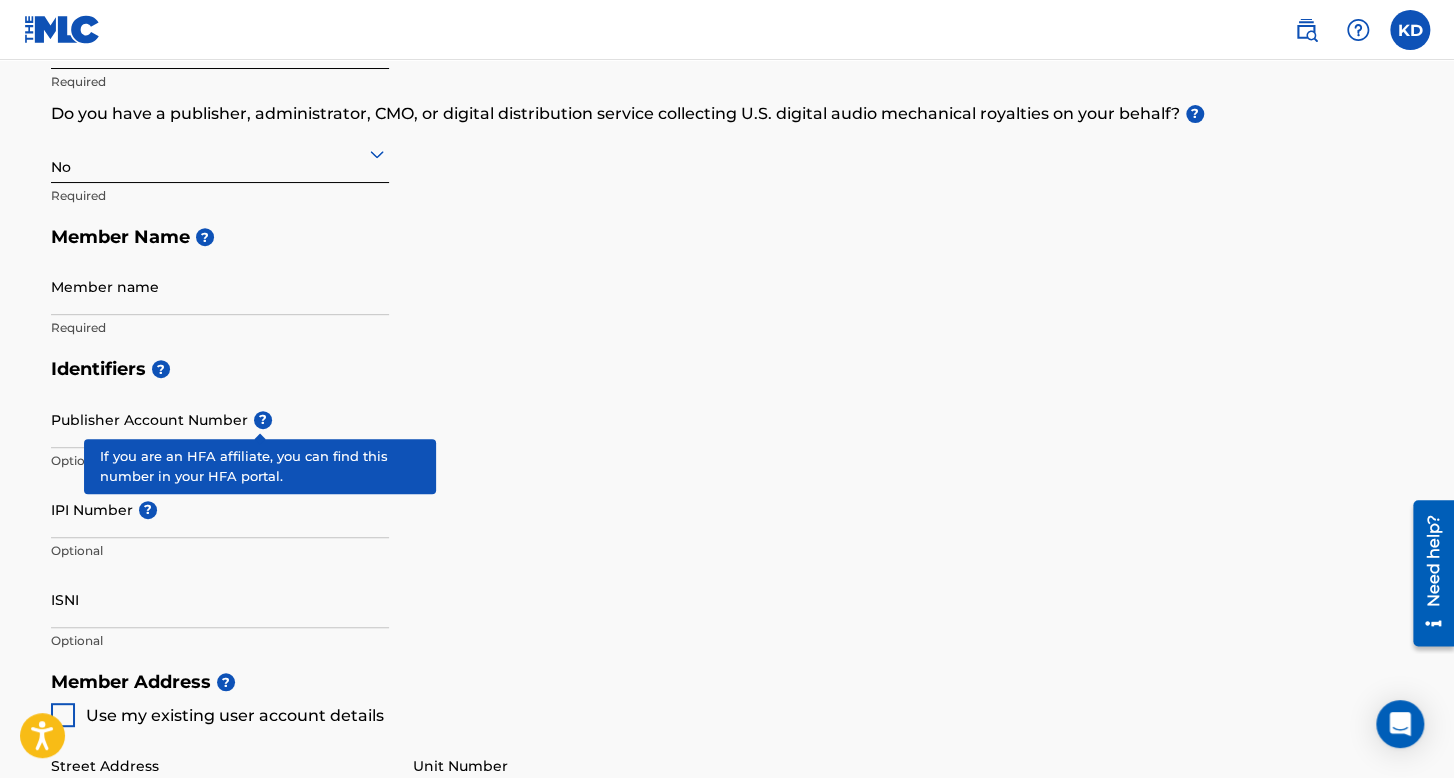scroll, scrollTop: 300, scrollLeft: 0, axis: vertical 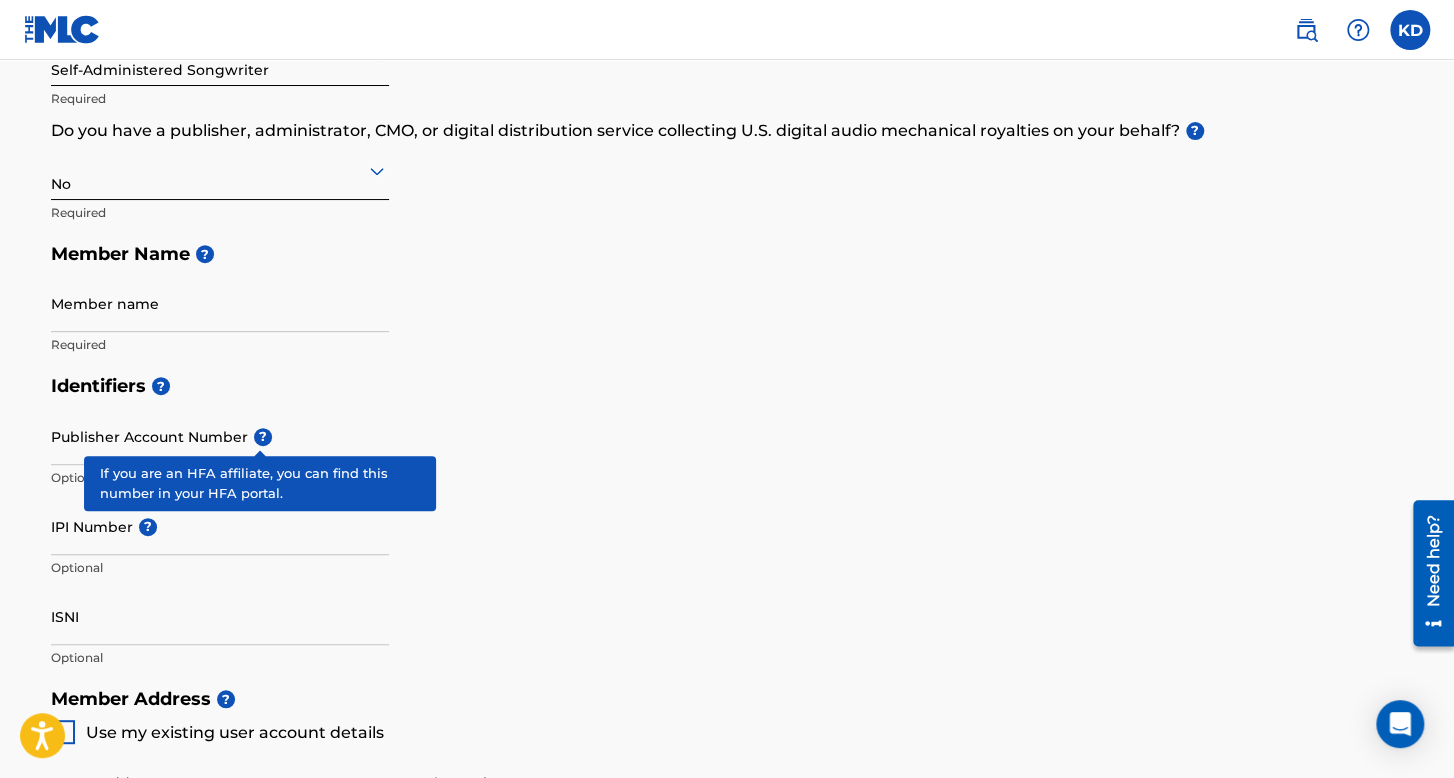 click on "Member name Required" at bounding box center [220, 320] 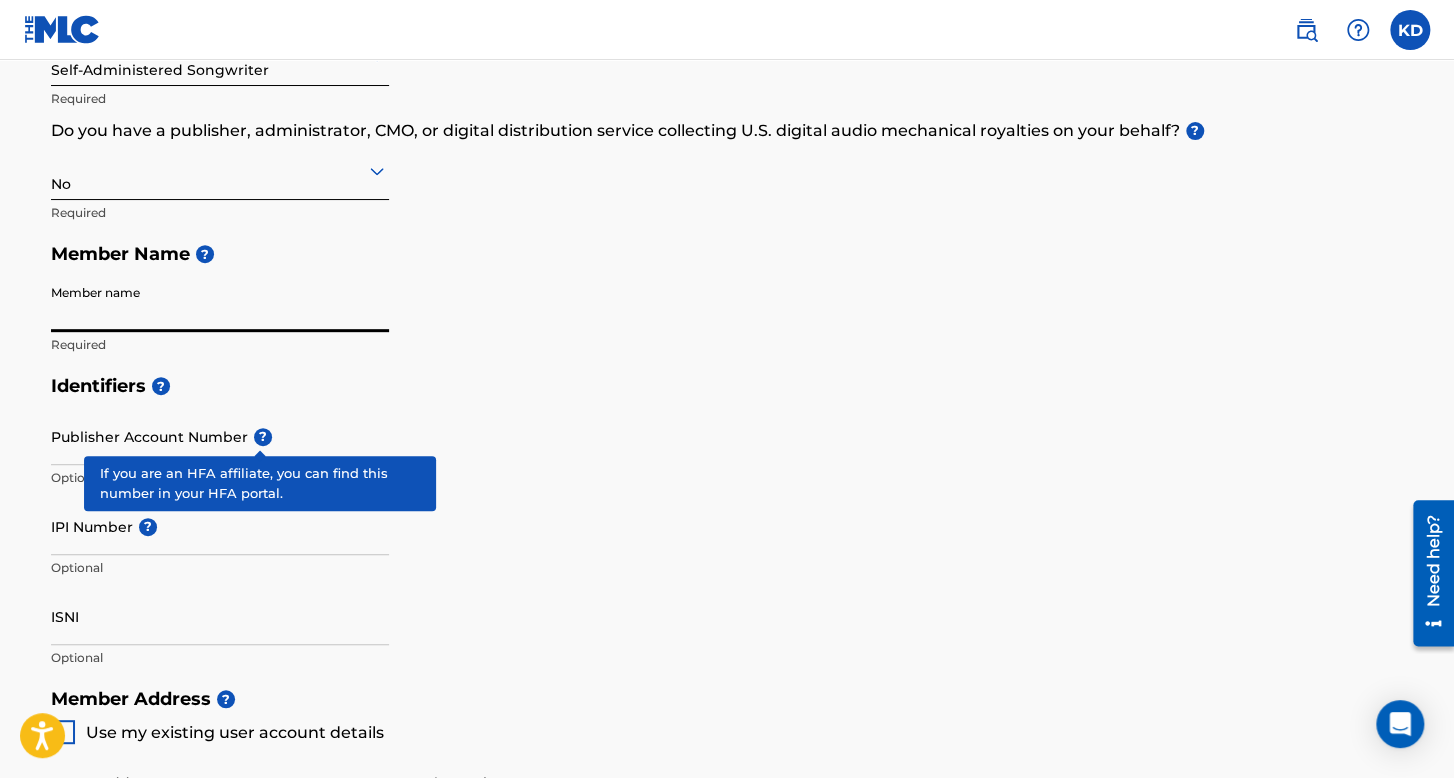 click on "Member name" at bounding box center (220, 303) 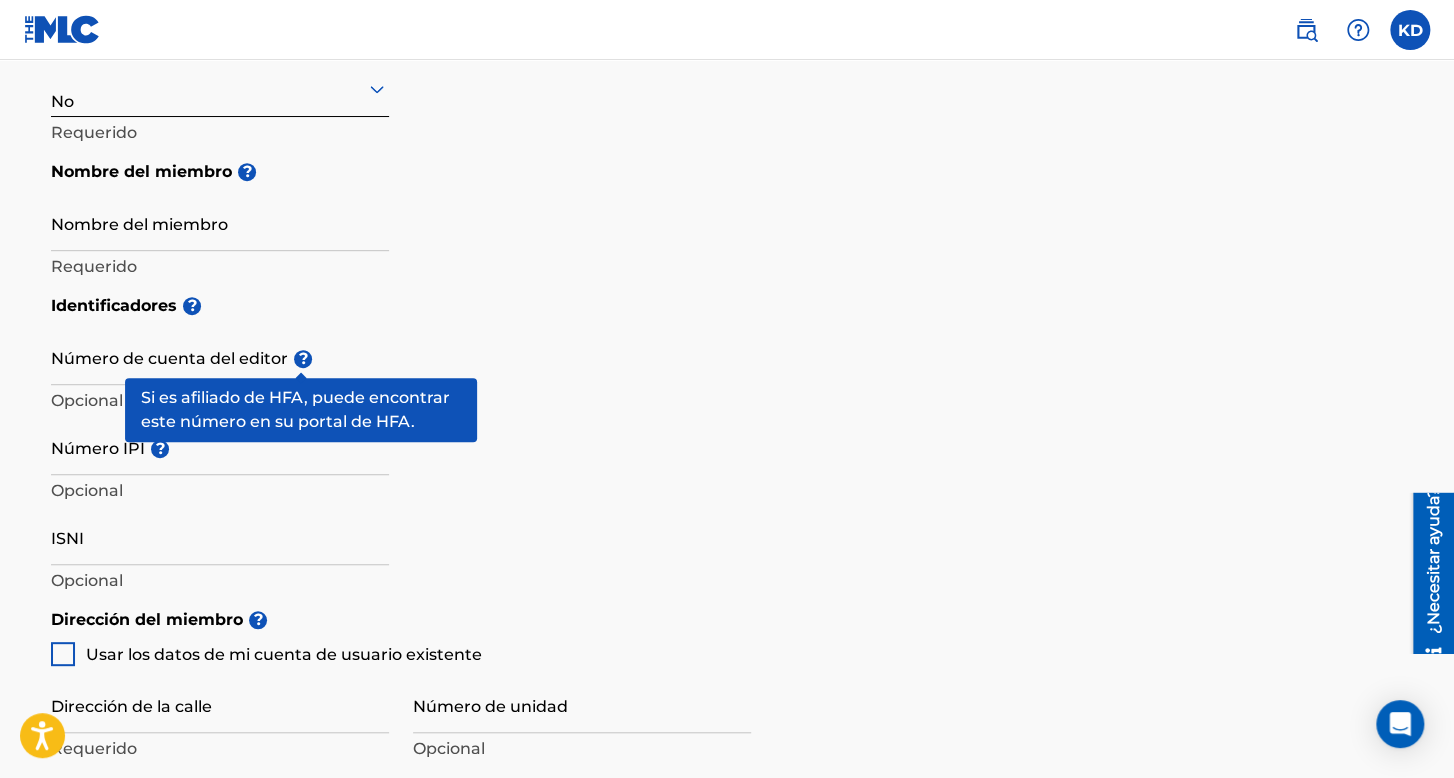 scroll, scrollTop: 400, scrollLeft: 0, axis: vertical 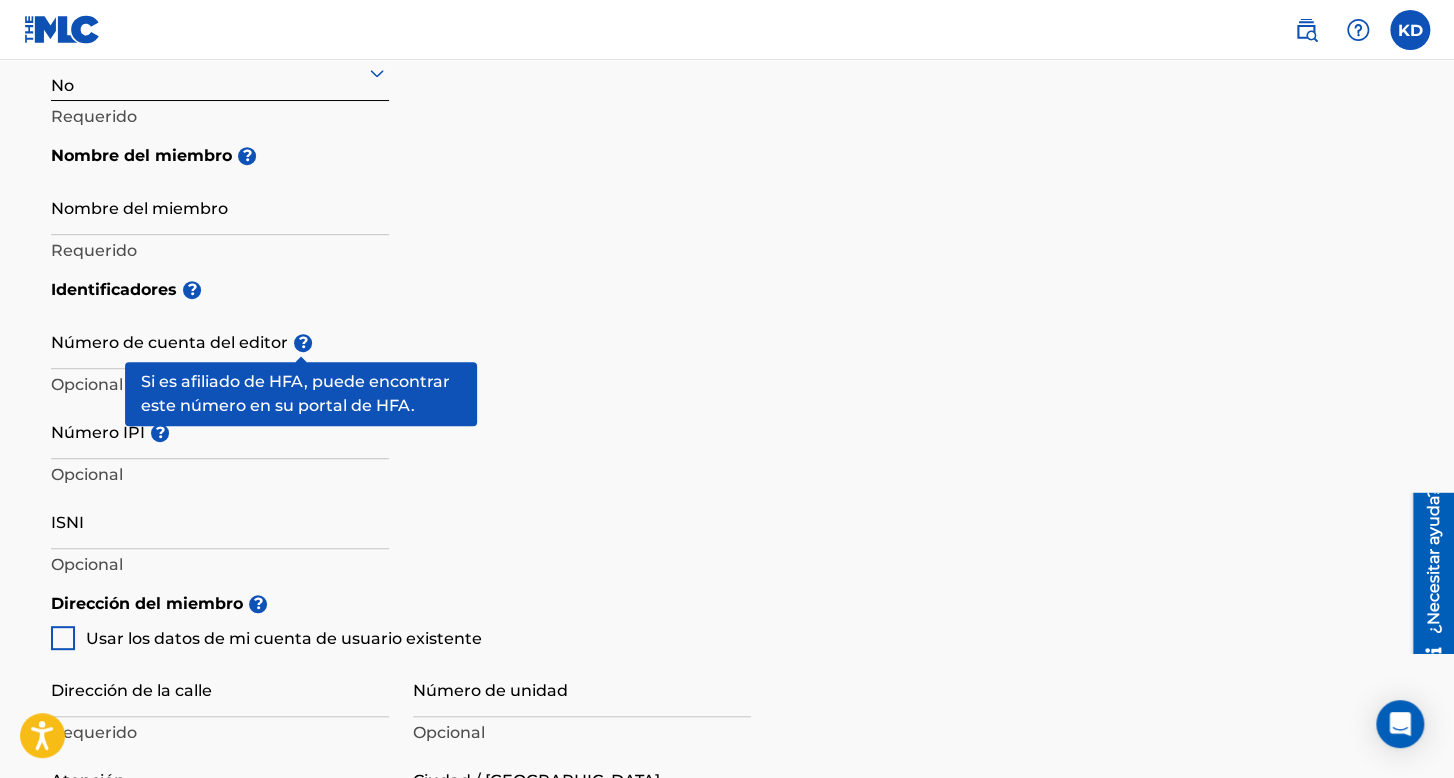 click on "Nombre del miembro" at bounding box center (220, 206) 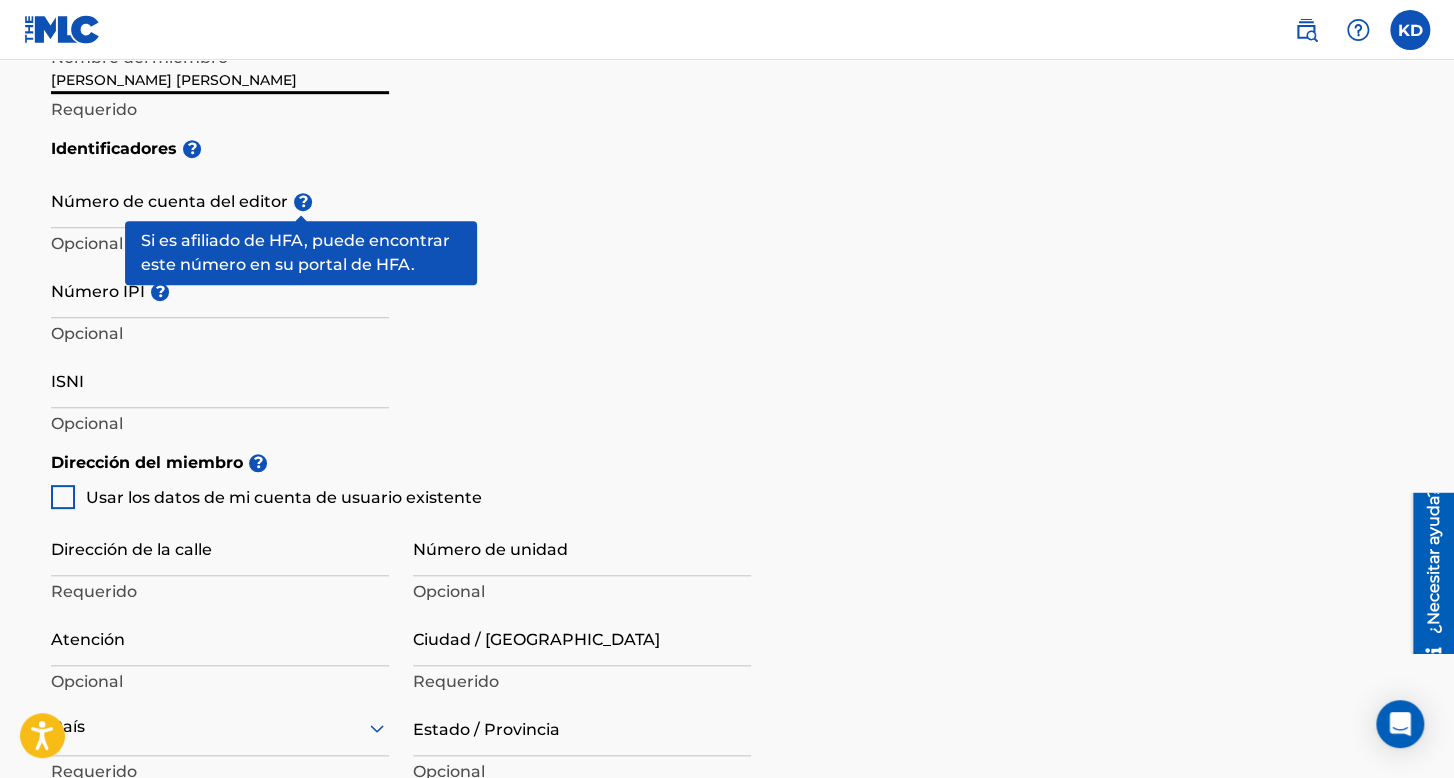 scroll, scrollTop: 600, scrollLeft: 0, axis: vertical 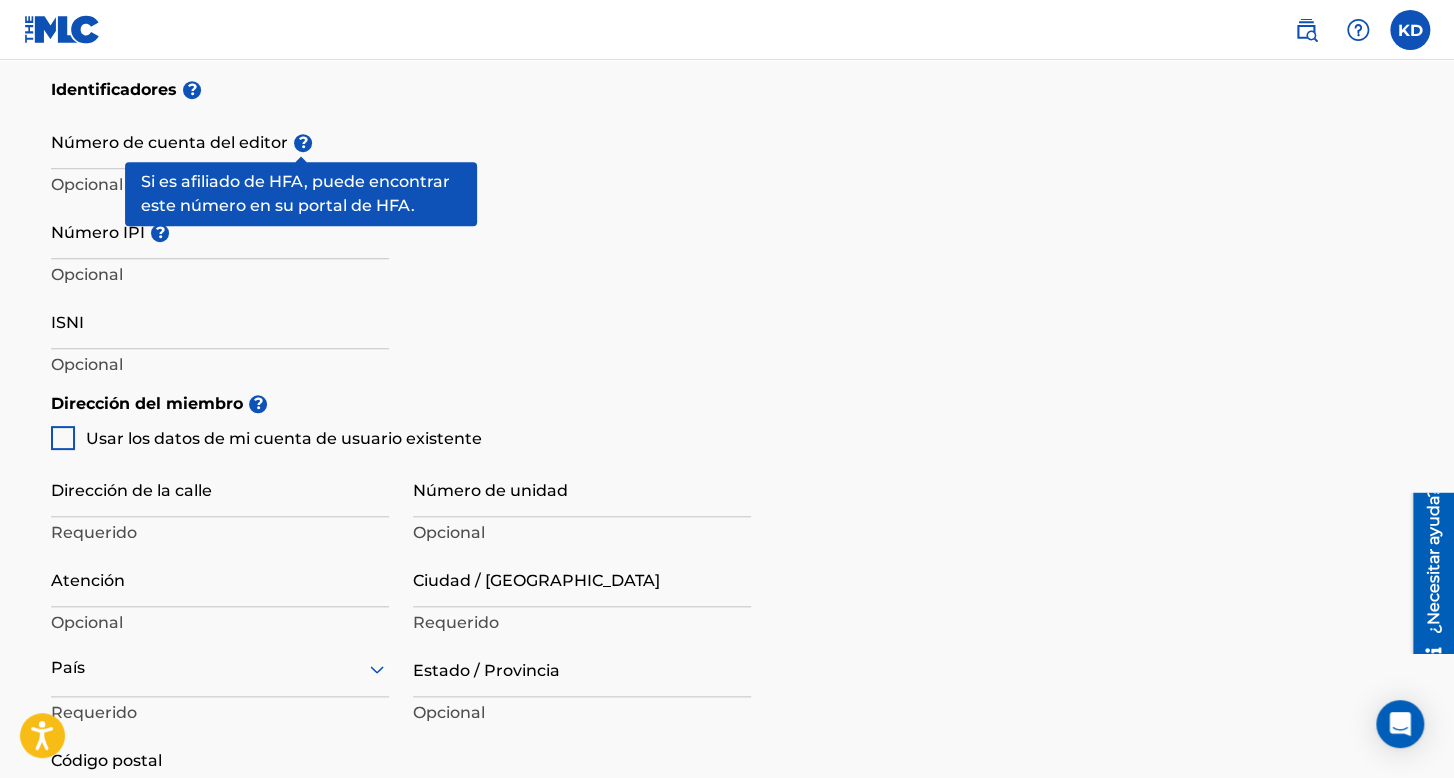 click on "Número de cuenta del editor ?" at bounding box center [220, 140] 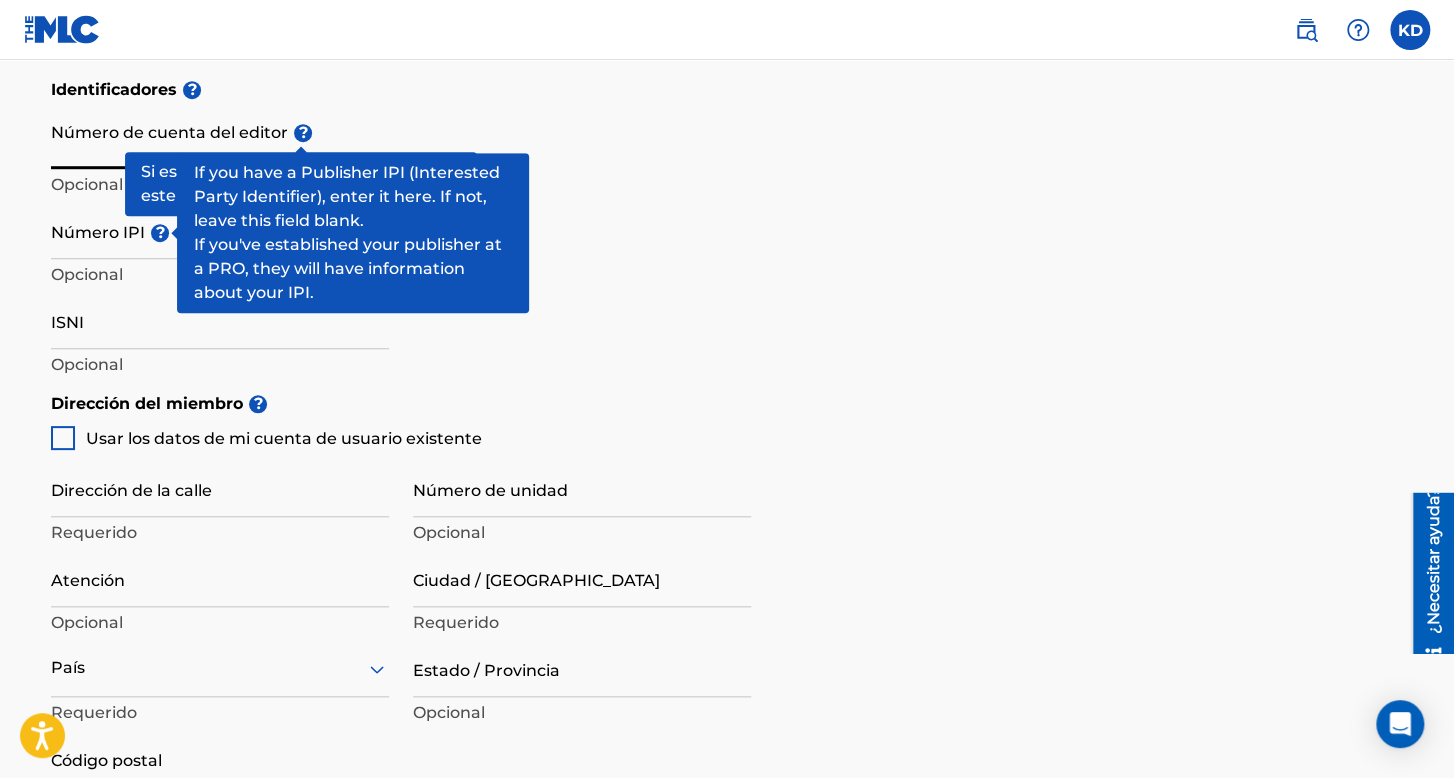 click on "?" at bounding box center (160, 232) 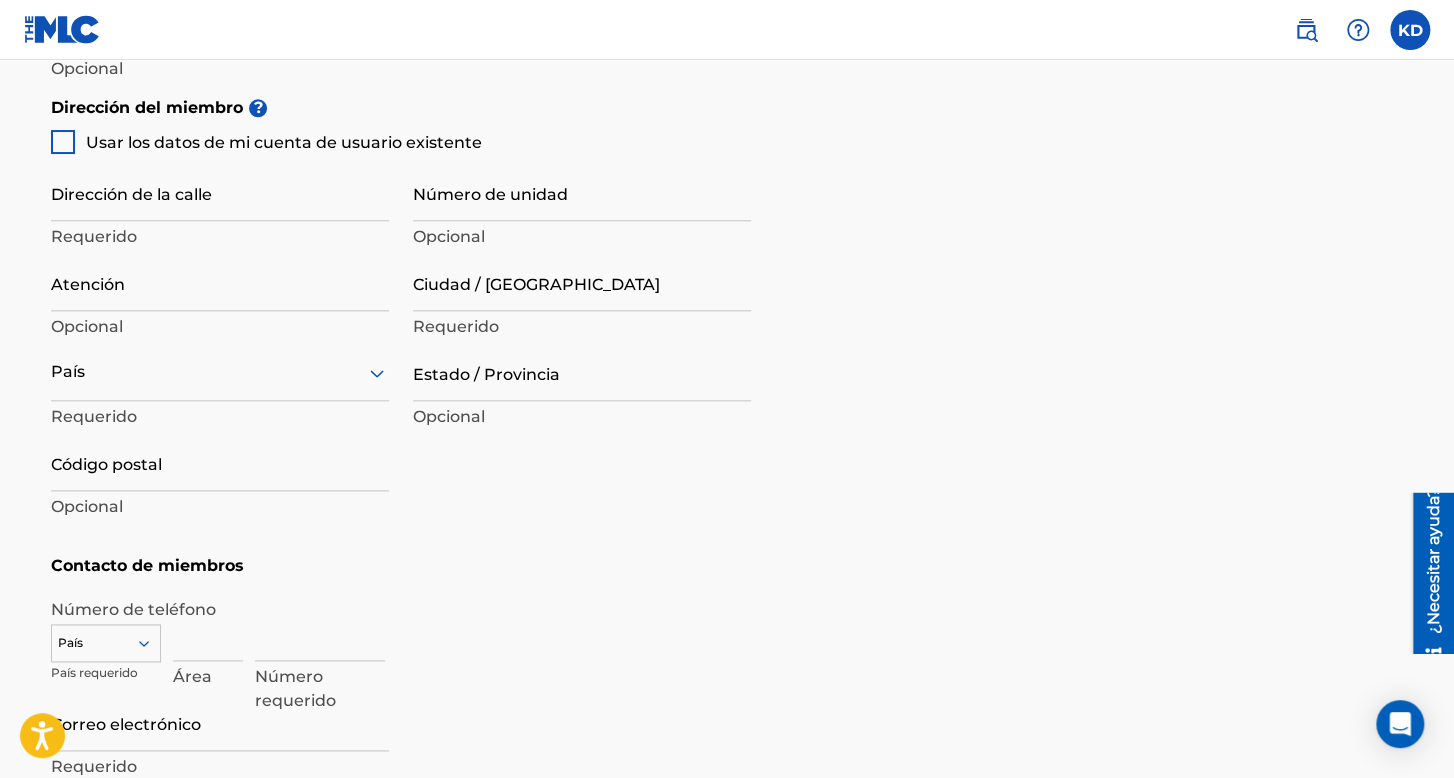 scroll, scrollTop: 900, scrollLeft: 0, axis: vertical 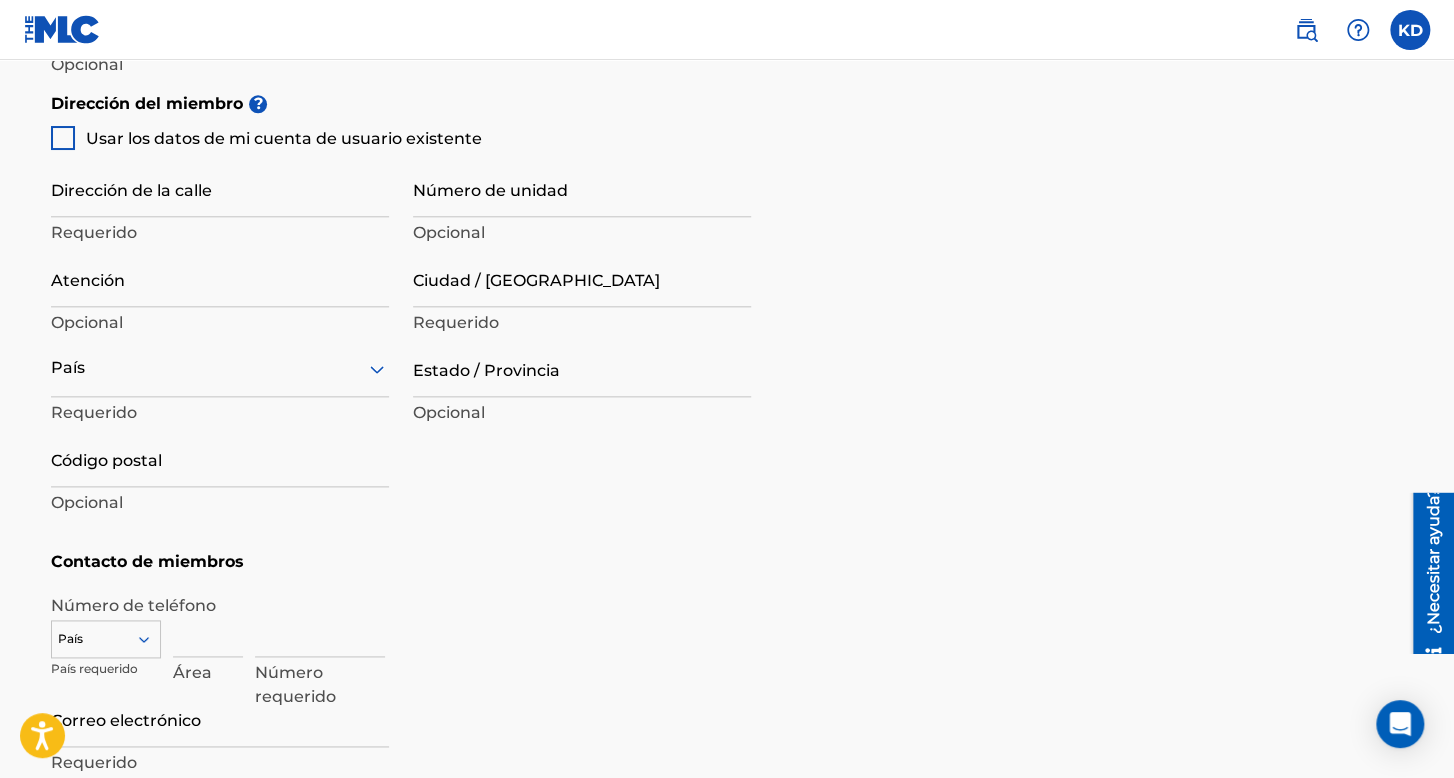 type on "1173138077" 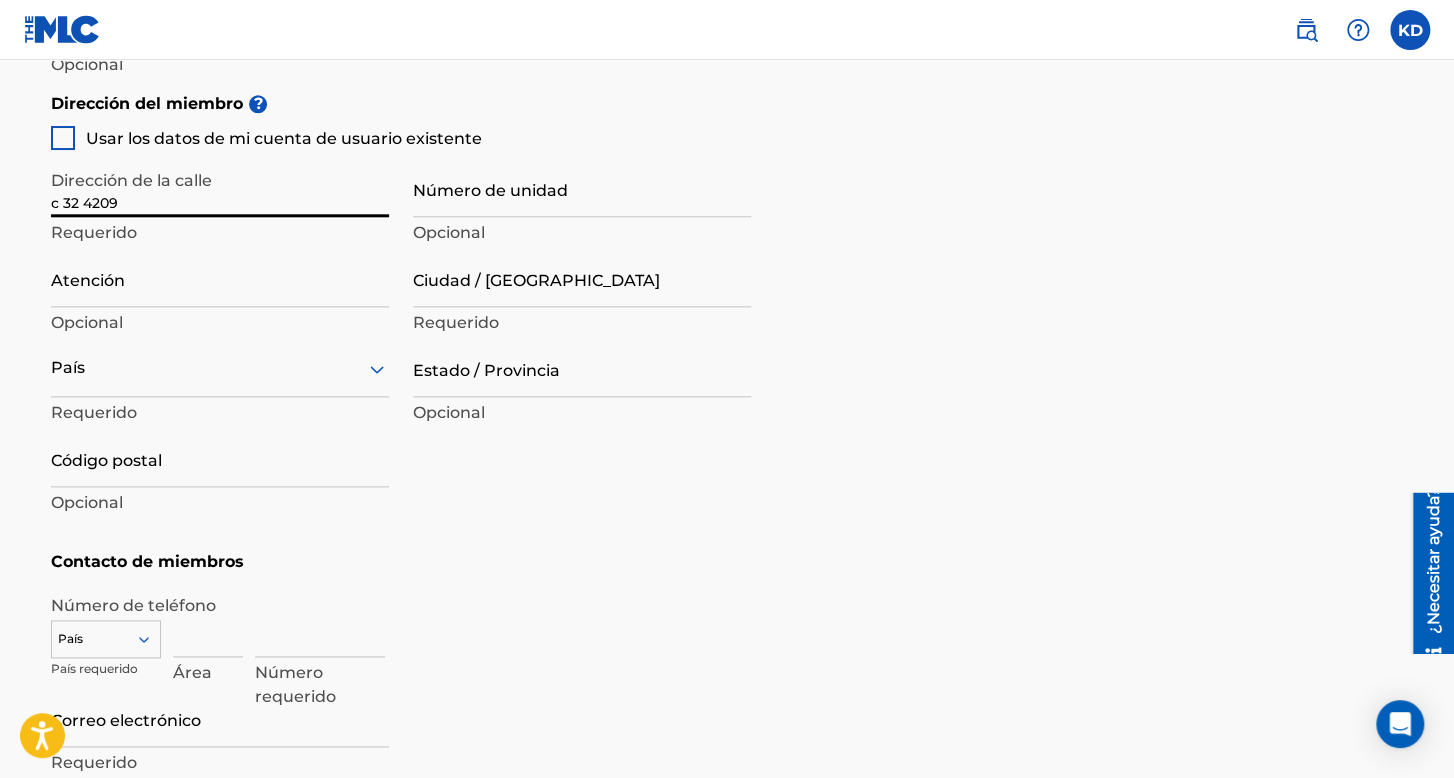 type on "c 32 4209" 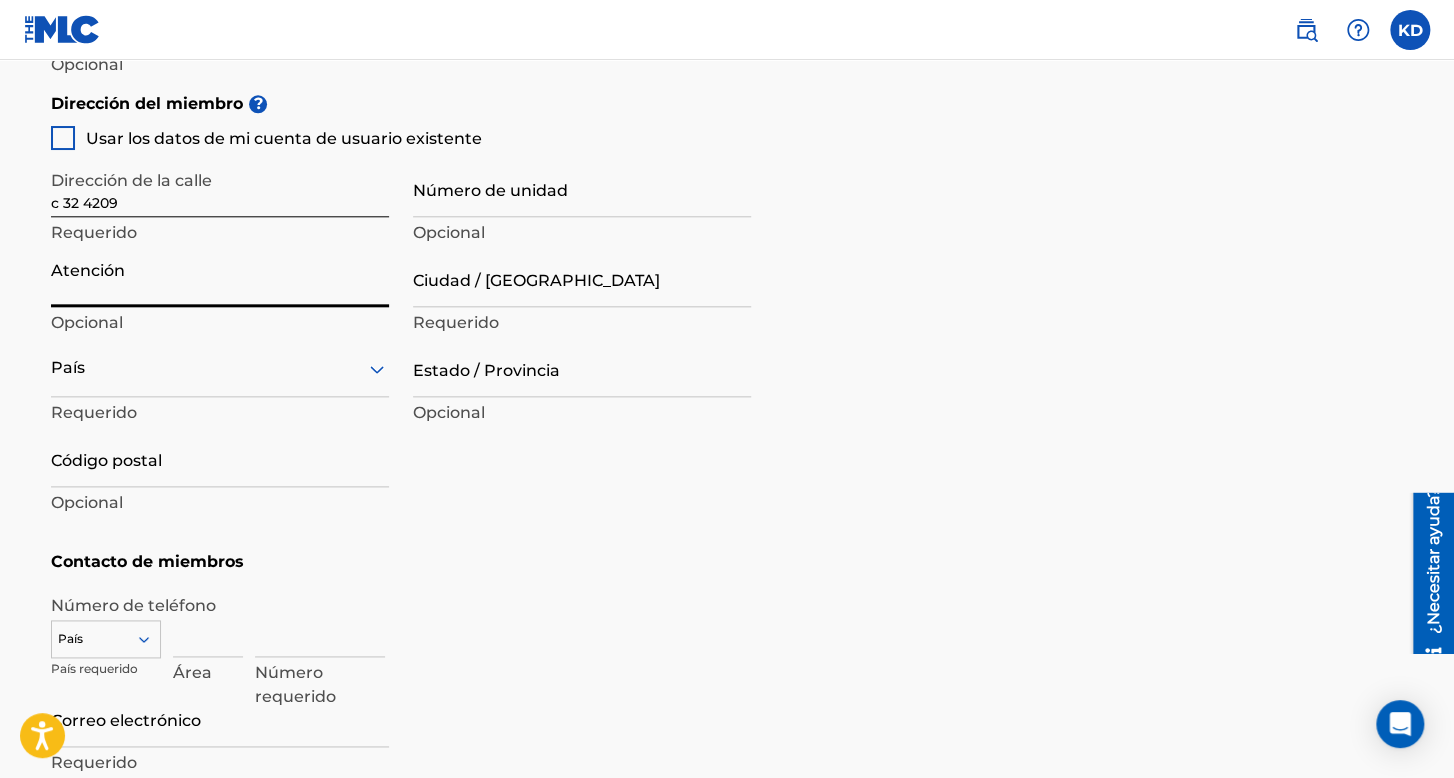 click on "Atención" at bounding box center (220, 278) 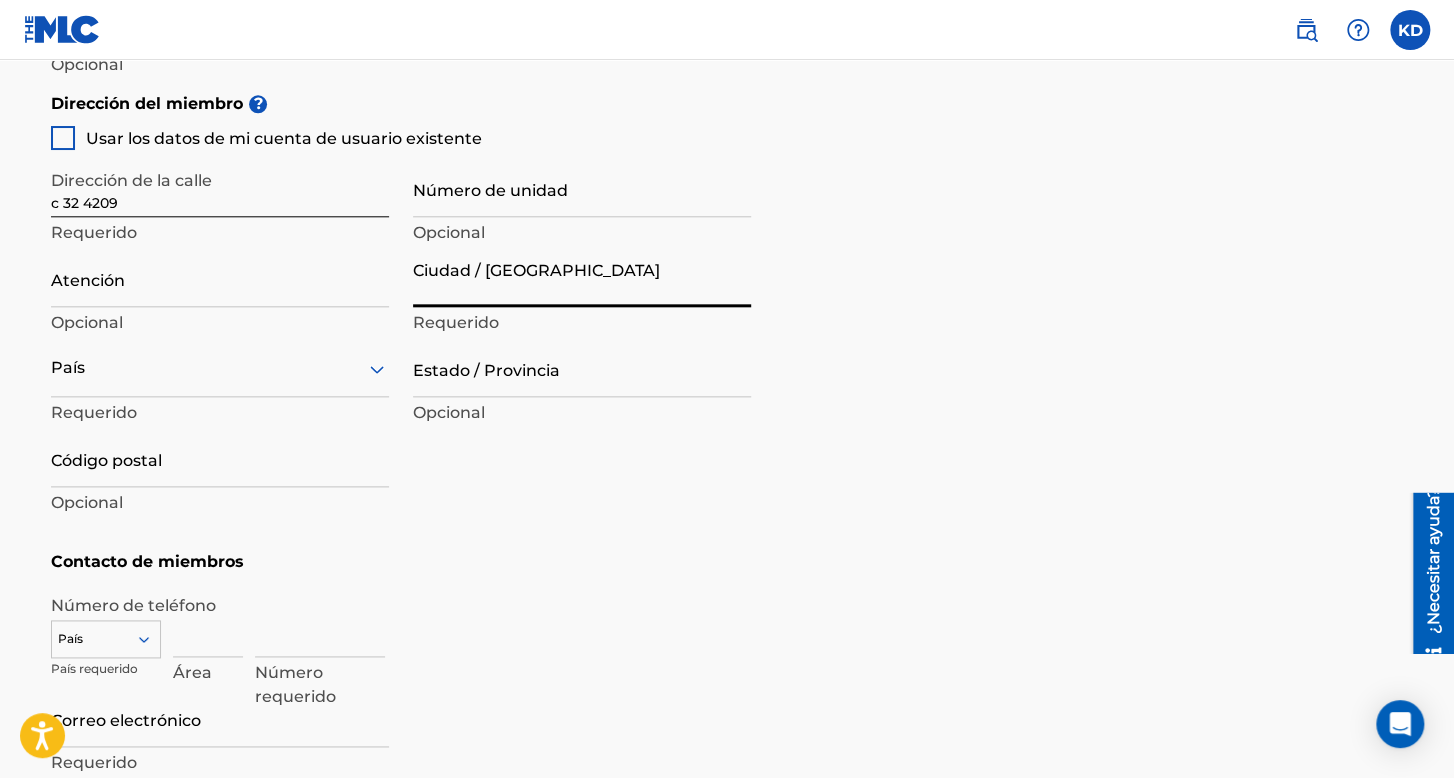 click on "Ciudad / Pueblo" at bounding box center (582, 278) 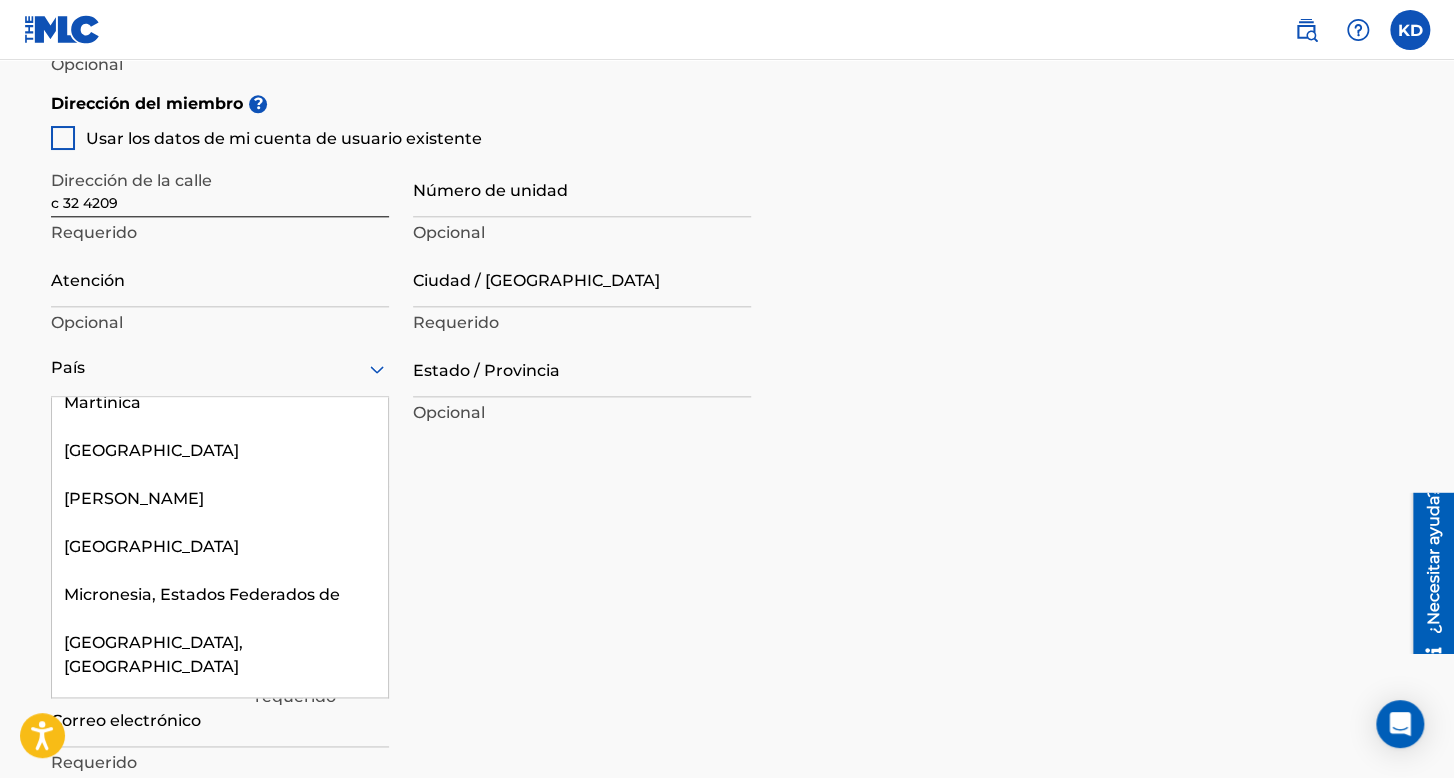 scroll, scrollTop: 6200, scrollLeft: 0, axis: vertical 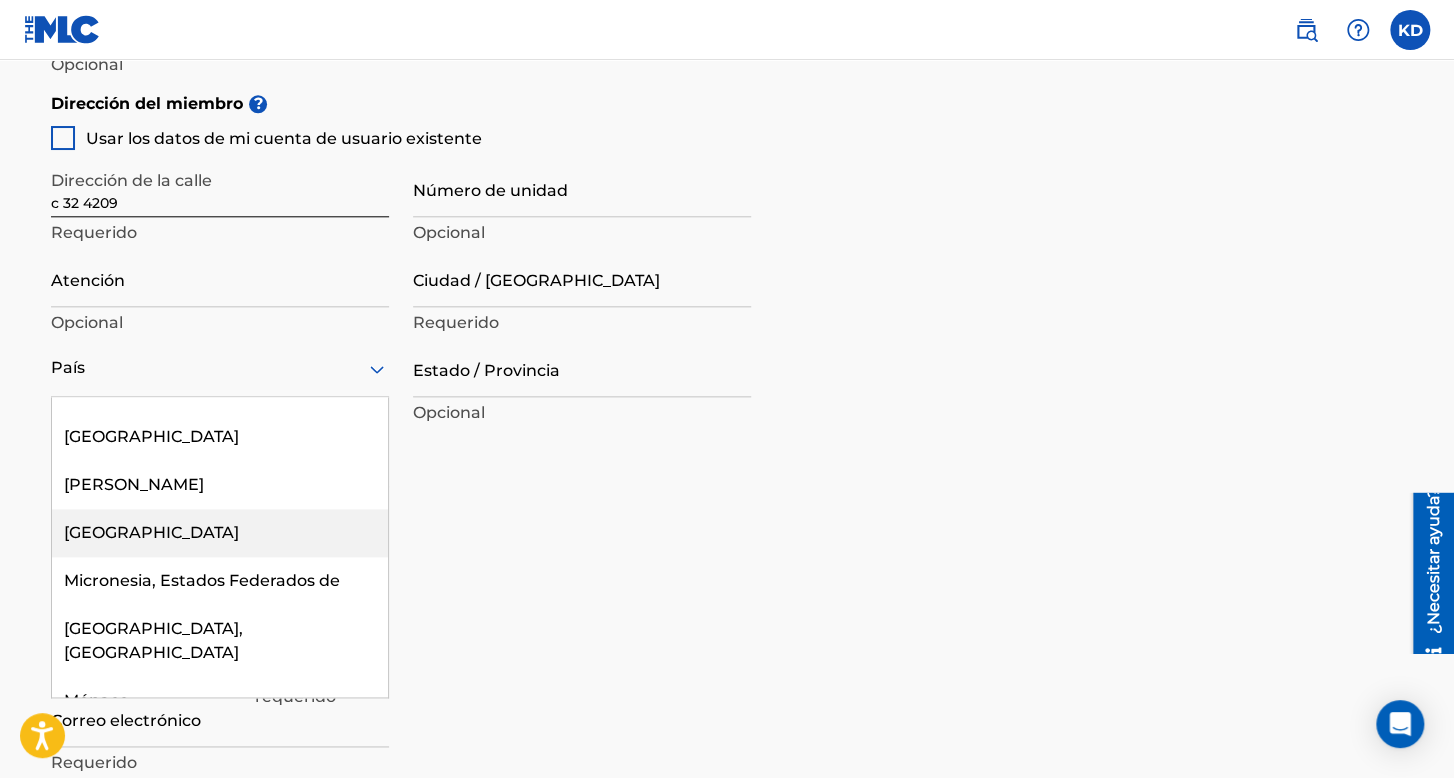 drag, startPoint x: 256, startPoint y: 406, endPoint x: 252, endPoint y: 437, distance: 31.257 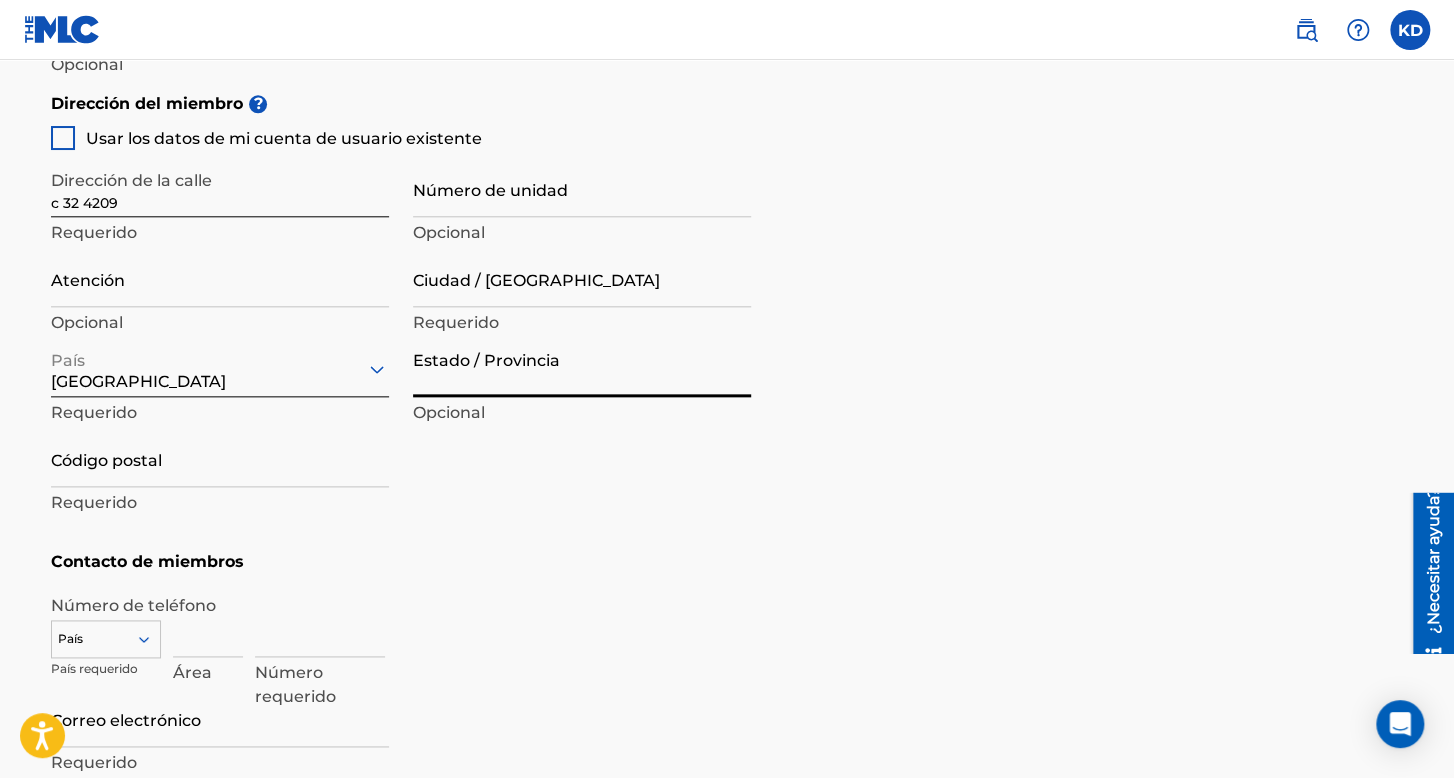 click on "Estado / Provincia" at bounding box center (582, 368) 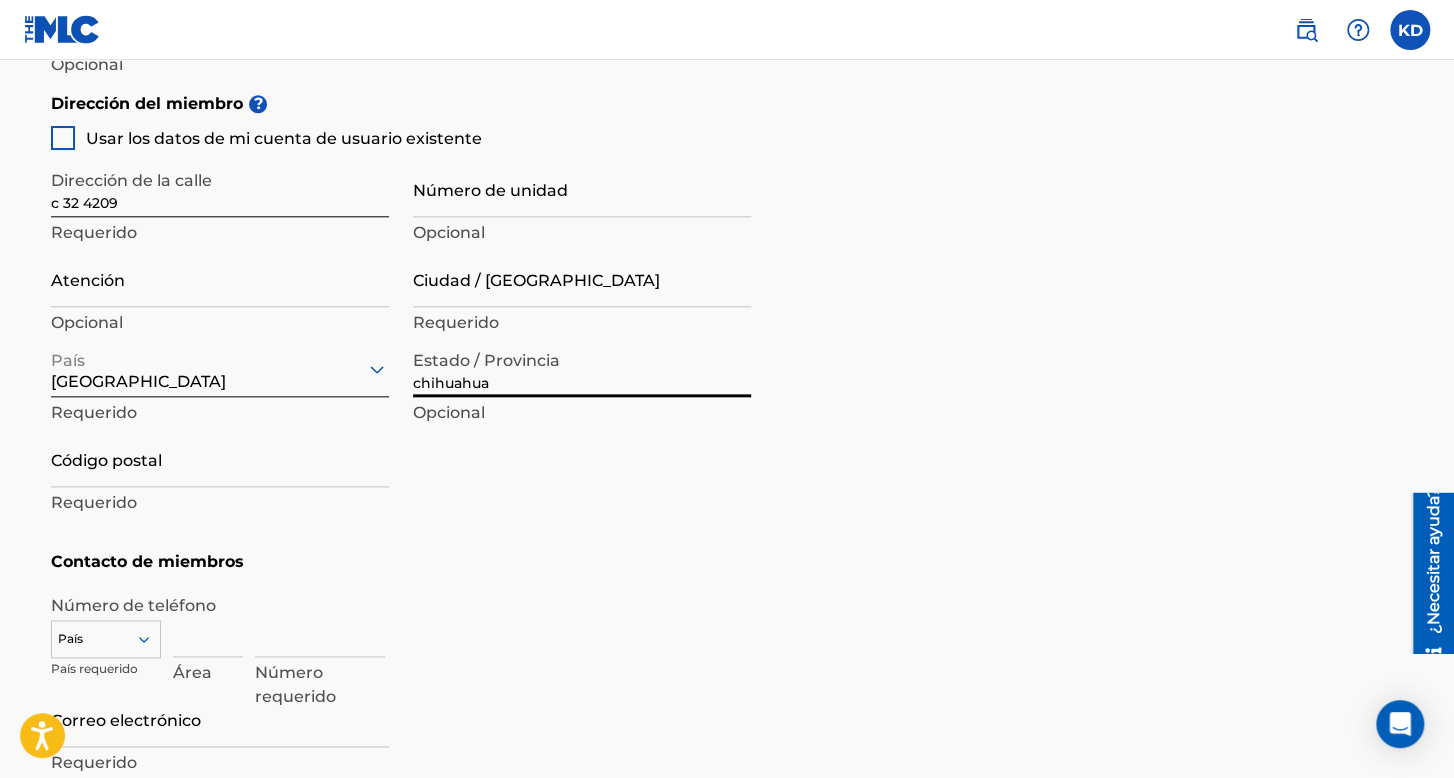 type on "chihuahua" 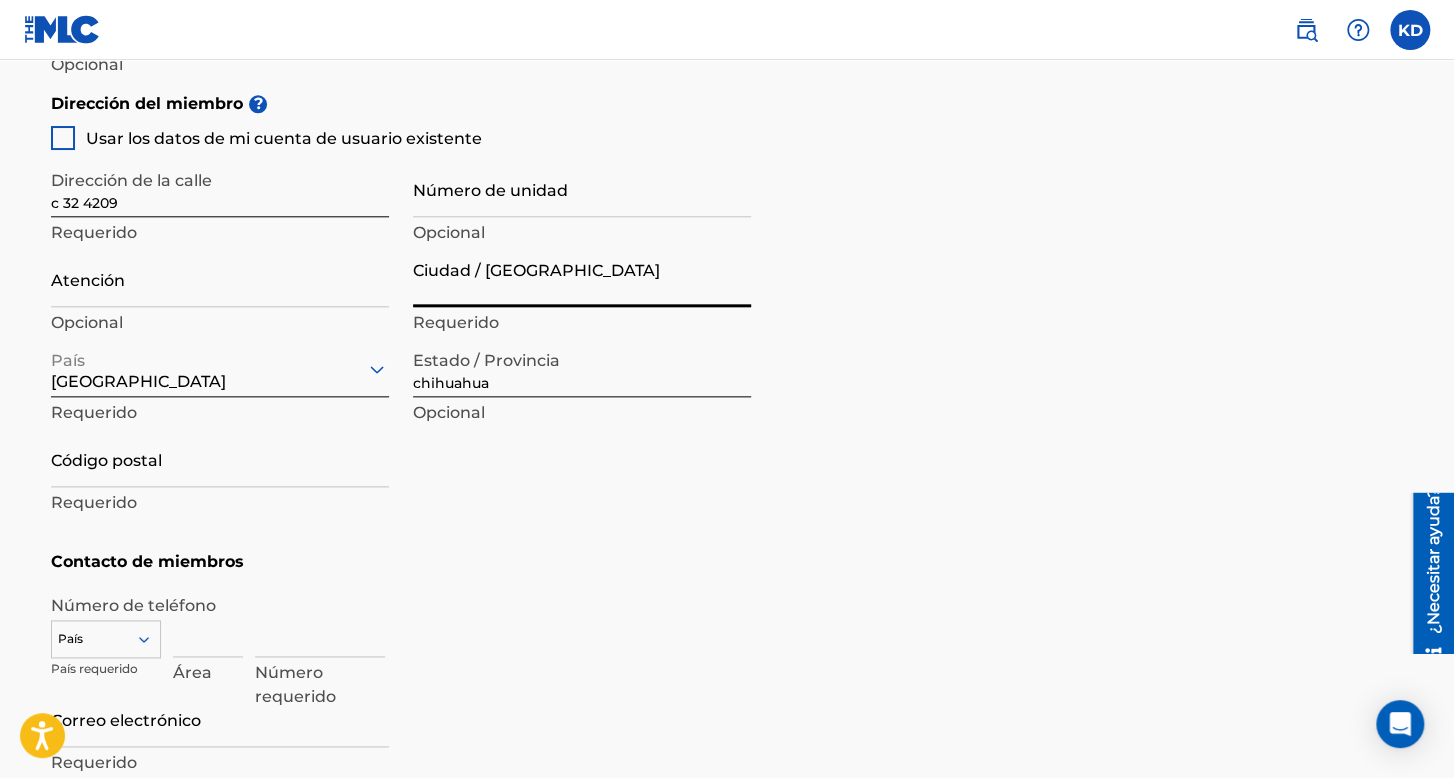 click on "Ciudad / Pueblo" at bounding box center (582, 278) 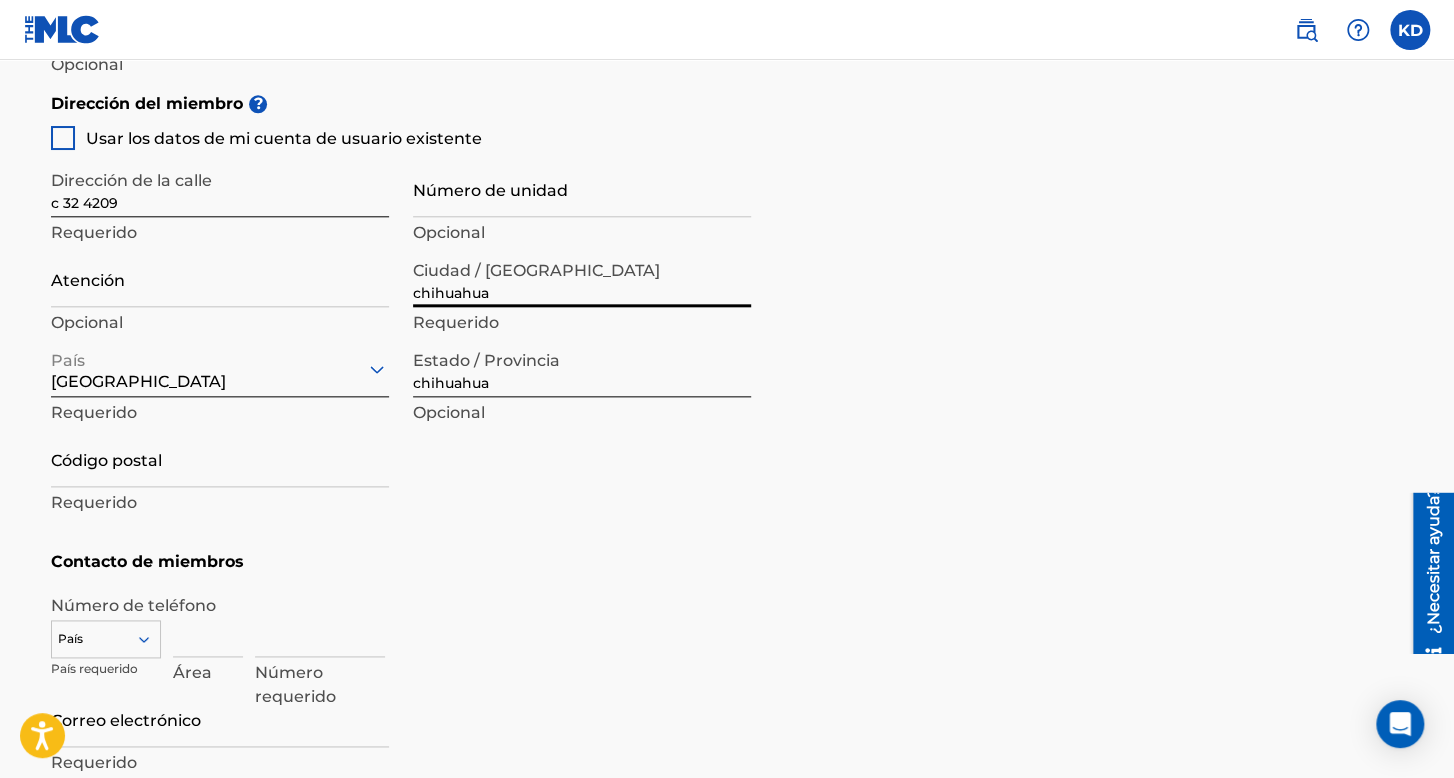 type on "chihuahua" 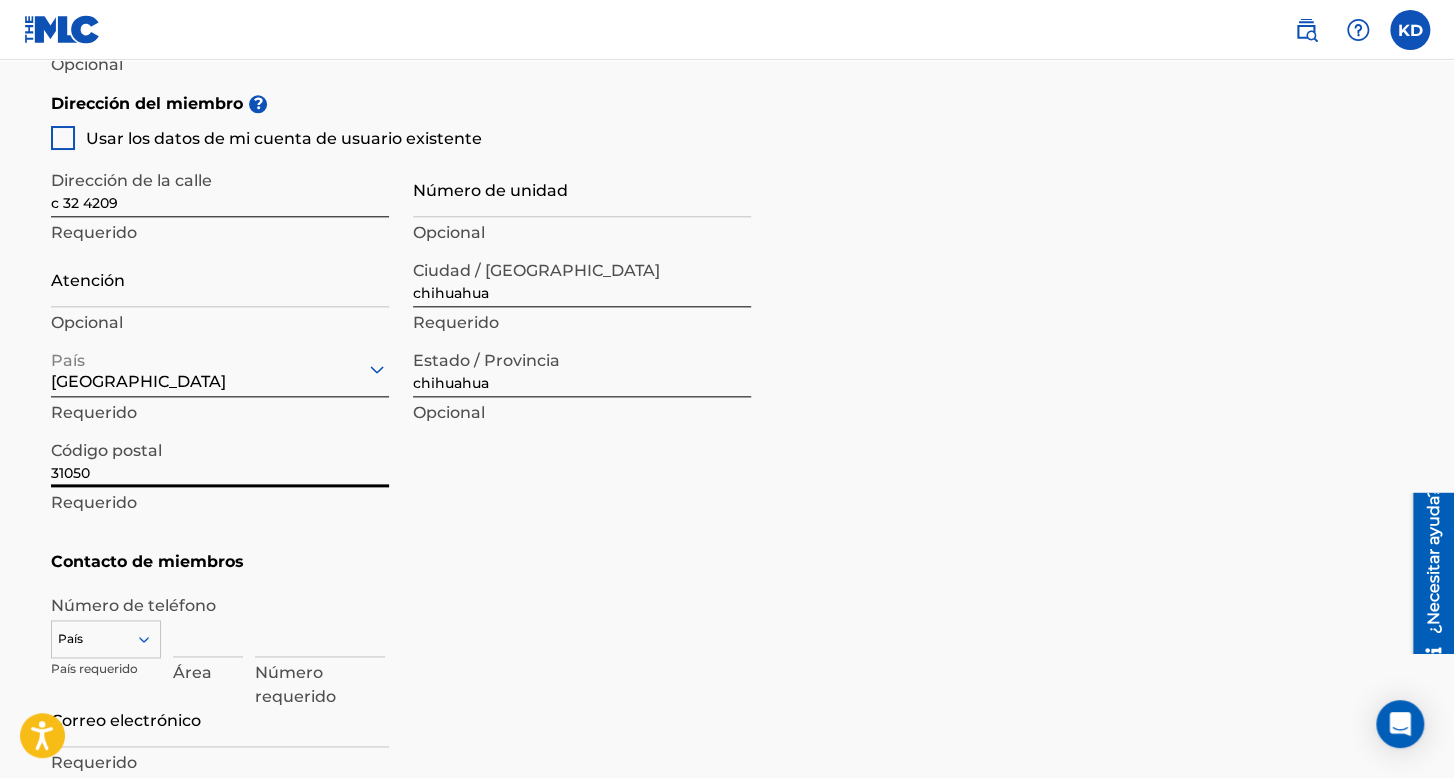 type on "31050" 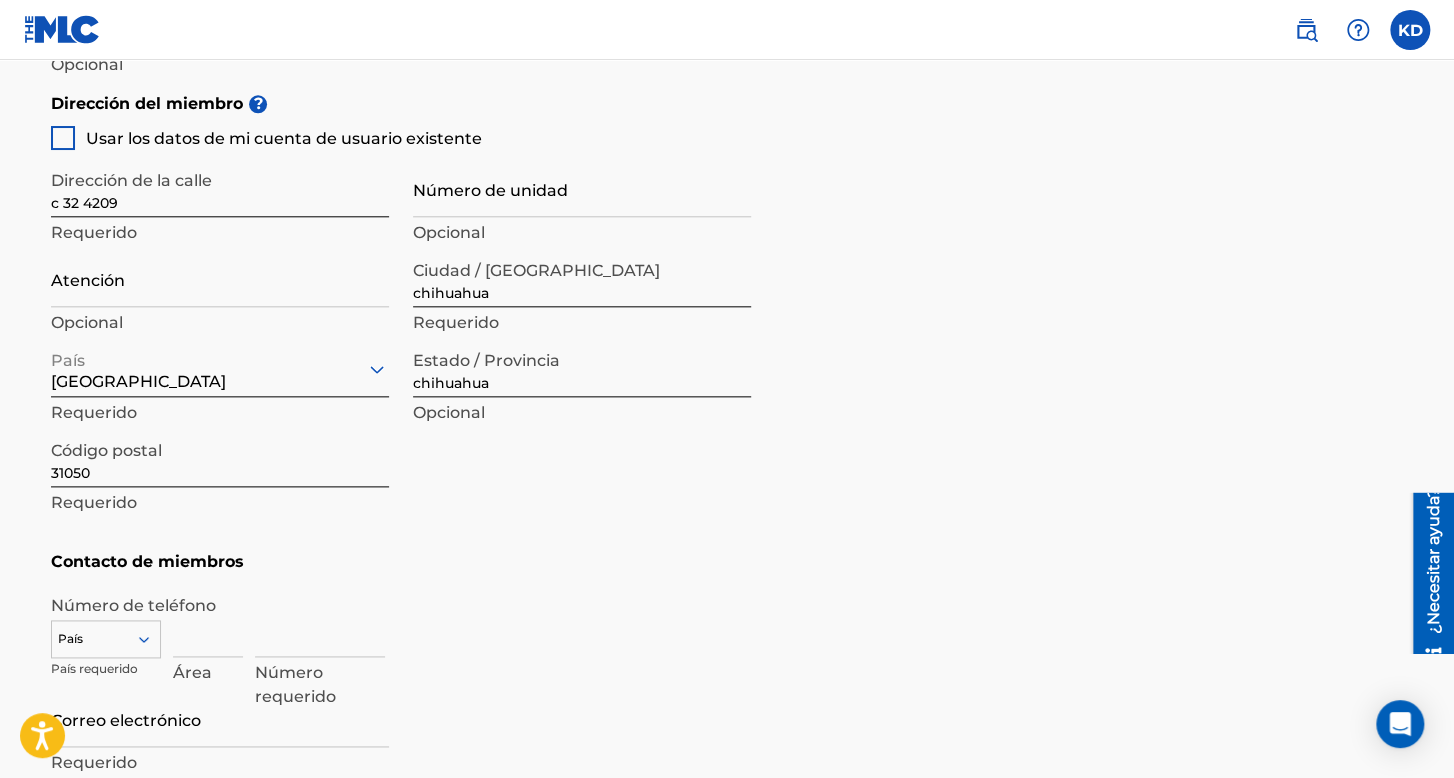 click on "Dirección del miembro ? Usar los datos de mi cuenta de usuario existente Dirección de la calle c 32 4209 Requerido Número de unidad Opcional Atención Opcional Ciudad / Pueblo chihuahua Requerido País México Requerido Estado / Provincia chihuahua Opcional Código postal 31050 Requerido" at bounding box center (727, 311) 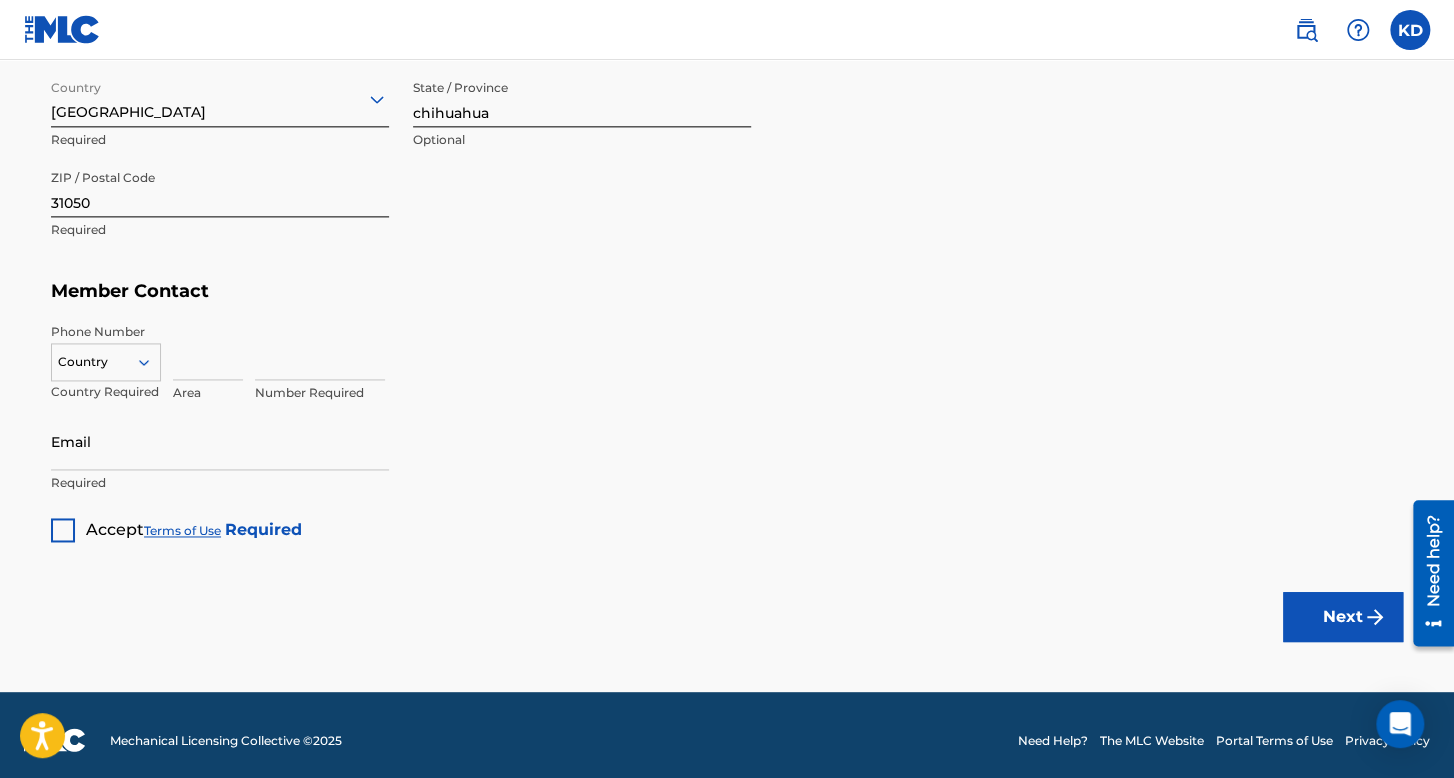 scroll, scrollTop: 1173, scrollLeft: 0, axis: vertical 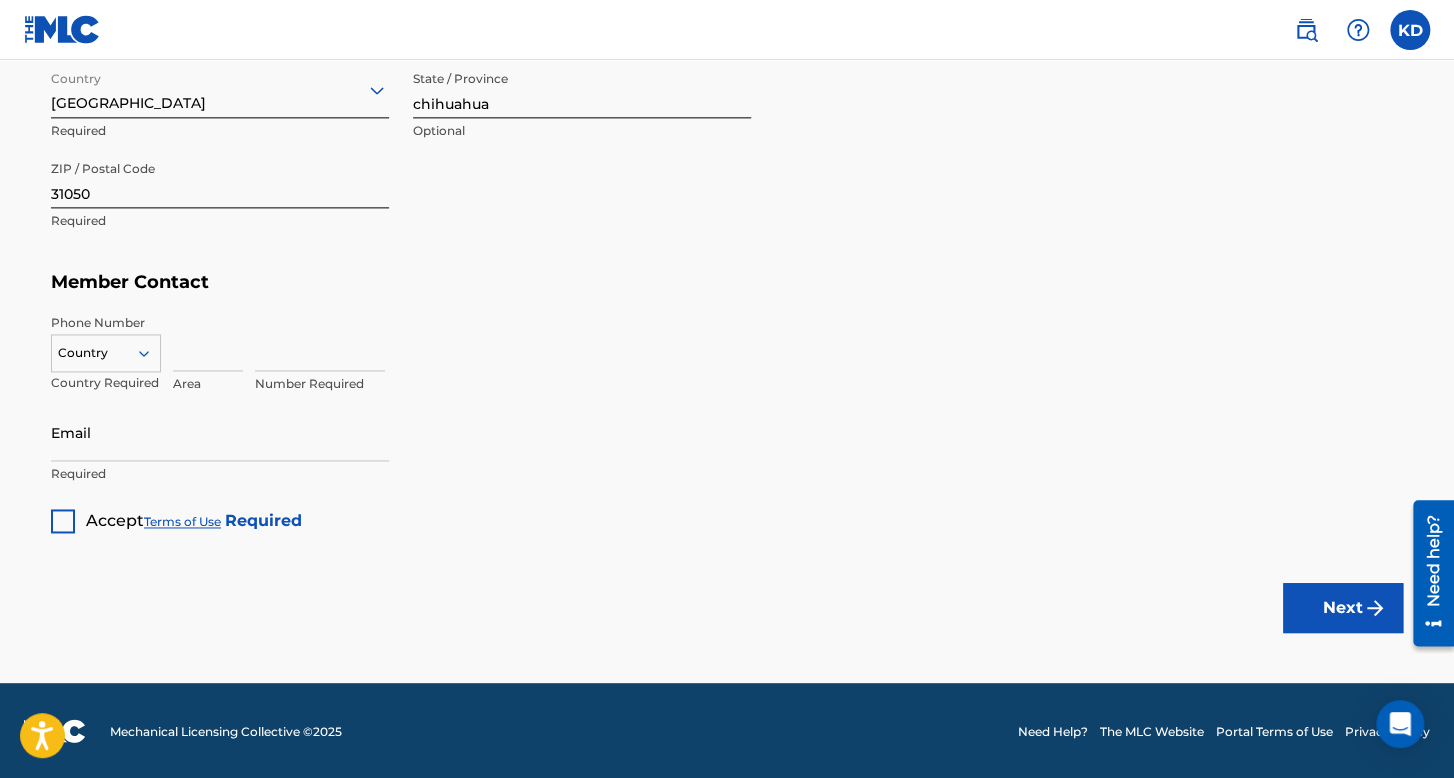 click on "Country" at bounding box center [106, 349] 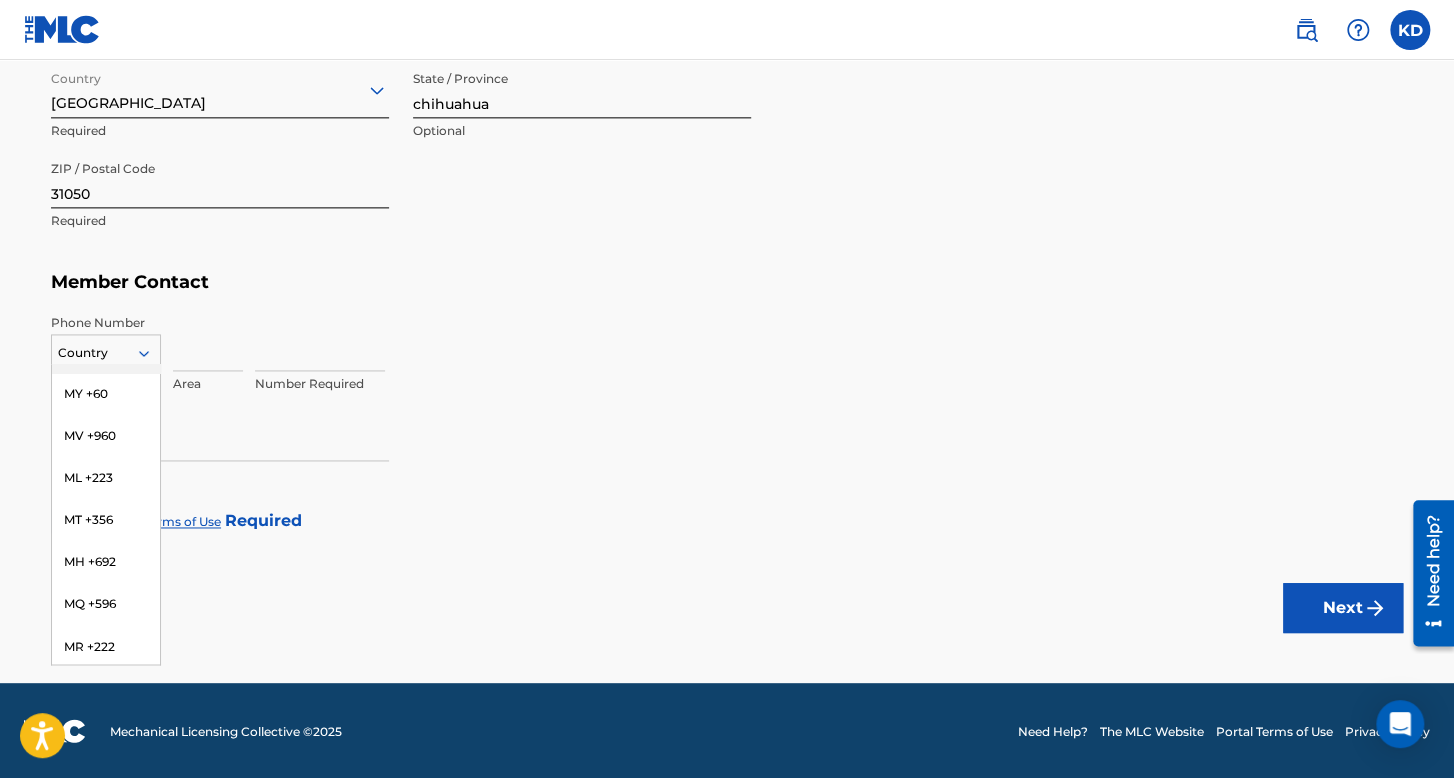 scroll, scrollTop: 5100, scrollLeft: 0, axis: vertical 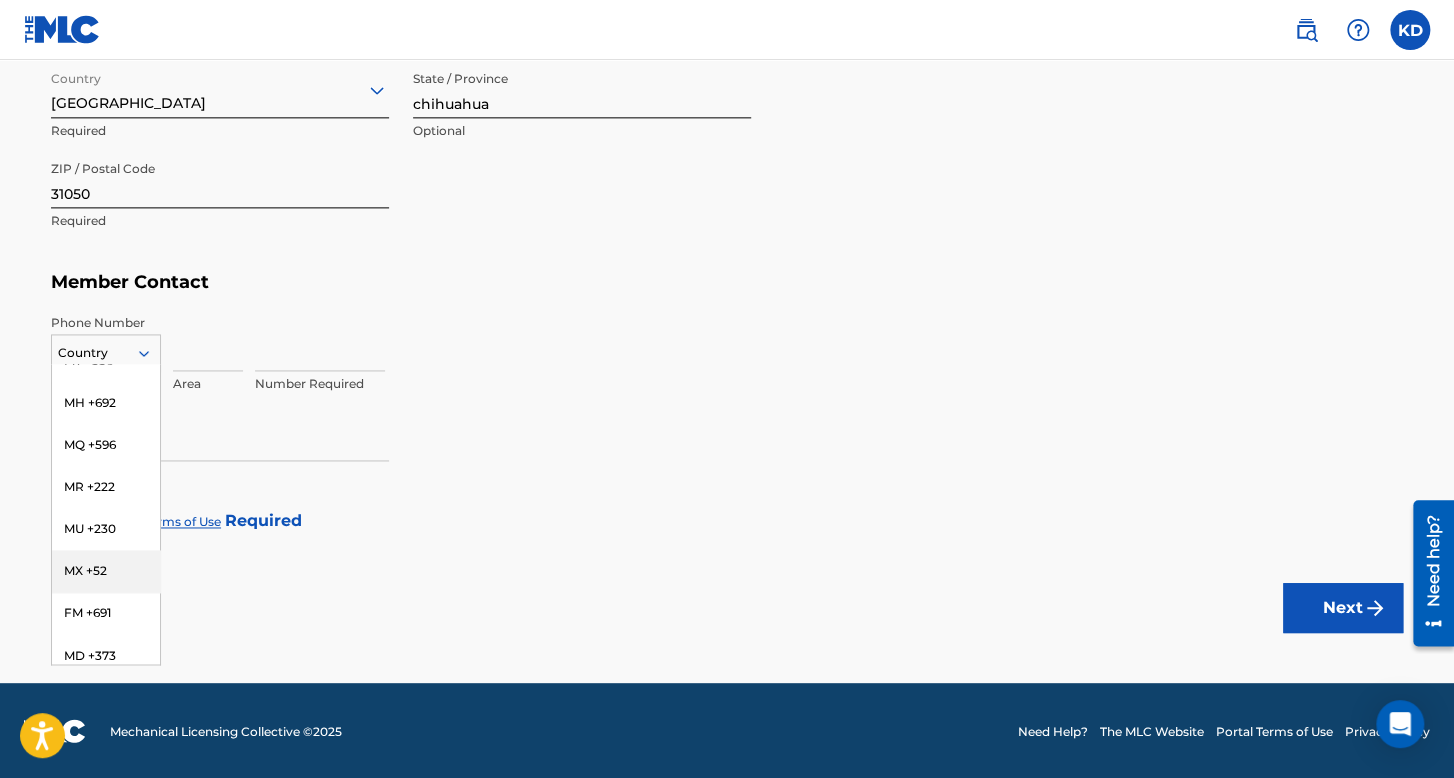 click on "MX +52" at bounding box center [106, 571] 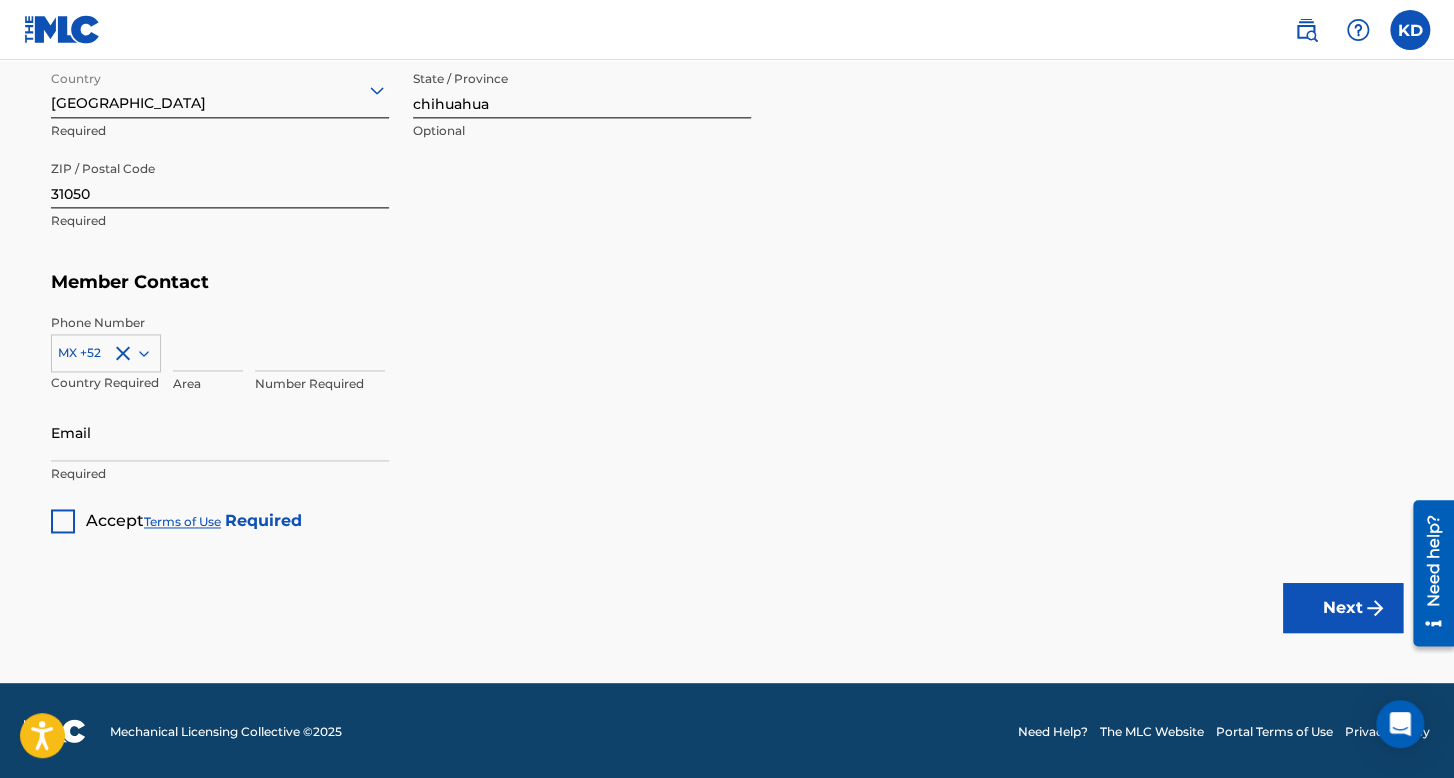 click at bounding box center (208, 342) 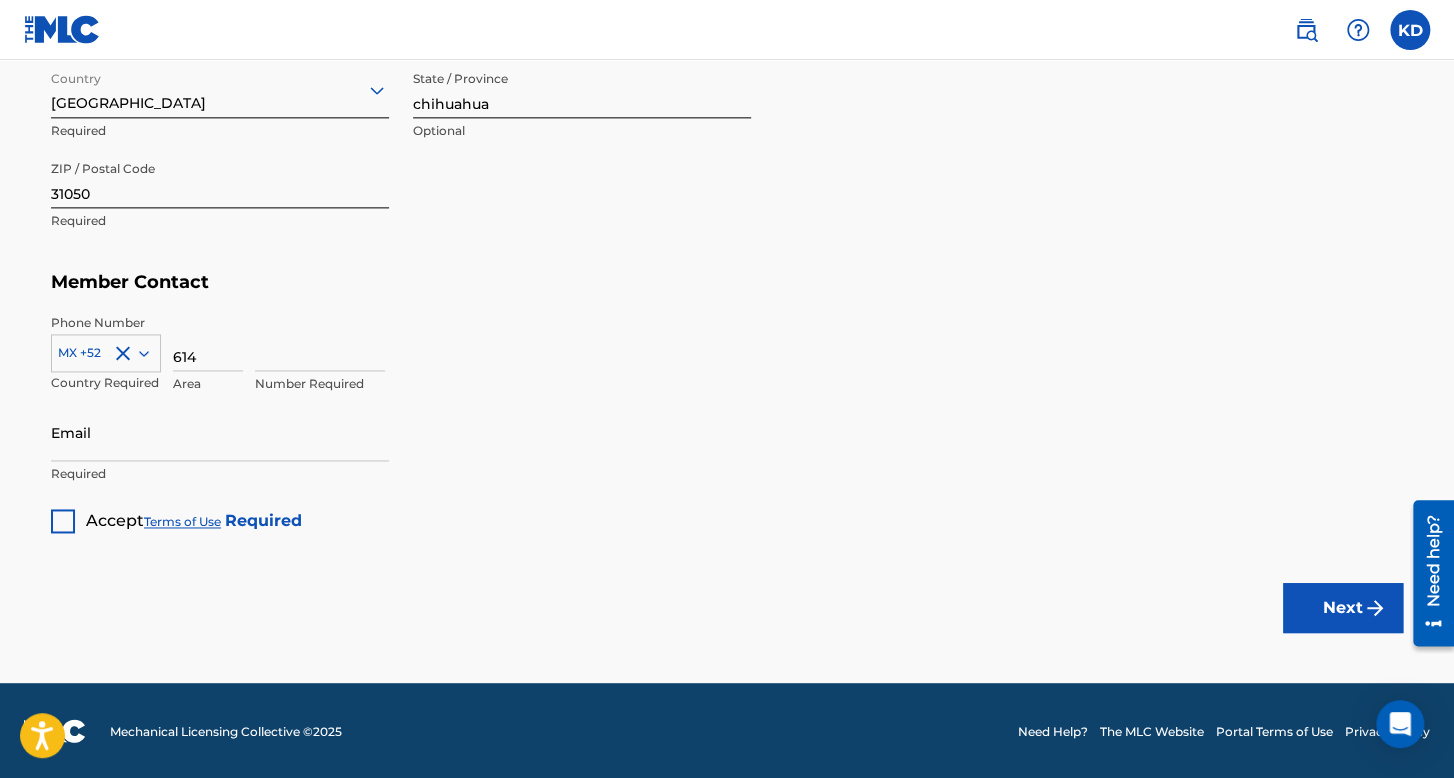 type on "614" 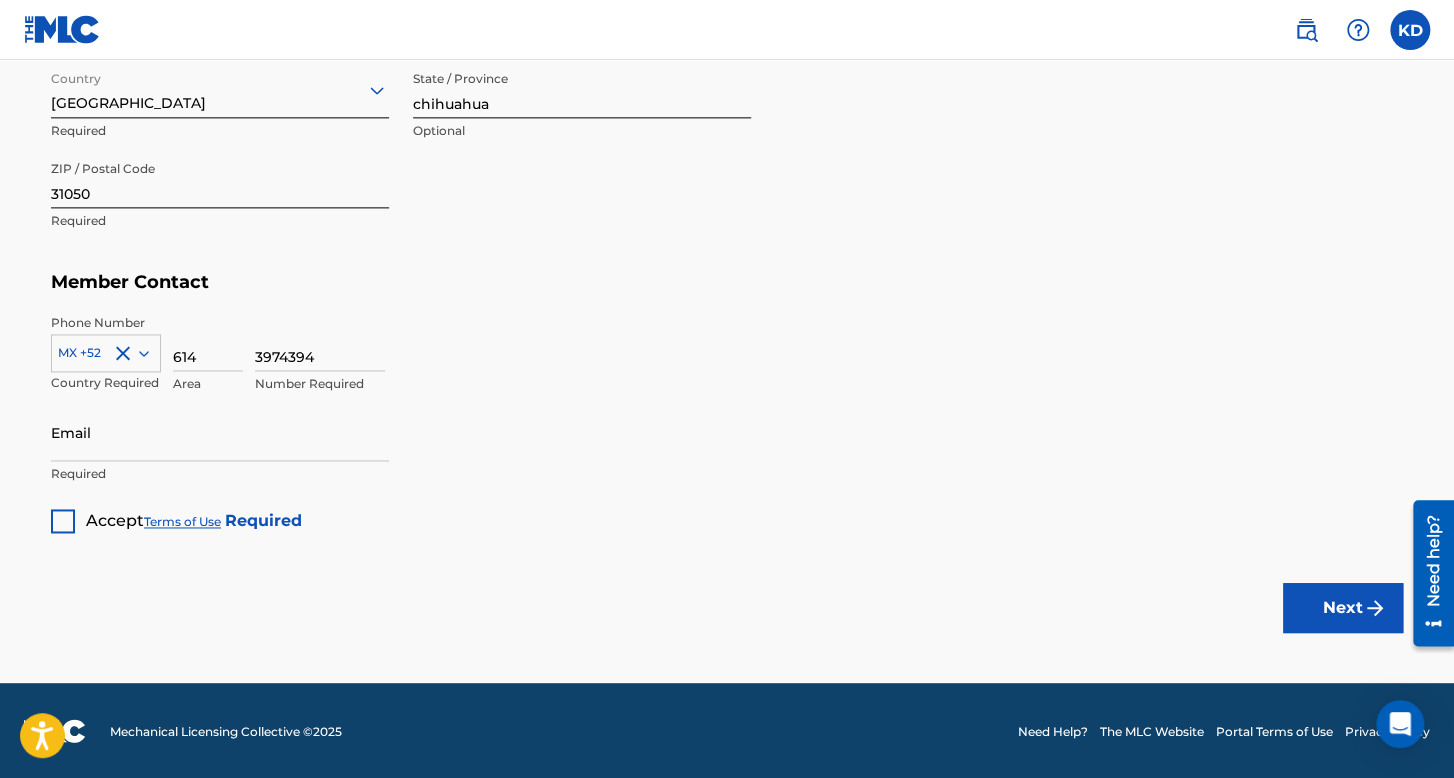 type on "3974394" 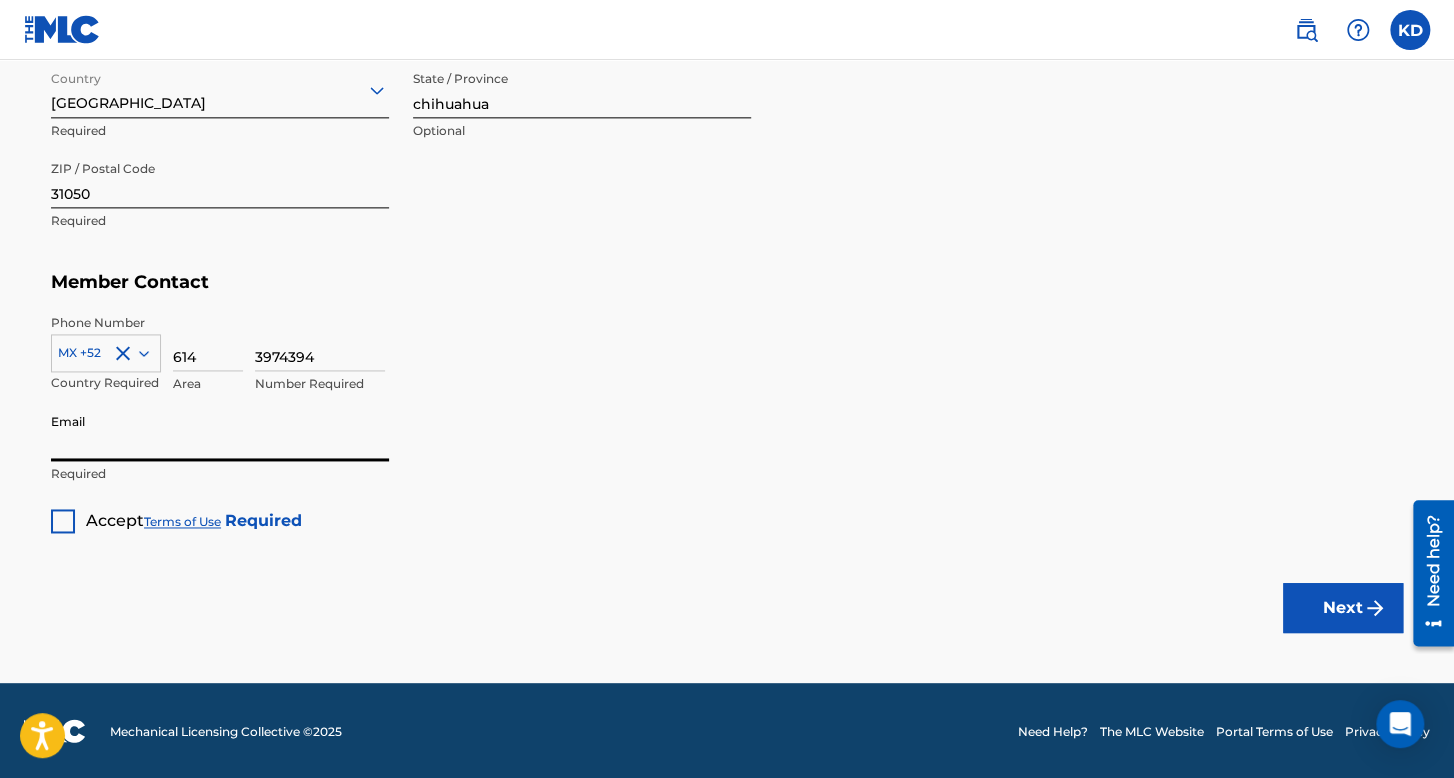 click on "Email" at bounding box center (220, 432) 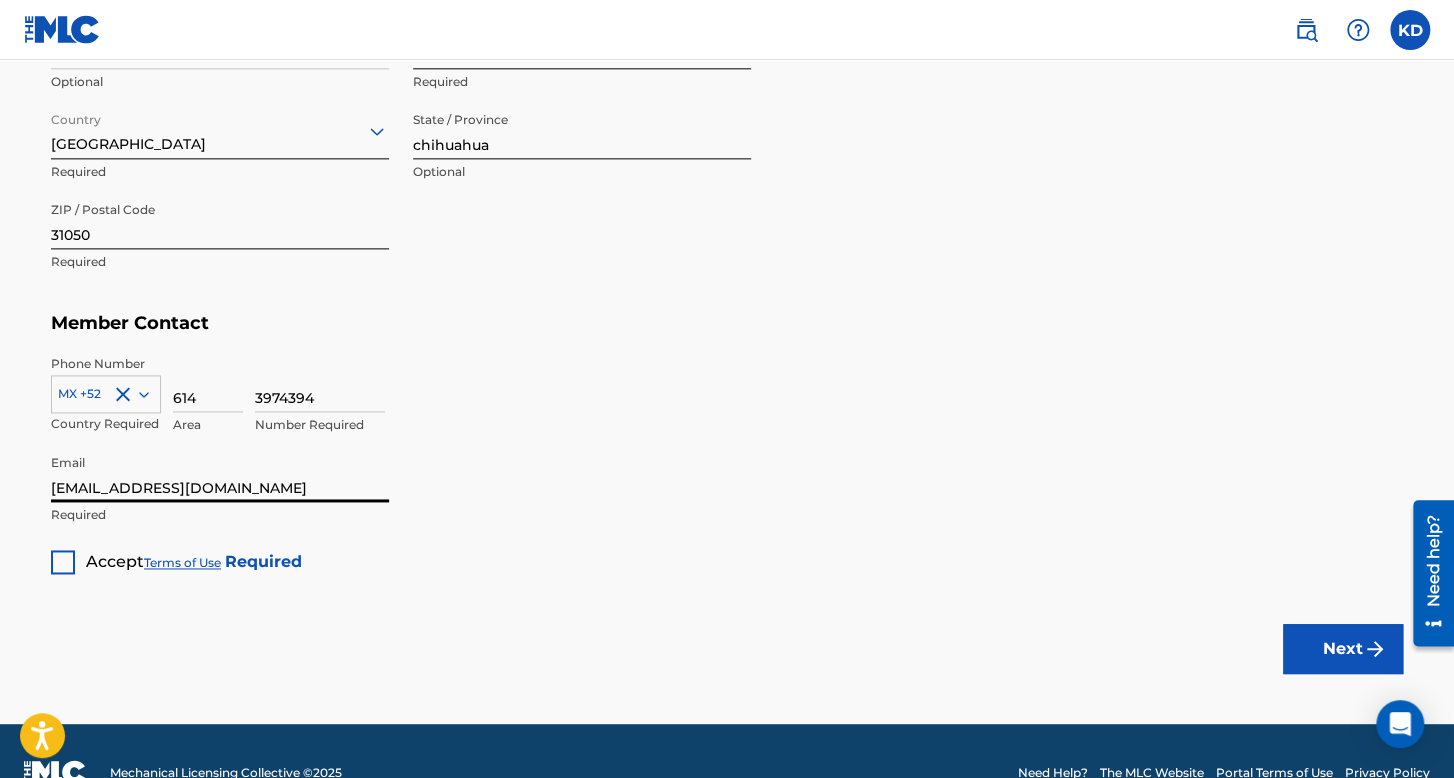 scroll, scrollTop: 1073, scrollLeft: 0, axis: vertical 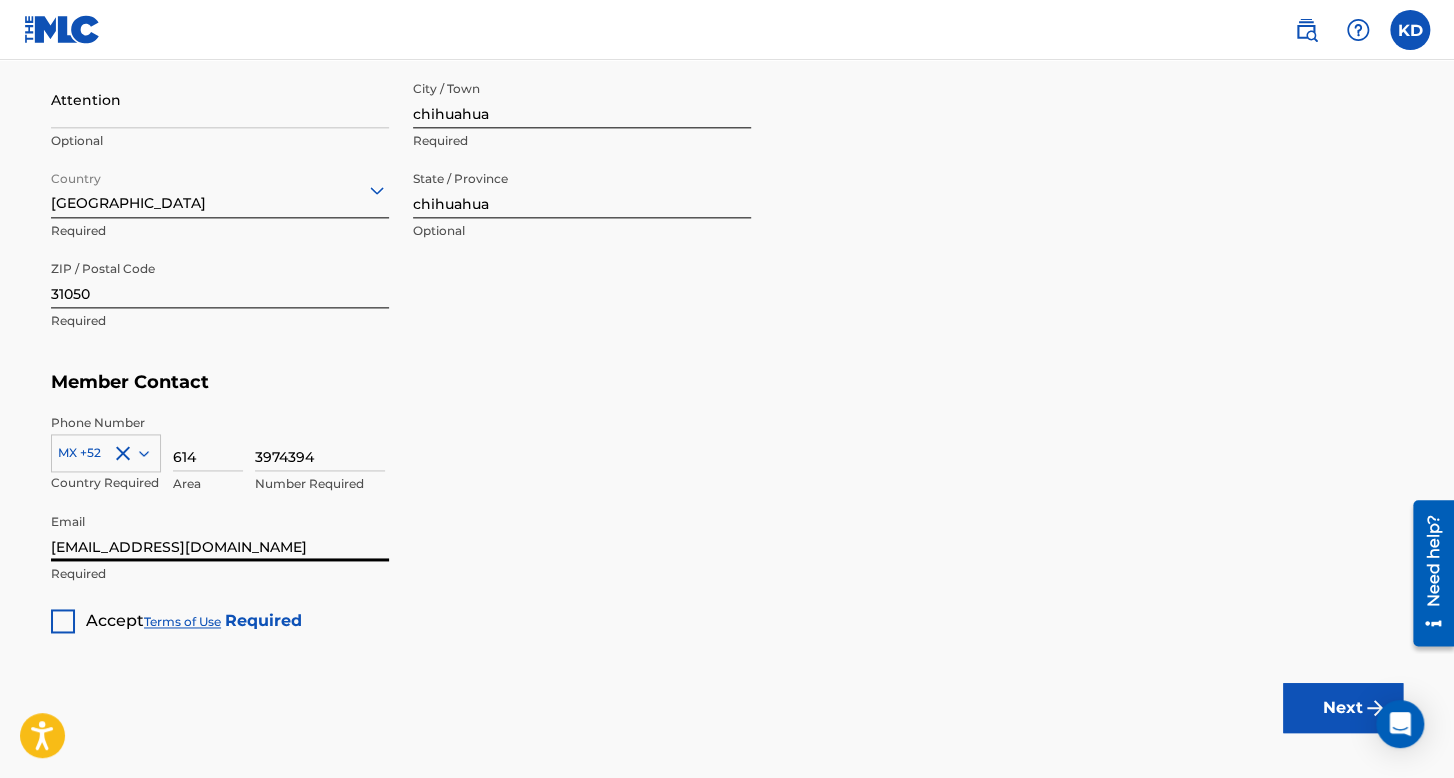 type on "[EMAIL_ADDRESS][DOMAIN_NAME]" 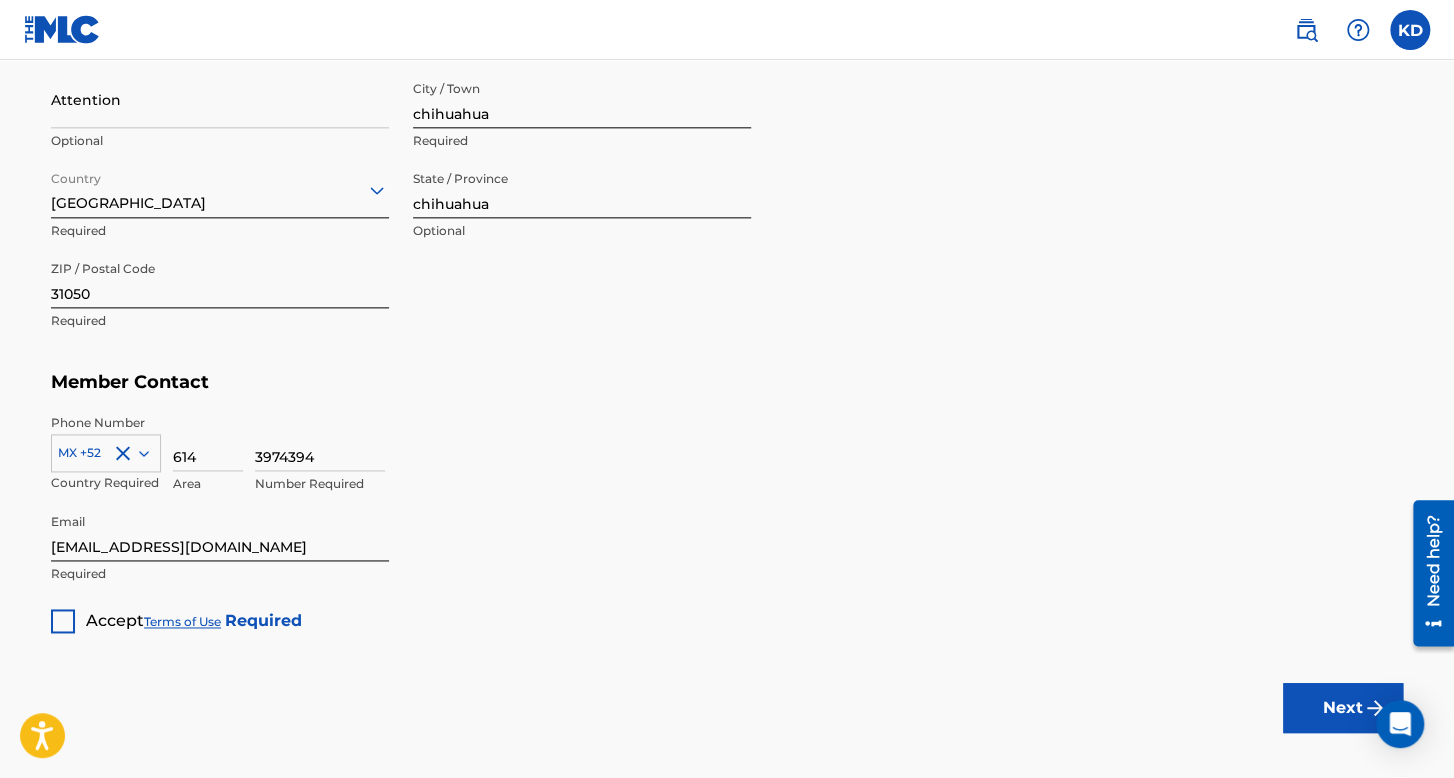 click at bounding box center (63, 621) 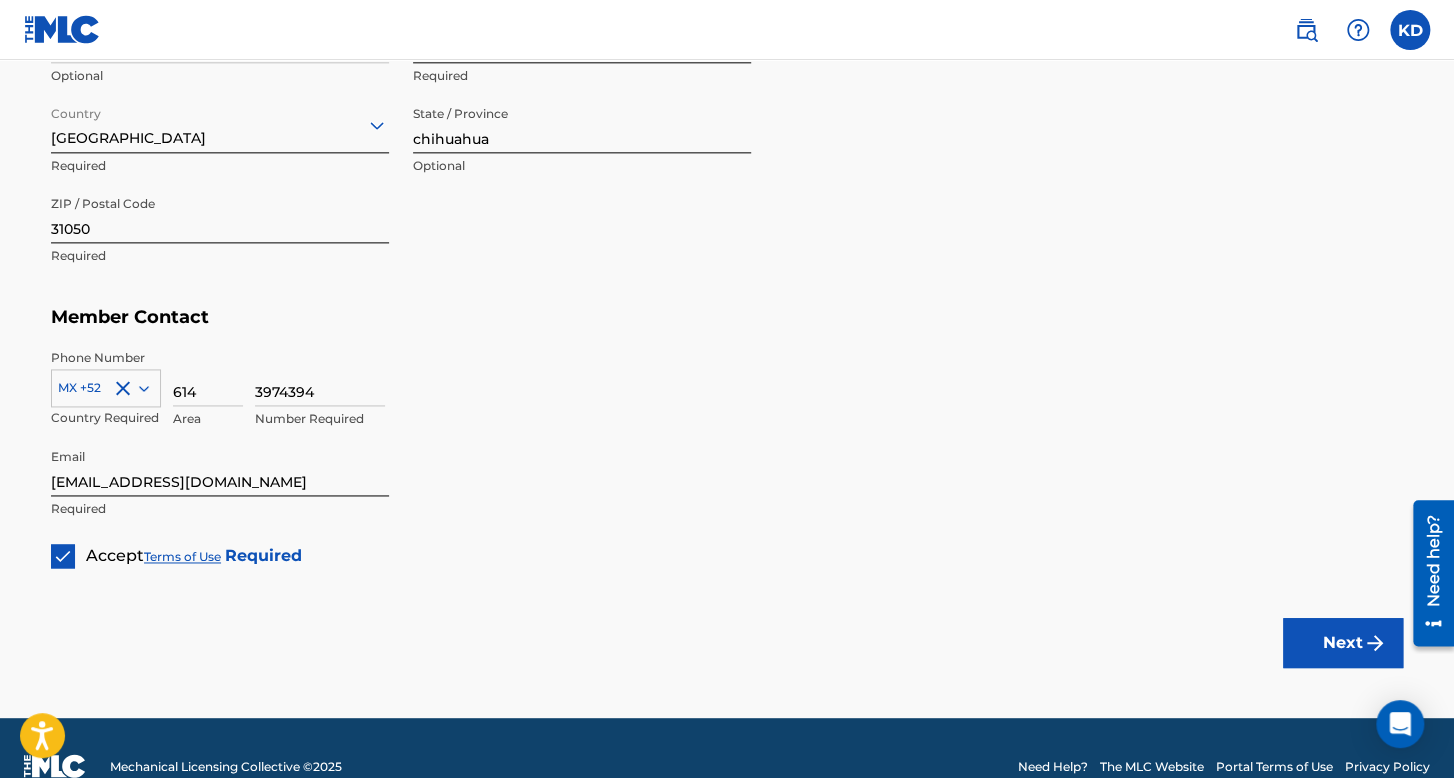 scroll, scrollTop: 1173, scrollLeft: 0, axis: vertical 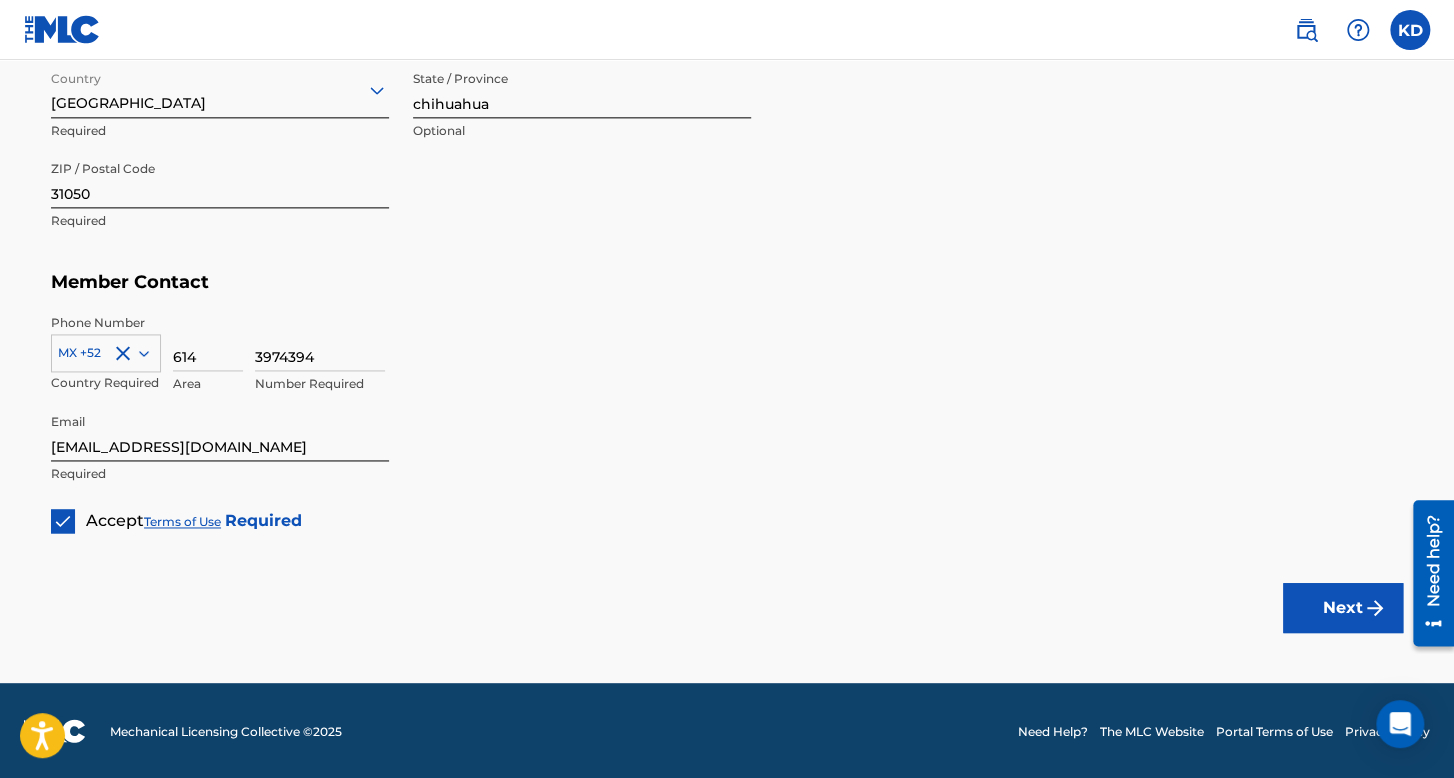 click on "Next" at bounding box center [1343, 608] 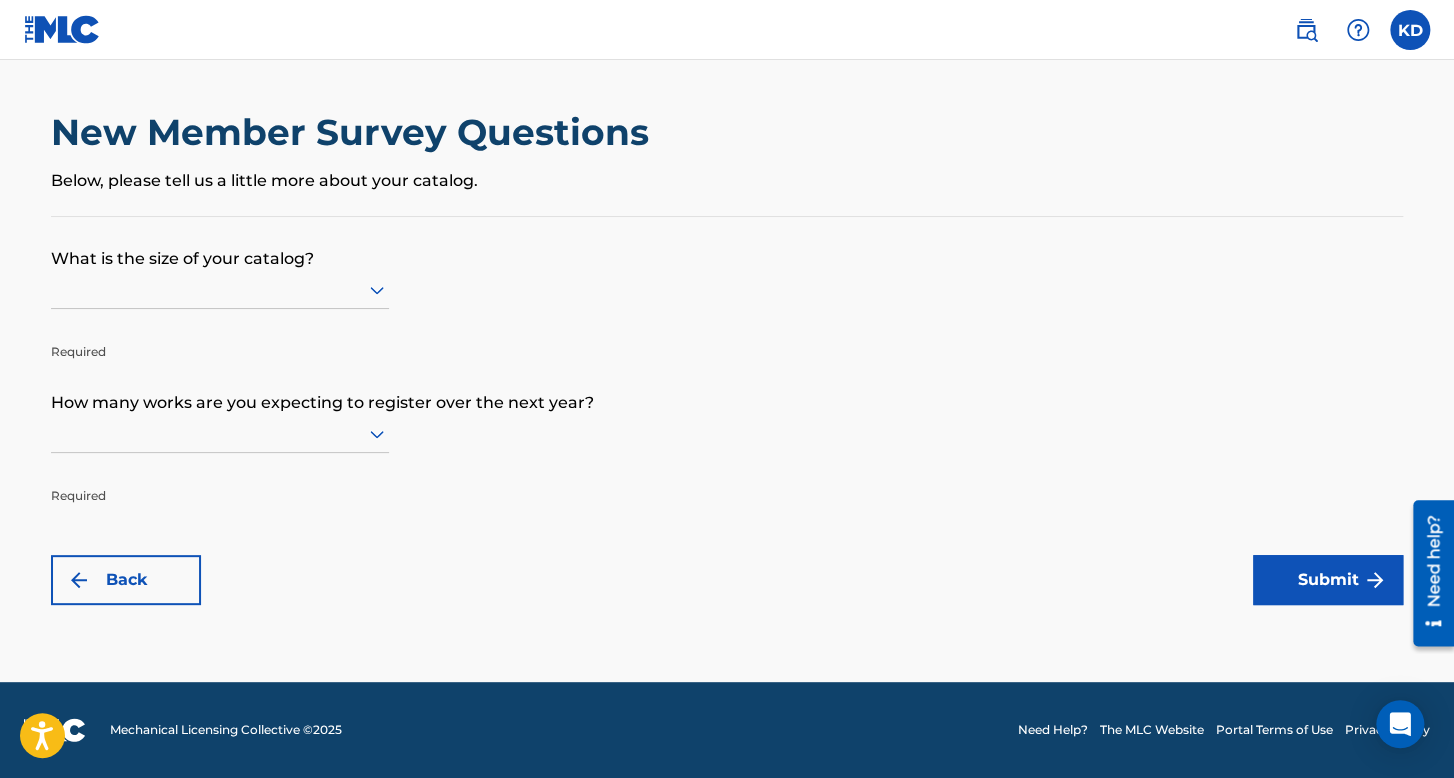 scroll, scrollTop: 0, scrollLeft: 0, axis: both 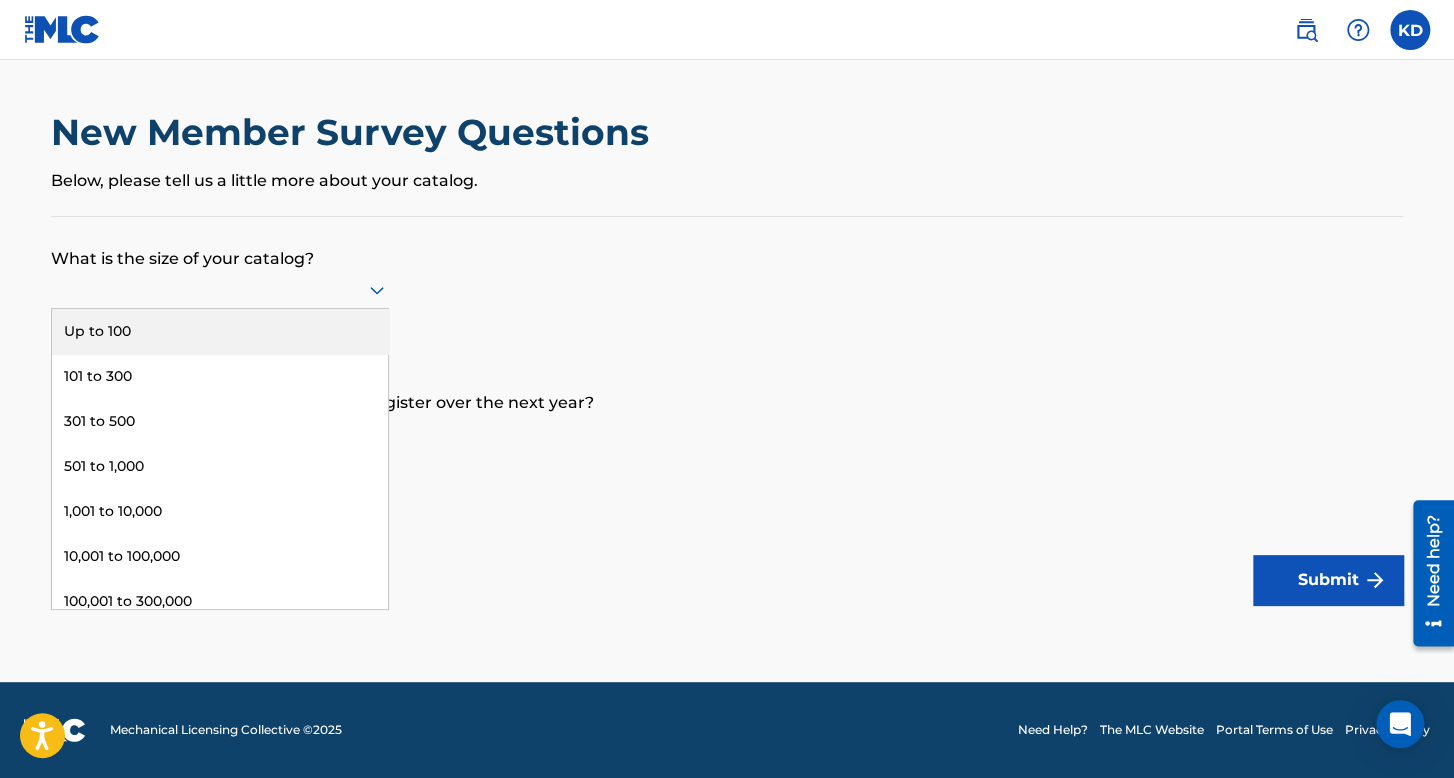 click on "Up to 100" at bounding box center (220, 331) 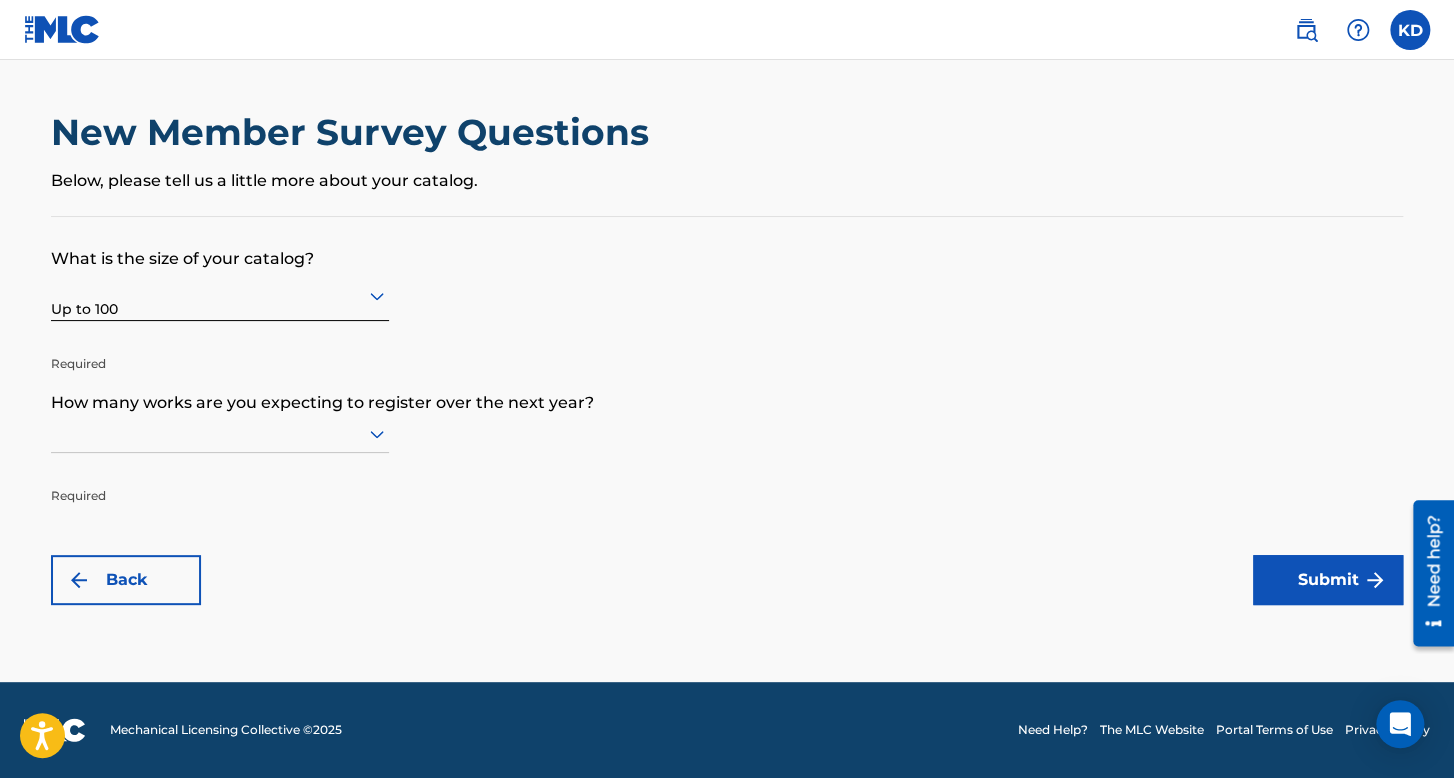 click at bounding box center [220, 433] 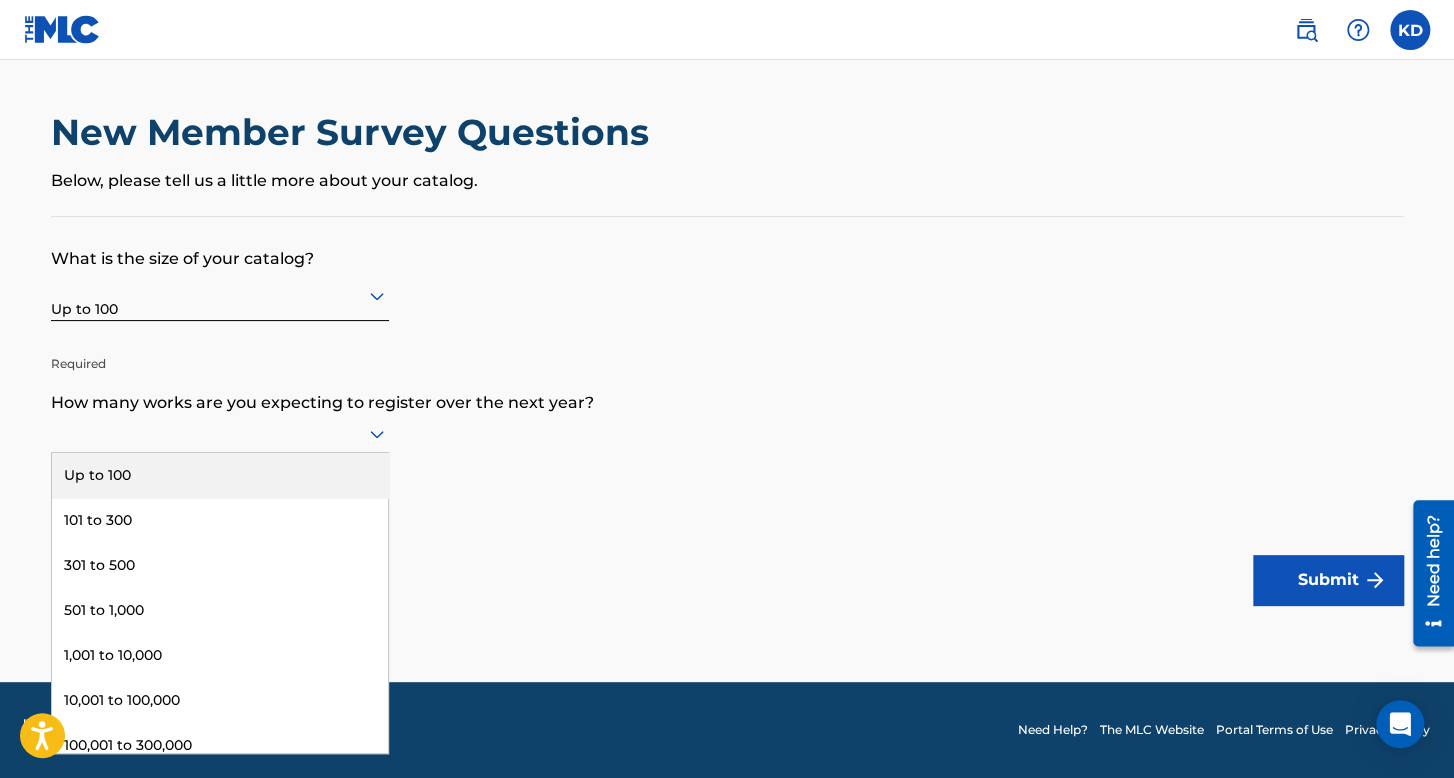 click on "Up to 100" at bounding box center (220, 475) 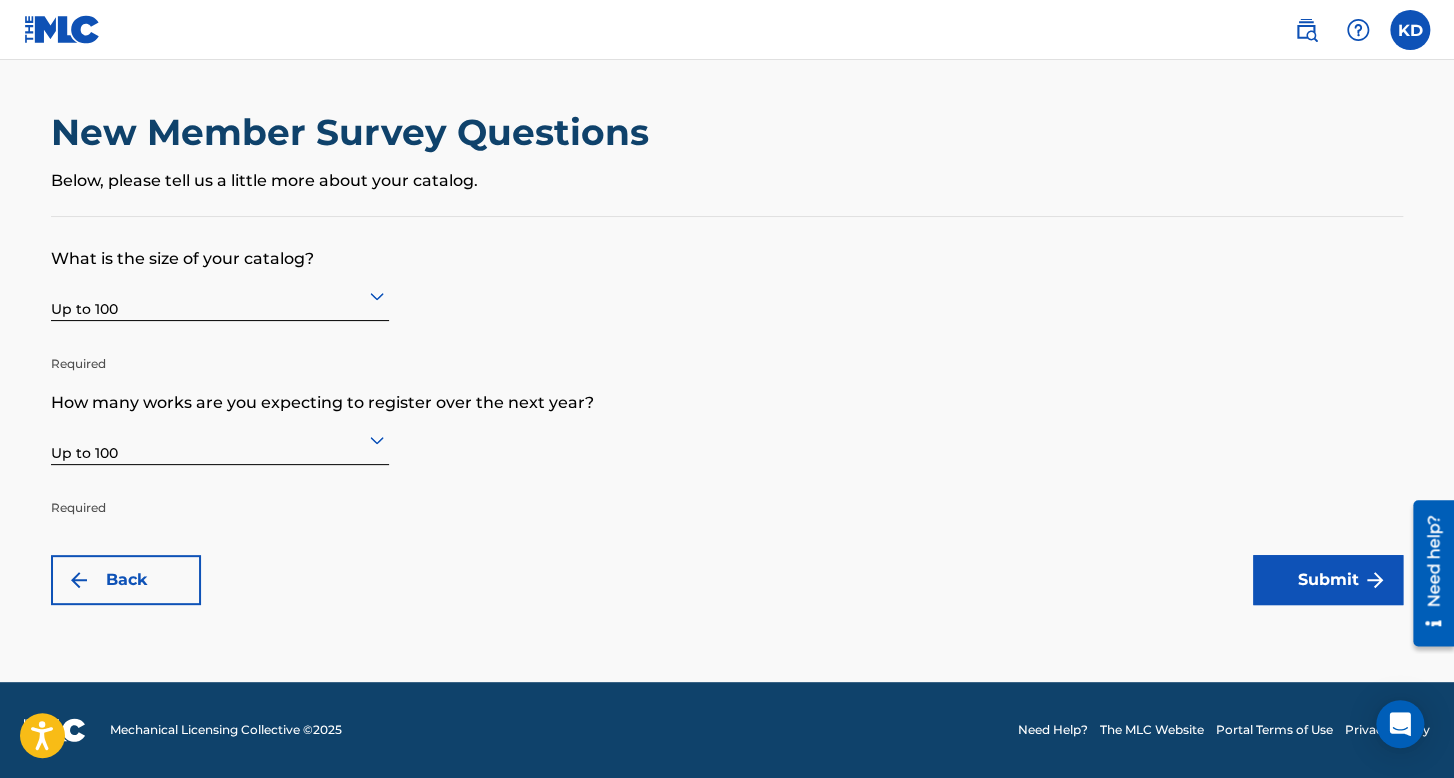 click on "Submit" at bounding box center (1328, 580) 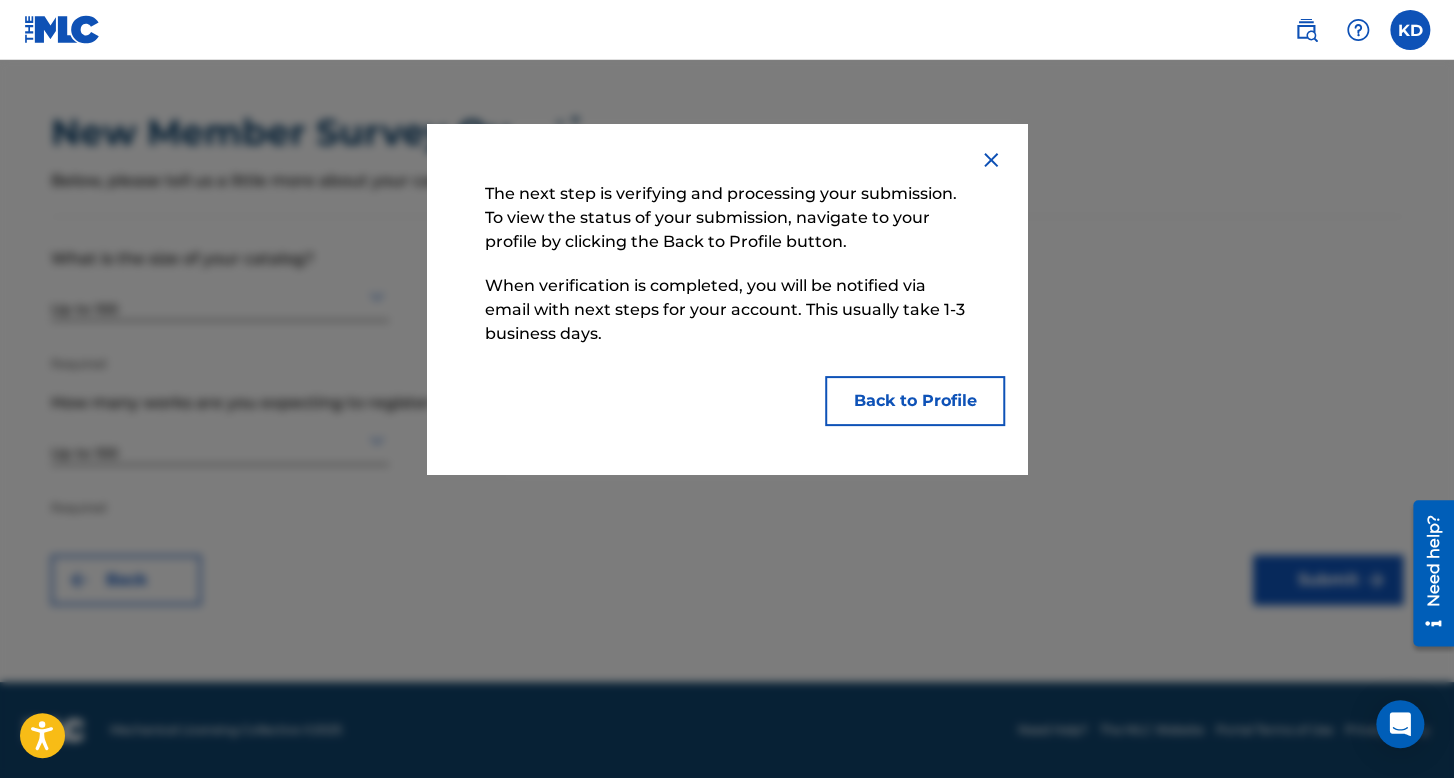 click on "Back to Profile" at bounding box center [915, 401] 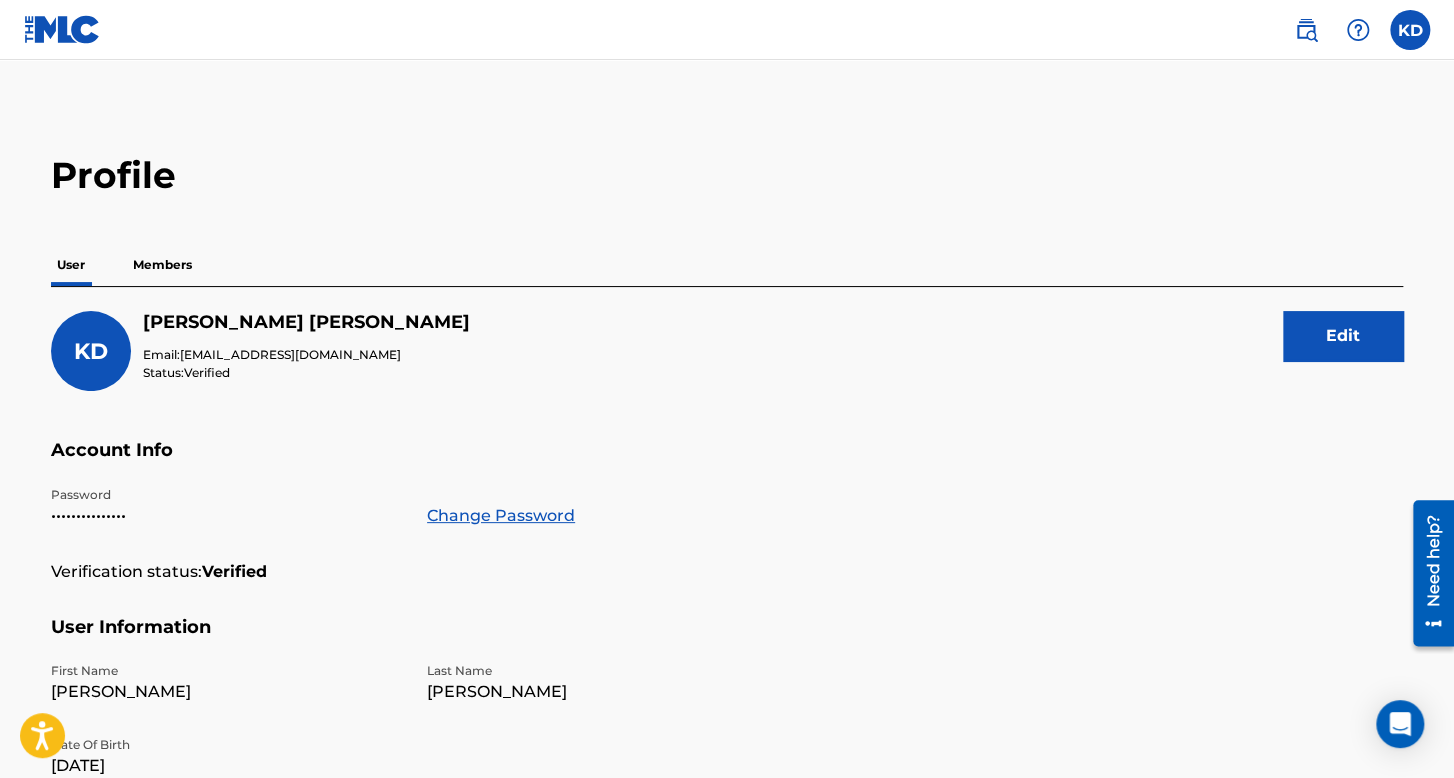 scroll, scrollTop: 0, scrollLeft: 0, axis: both 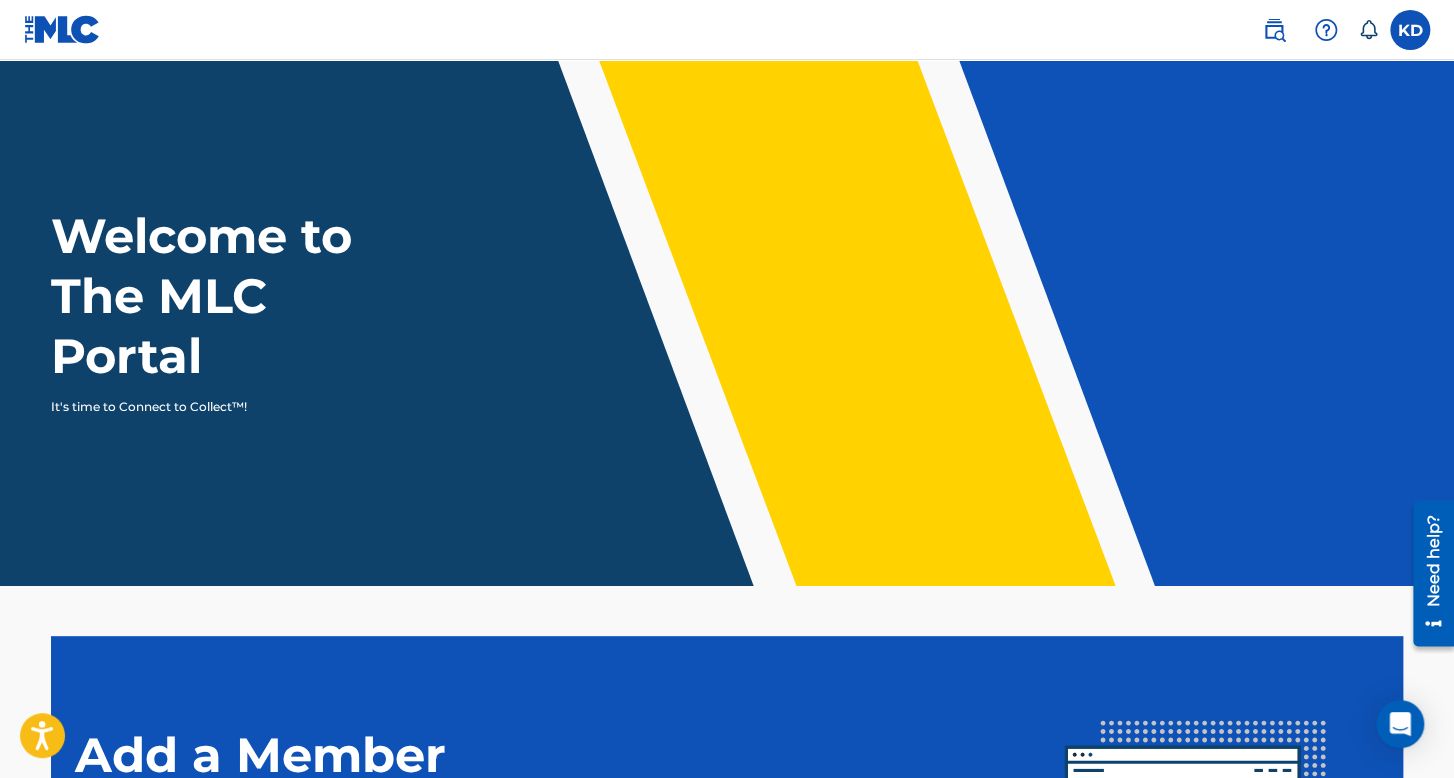 click at bounding box center (1410, 30) 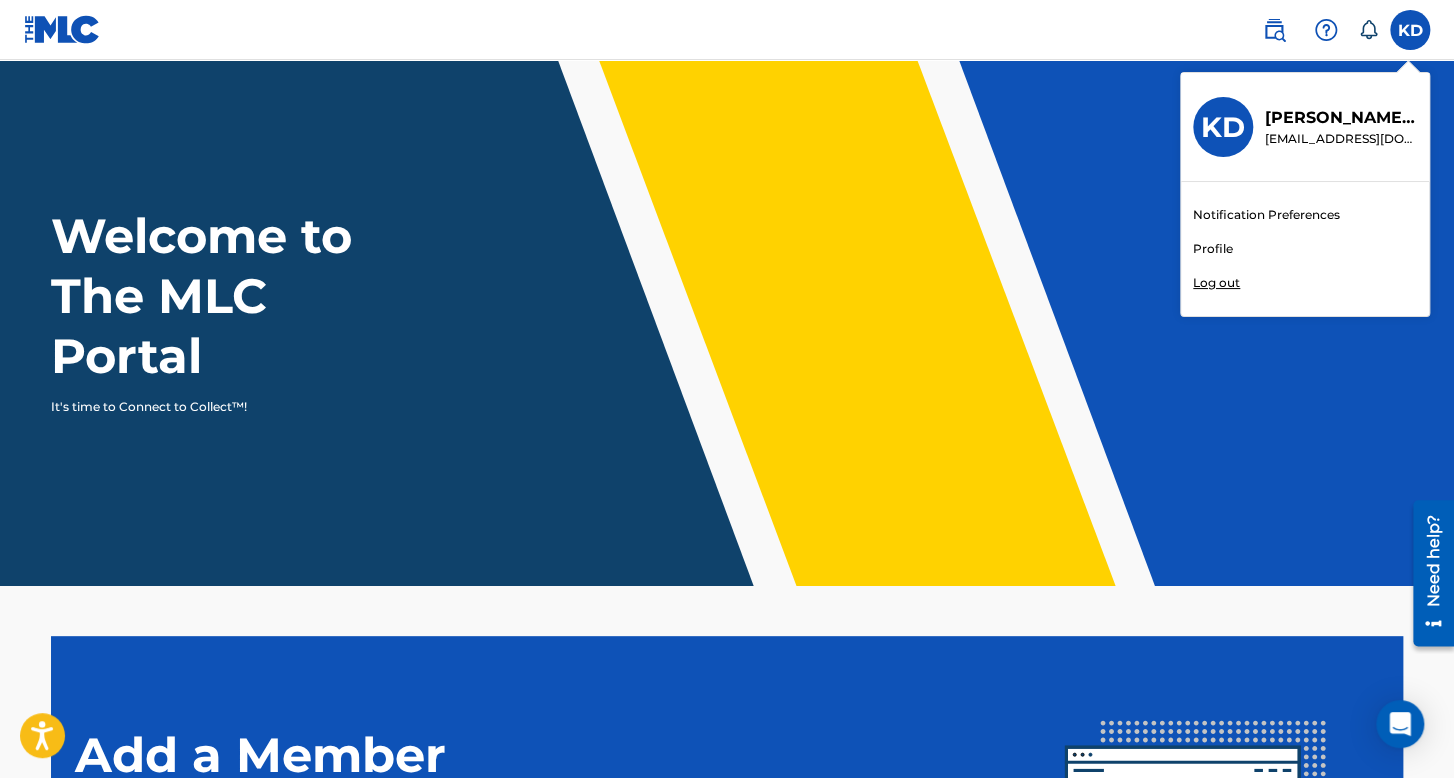 click on "Log out" at bounding box center (1216, 283) 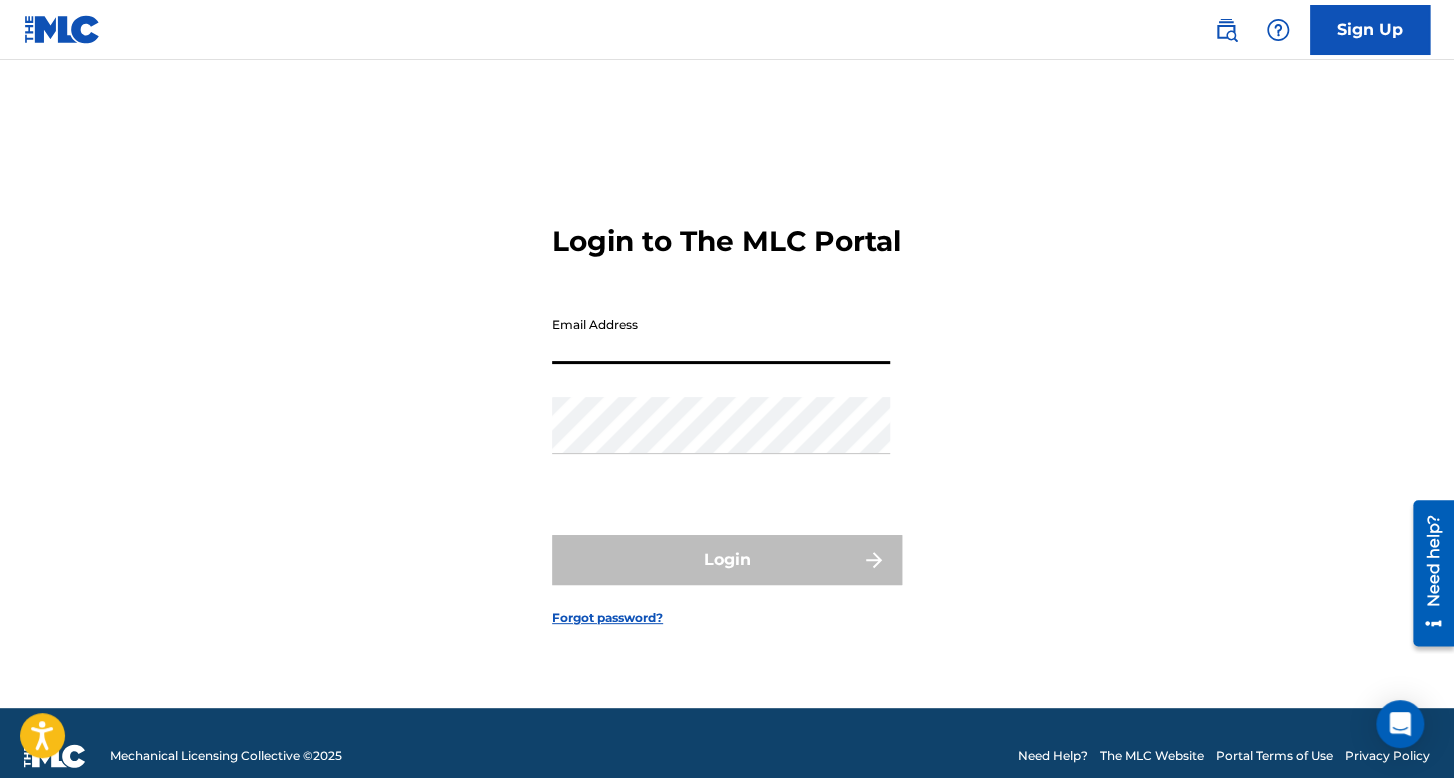 click on "Email Address" at bounding box center (721, 335) 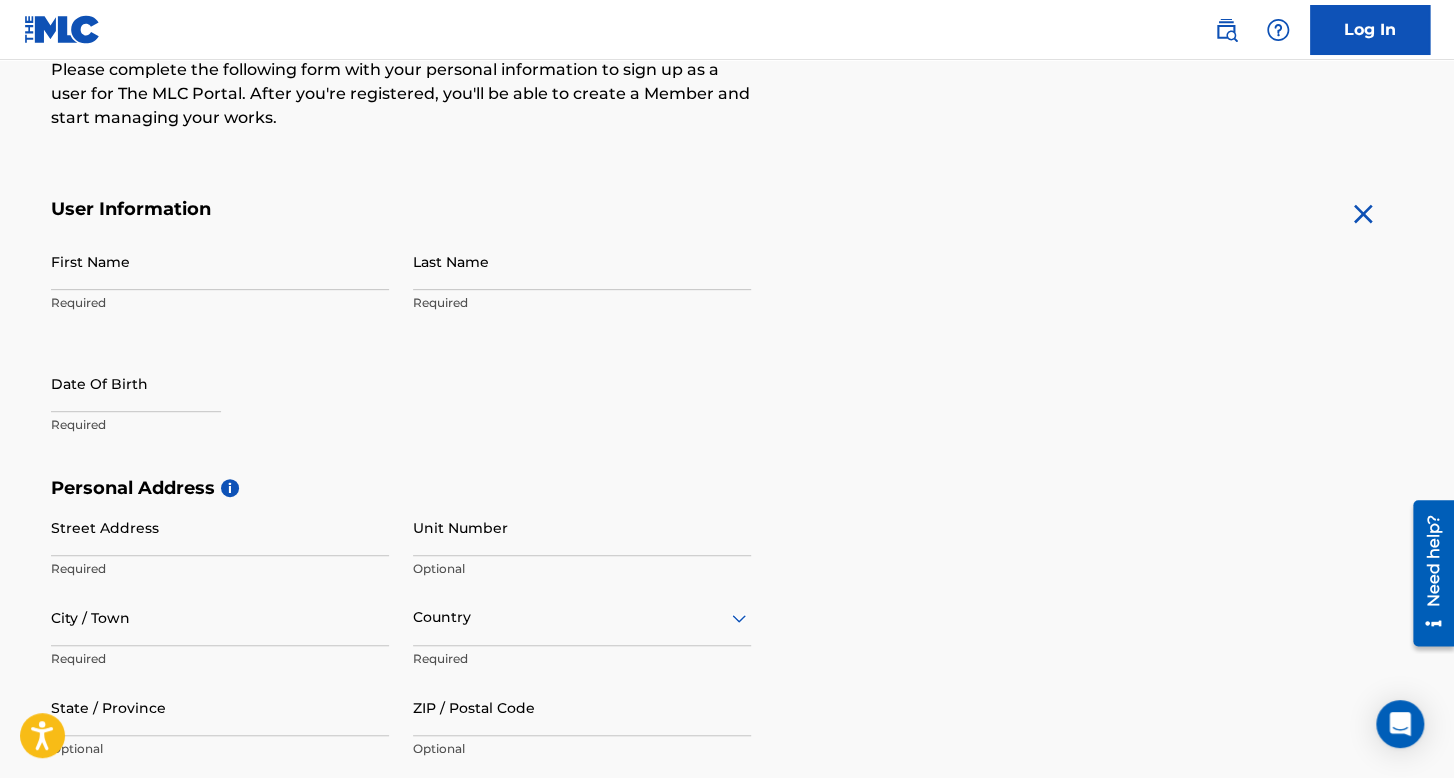 scroll, scrollTop: 200, scrollLeft: 0, axis: vertical 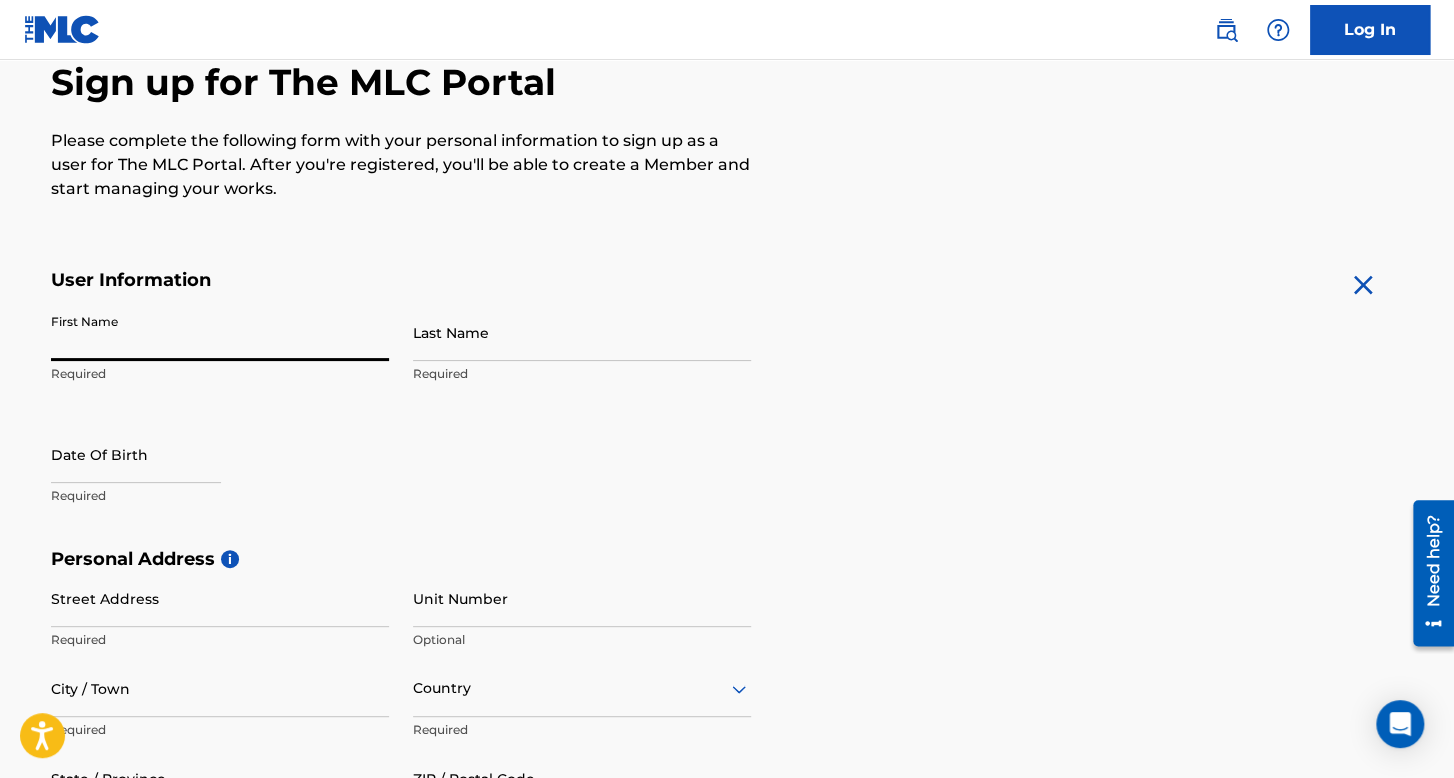 click on "First Name" at bounding box center (220, 332) 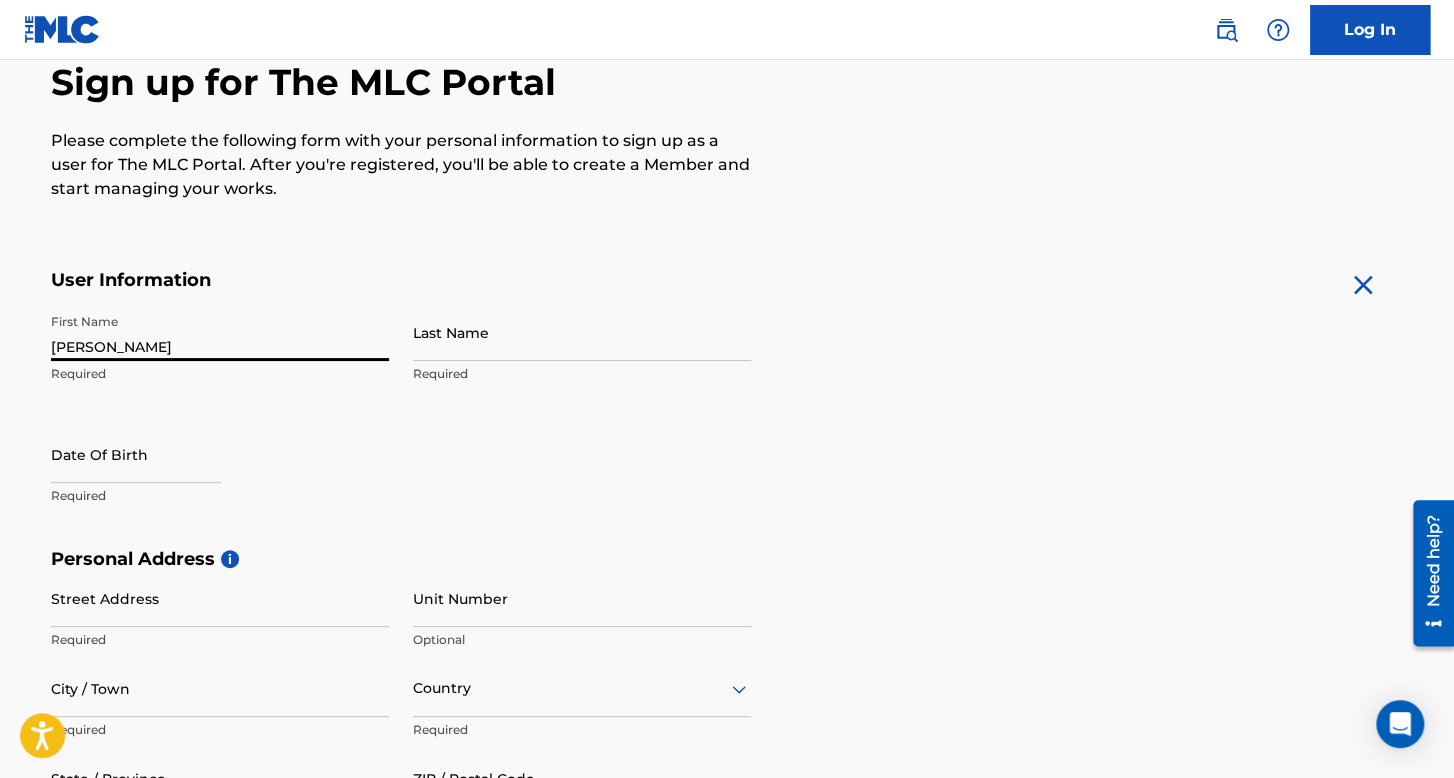 type on "[PERSON_NAME]" 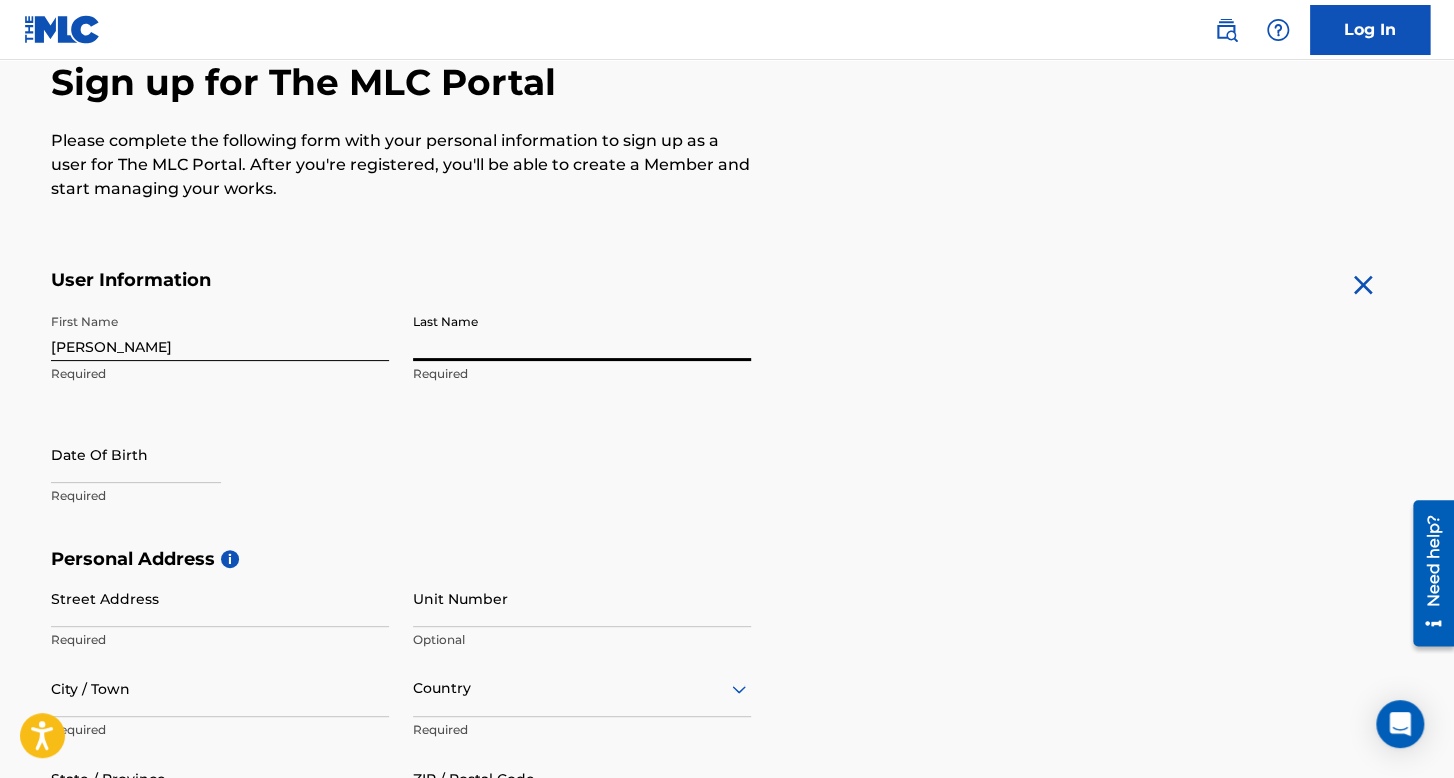 click on "Last Name" at bounding box center (582, 332) 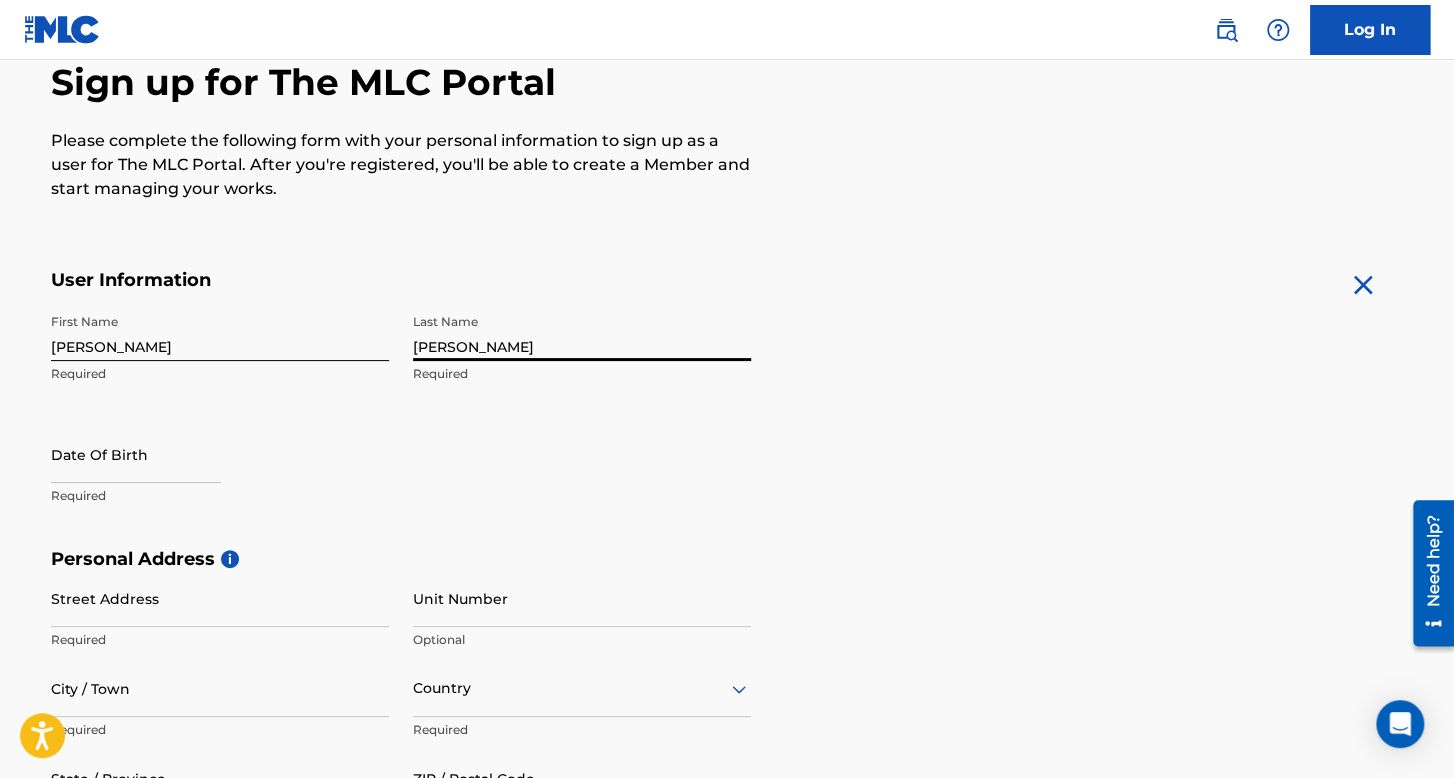 type on "[PERSON_NAME]" 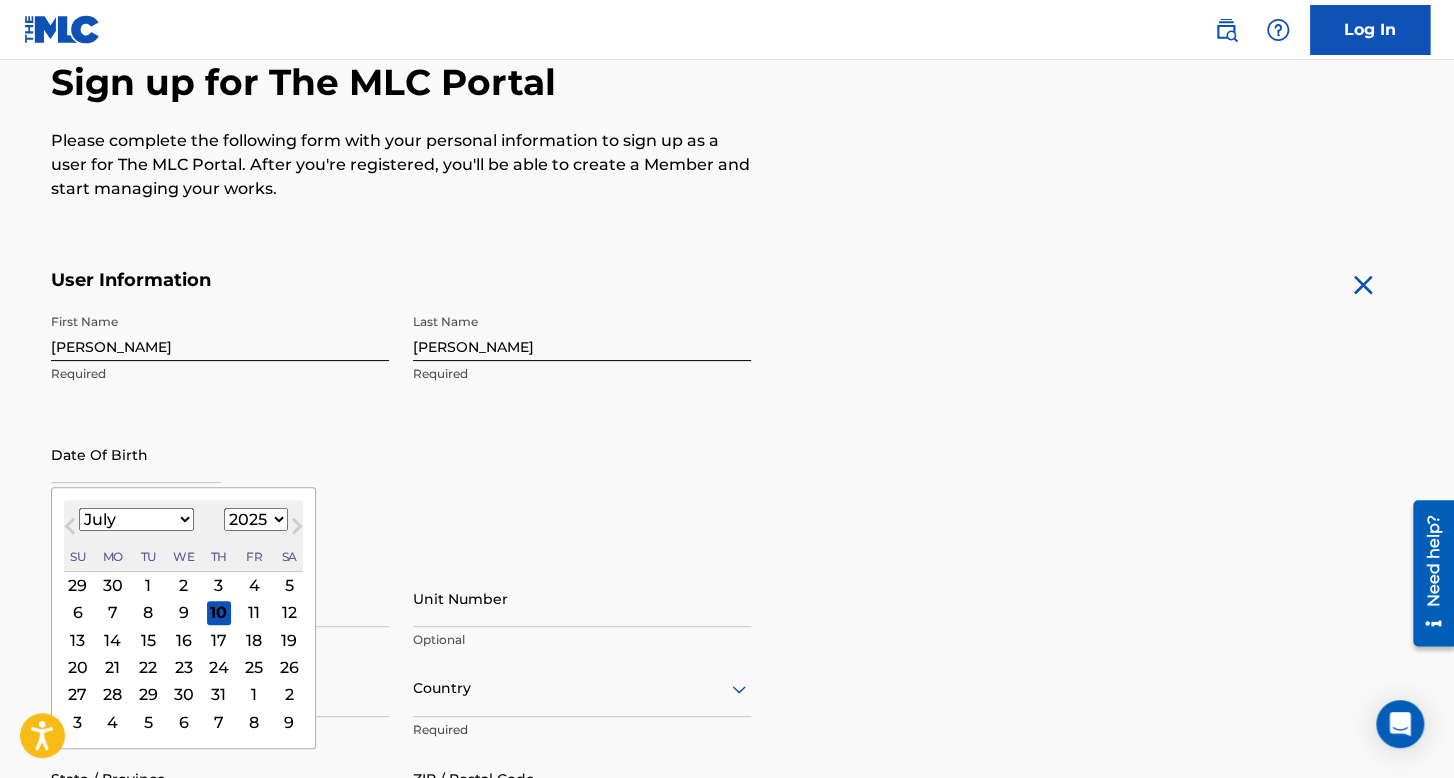 click on "1899 1900 1901 1902 1903 1904 1905 1906 1907 1908 1909 1910 1911 1912 1913 1914 1915 1916 1917 1918 1919 1920 1921 1922 1923 1924 1925 1926 1927 1928 1929 1930 1931 1932 1933 1934 1935 1936 1937 1938 1939 1940 1941 1942 1943 1944 1945 1946 1947 1948 1949 1950 1951 1952 1953 1954 1955 1956 1957 1958 1959 1960 1961 1962 1963 1964 1965 1966 1967 1968 1969 1970 1971 1972 1973 1974 1975 1976 1977 1978 1979 1980 1981 1982 1983 1984 1985 1986 1987 1988 1989 1990 1991 1992 1993 1994 1995 1996 1997 1998 1999 2000 2001 2002 2003 2004 2005 2006 2007 2008 2009 2010 2011 2012 2013 2014 2015 2016 2017 2018 2019 2020 2021 2022 2023 2024 2025 2026 2027 2028 2029 2030 2031 2032 2033 2034 2035 2036 2037 2038 2039 2040 2041 2042 2043 2044 2045 2046 2047 2048 2049 2050 2051 2052 2053 2054 2055 2056 2057 2058 2059 2060 2061 2062 2063 2064 2065 2066 2067 2068 2069 2070 2071 2072 2073 2074 2075 2076 2077 2078 2079 2080 2081 2082 2083 2084 2085 2086 2087 2088 2089 2090 2091 2092 2093 2094 2095 2096 2097 2098 2099 2100" at bounding box center [256, 519] 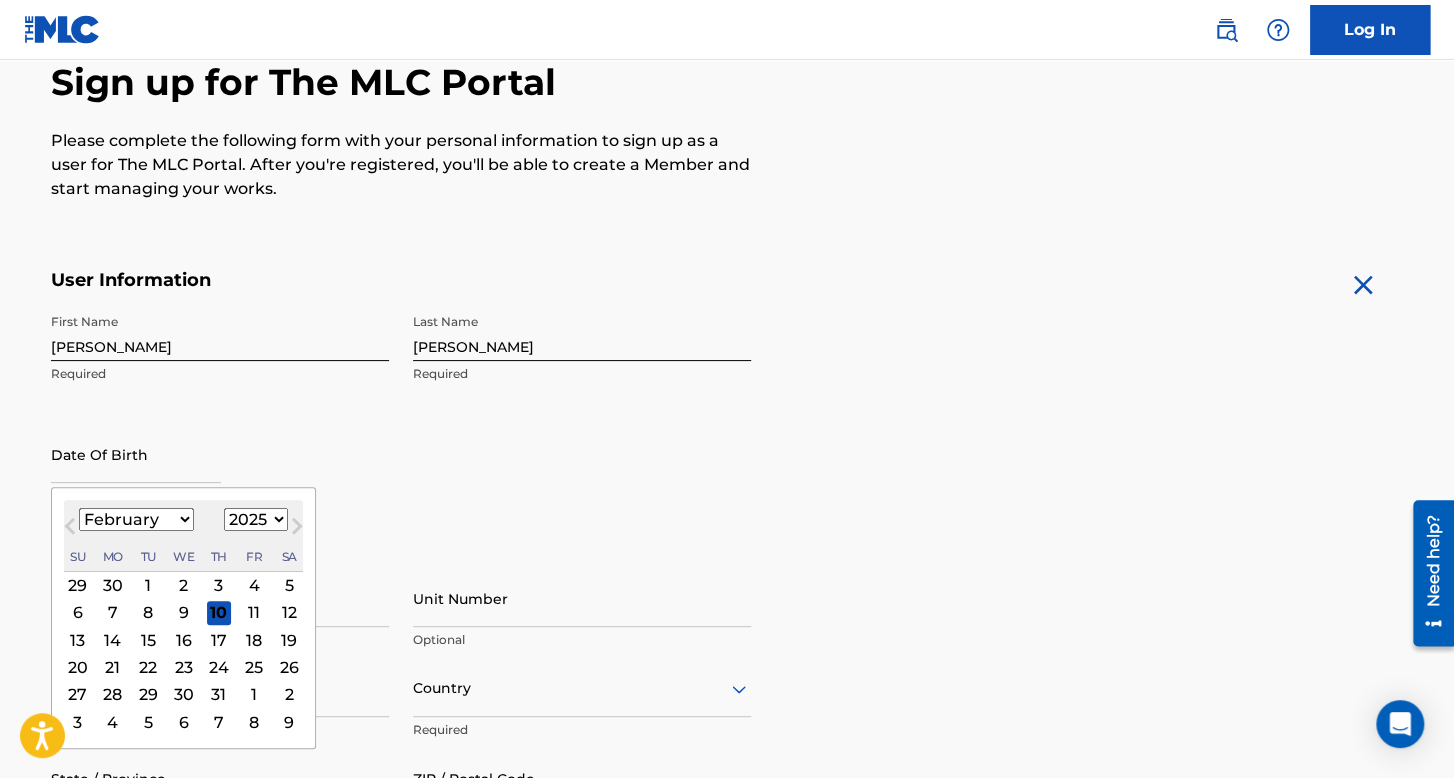 click on "January February March April May June July August September October November December" at bounding box center (136, 519) 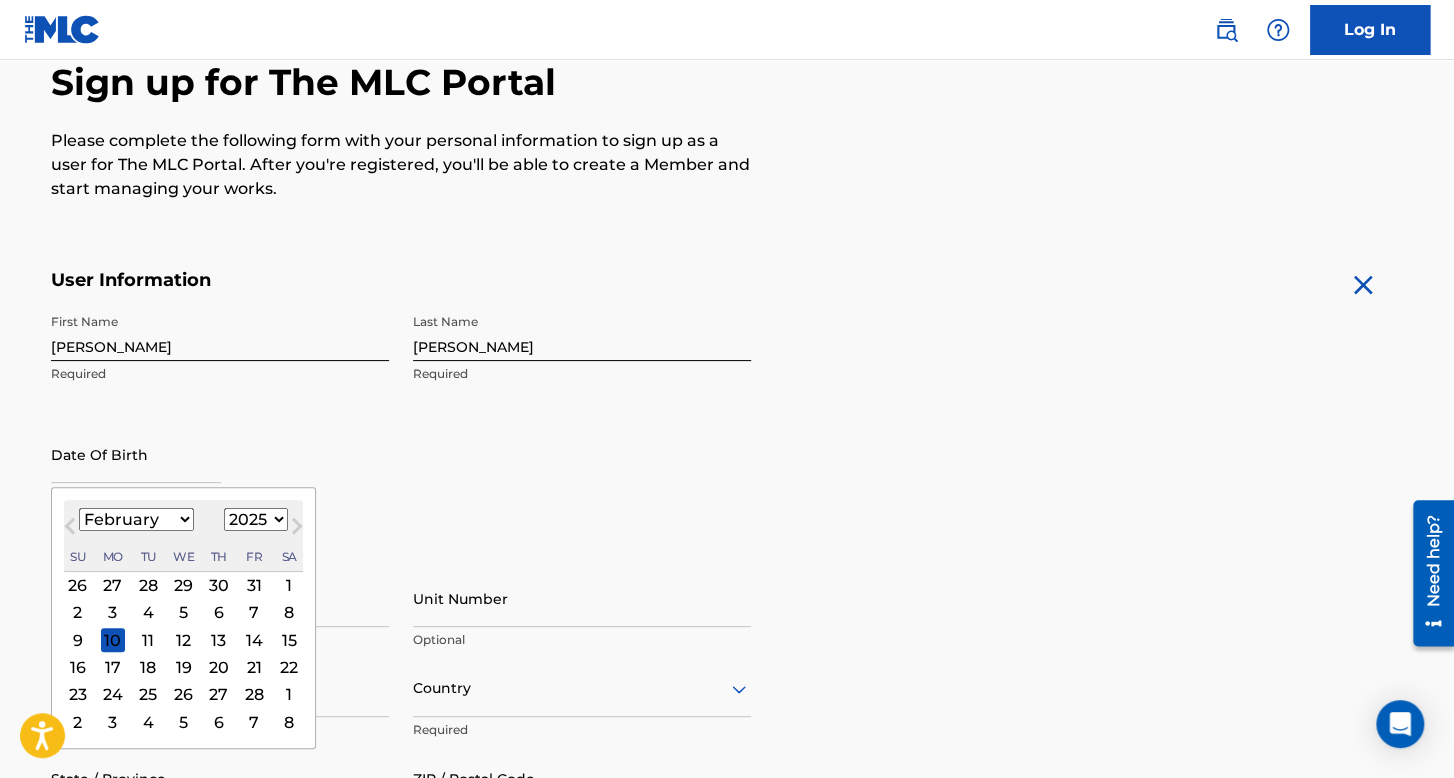 click on "1899 1900 1901 1902 1903 1904 1905 1906 1907 1908 1909 1910 1911 1912 1913 1914 1915 1916 1917 1918 1919 1920 1921 1922 1923 1924 1925 1926 1927 1928 1929 1930 1931 1932 1933 1934 1935 1936 1937 1938 1939 1940 1941 1942 1943 1944 1945 1946 1947 1948 1949 1950 1951 1952 1953 1954 1955 1956 1957 1958 1959 1960 1961 1962 1963 1964 1965 1966 1967 1968 1969 1970 1971 1972 1973 1974 1975 1976 1977 1978 1979 1980 1981 1982 1983 1984 1985 1986 1987 1988 1989 1990 1991 1992 1993 1994 1995 1996 1997 1998 1999 2000 2001 2002 2003 2004 2005 2006 2007 2008 2009 2010 2011 2012 2013 2014 2015 2016 2017 2018 2019 2020 2021 2022 2023 2024 2025 2026 2027 2028 2029 2030 2031 2032 2033 2034 2035 2036 2037 2038 2039 2040 2041 2042 2043 2044 2045 2046 2047 2048 2049 2050 2051 2052 2053 2054 2055 2056 2057 2058 2059 2060 2061 2062 2063 2064 2065 2066 2067 2068 2069 2070 2071 2072 2073 2074 2075 2076 2077 2078 2079 2080 2081 2082 2083 2084 2085 2086 2087 2088 2089 2090 2091 2092 2093 2094 2095 2096 2097 2098 2099 2100" at bounding box center [256, 519] 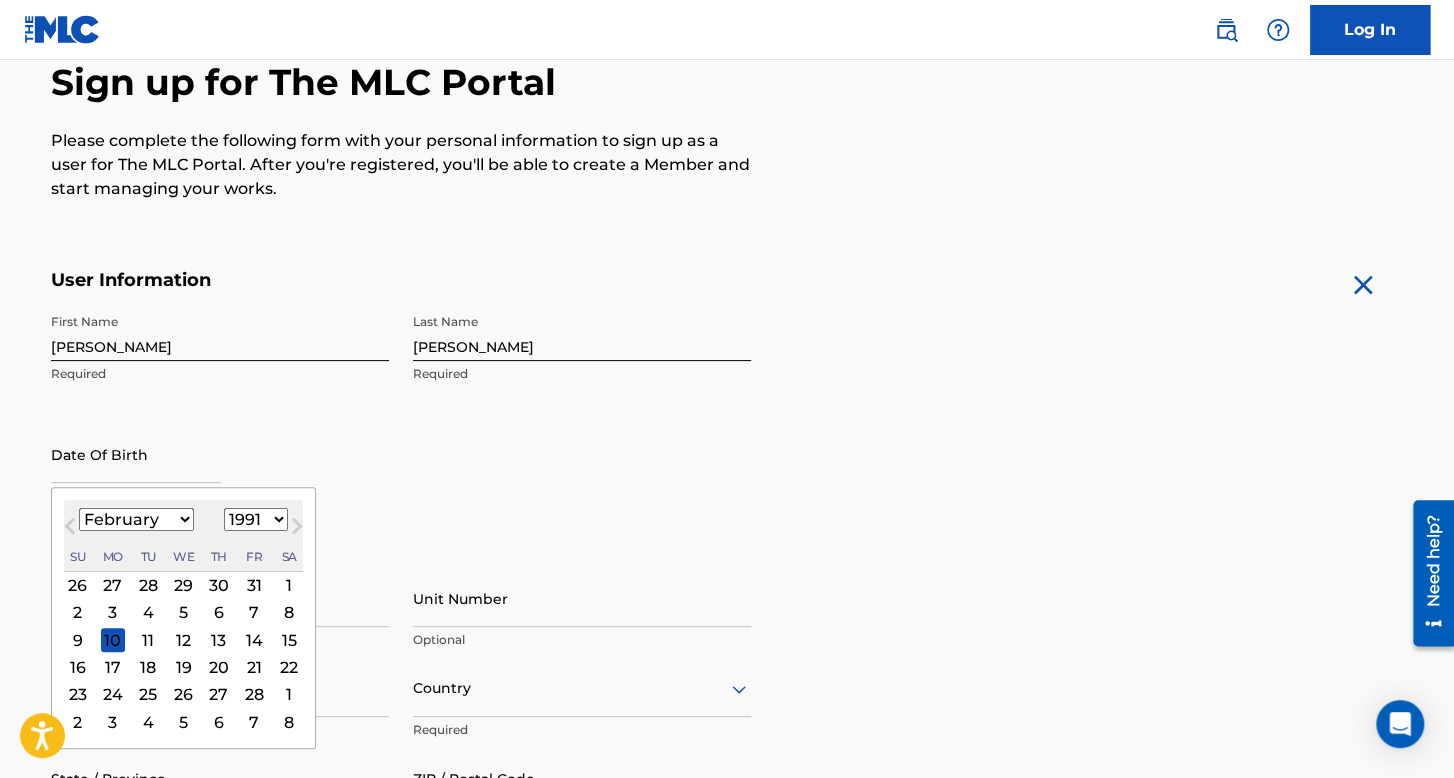 click on "1899 1900 1901 1902 1903 1904 1905 1906 1907 1908 1909 1910 1911 1912 1913 1914 1915 1916 1917 1918 1919 1920 1921 1922 1923 1924 1925 1926 1927 1928 1929 1930 1931 1932 1933 1934 1935 1936 1937 1938 1939 1940 1941 1942 1943 1944 1945 1946 1947 1948 1949 1950 1951 1952 1953 1954 1955 1956 1957 1958 1959 1960 1961 1962 1963 1964 1965 1966 1967 1968 1969 1970 1971 1972 1973 1974 1975 1976 1977 1978 1979 1980 1981 1982 1983 1984 1985 1986 1987 1988 1989 1990 1991 1992 1993 1994 1995 1996 1997 1998 1999 2000 2001 2002 2003 2004 2005 2006 2007 2008 2009 2010 2011 2012 2013 2014 2015 2016 2017 2018 2019 2020 2021 2022 2023 2024 2025 2026 2027 2028 2029 2030 2031 2032 2033 2034 2035 2036 2037 2038 2039 2040 2041 2042 2043 2044 2045 2046 2047 2048 2049 2050 2051 2052 2053 2054 2055 2056 2057 2058 2059 2060 2061 2062 2063 2064 2065 2066 2067 2068 2069 2070 2071 2072 2073 2074 2075 2076 2077 2078 2079 2080 2081 2082 2083 2084 2085 2086 2087 2088 2089 2090 2091 2092 2093 2094 2095 2096 2097 2098 2099 2100" at bounding box center [256, 519] 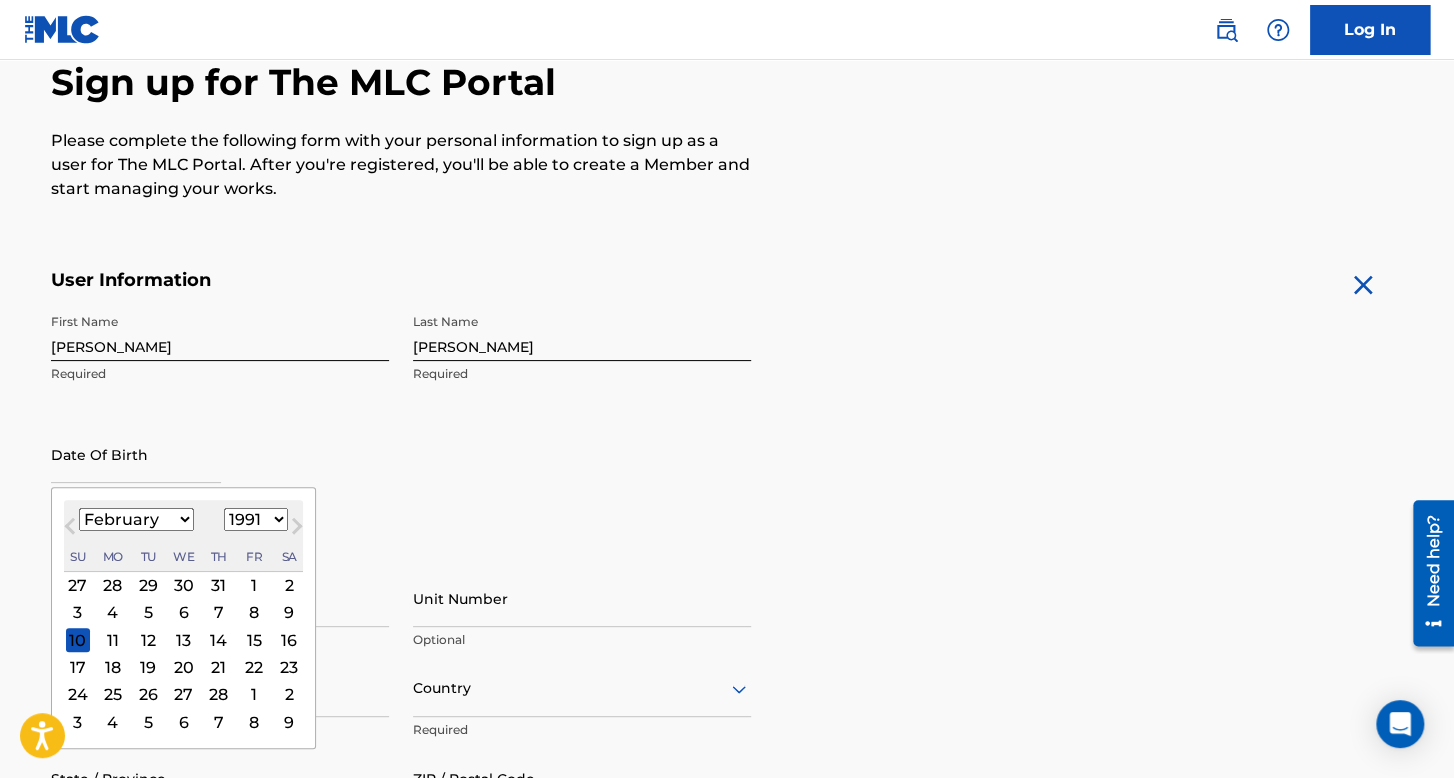 click on "26" at bounding box center [148, 695] 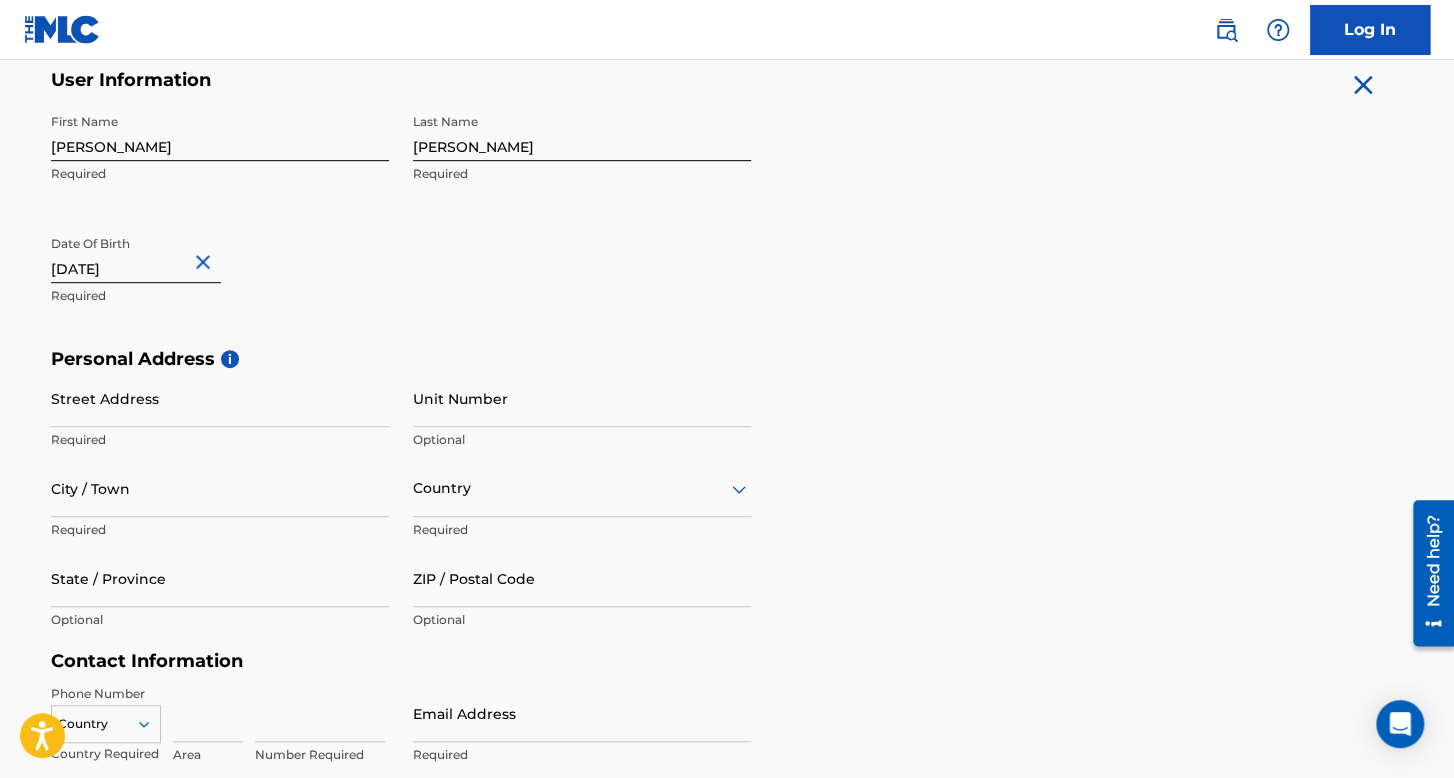scroll, scrollTop: 500, scrollLeft: 0, axis: vertical 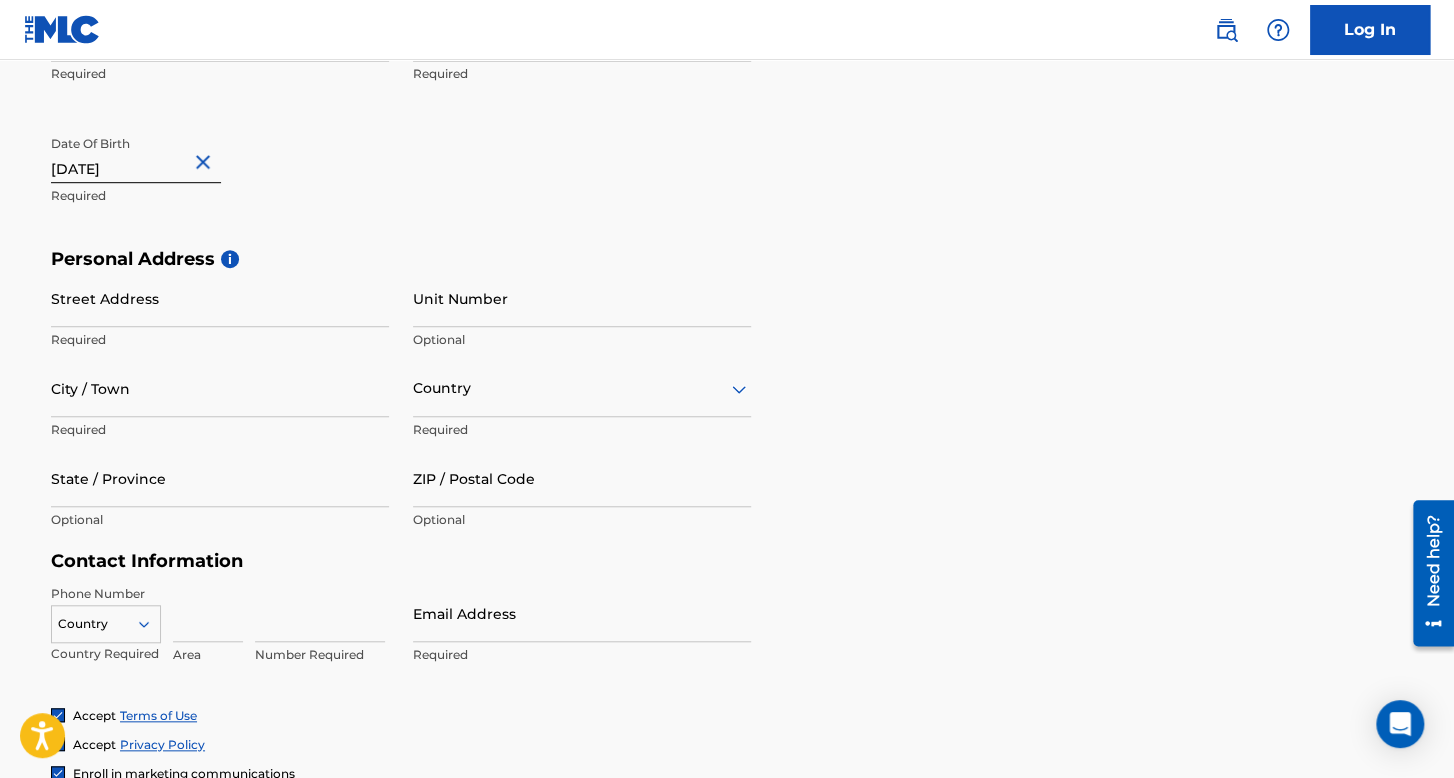 click on "Street Address" at bounding box center [220, 298] 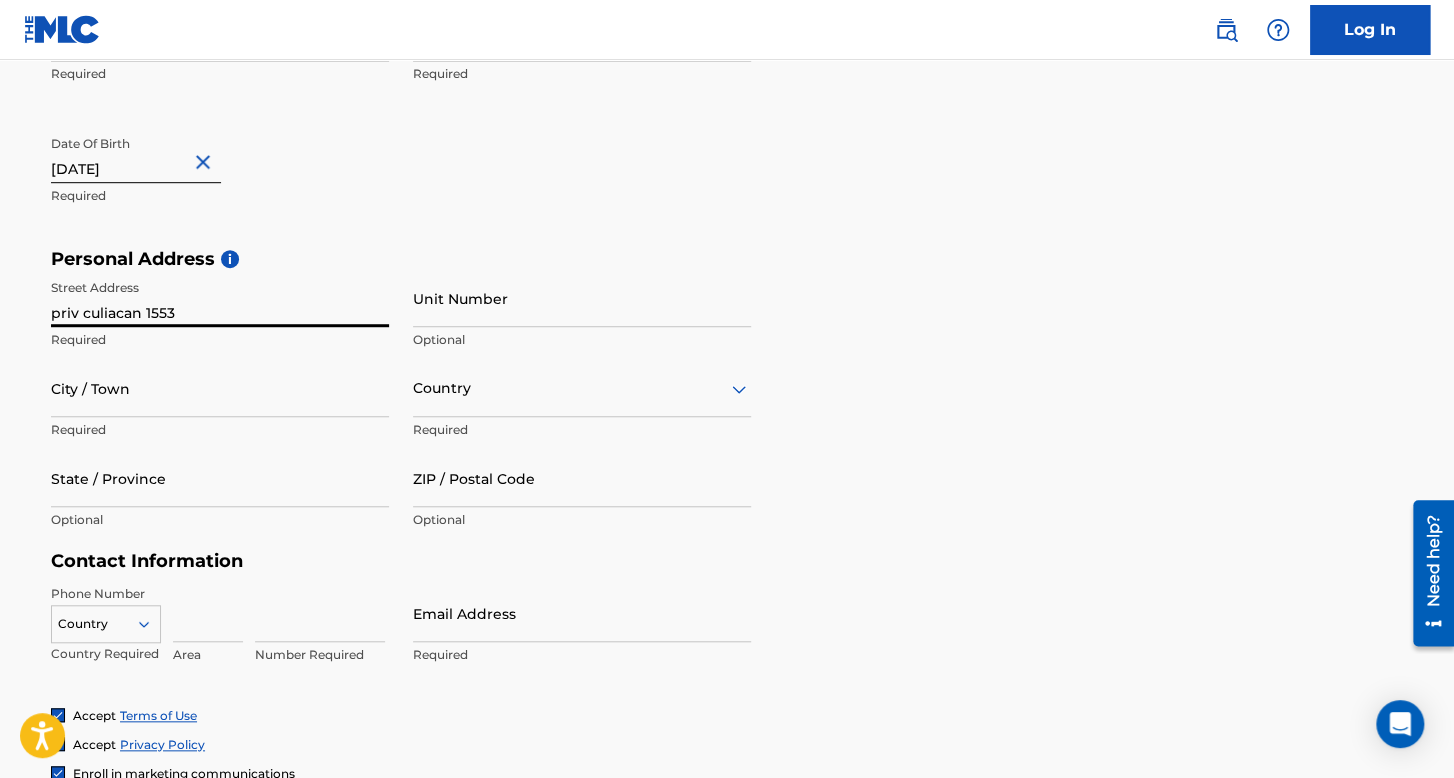 type on "priv culiacan 1553" 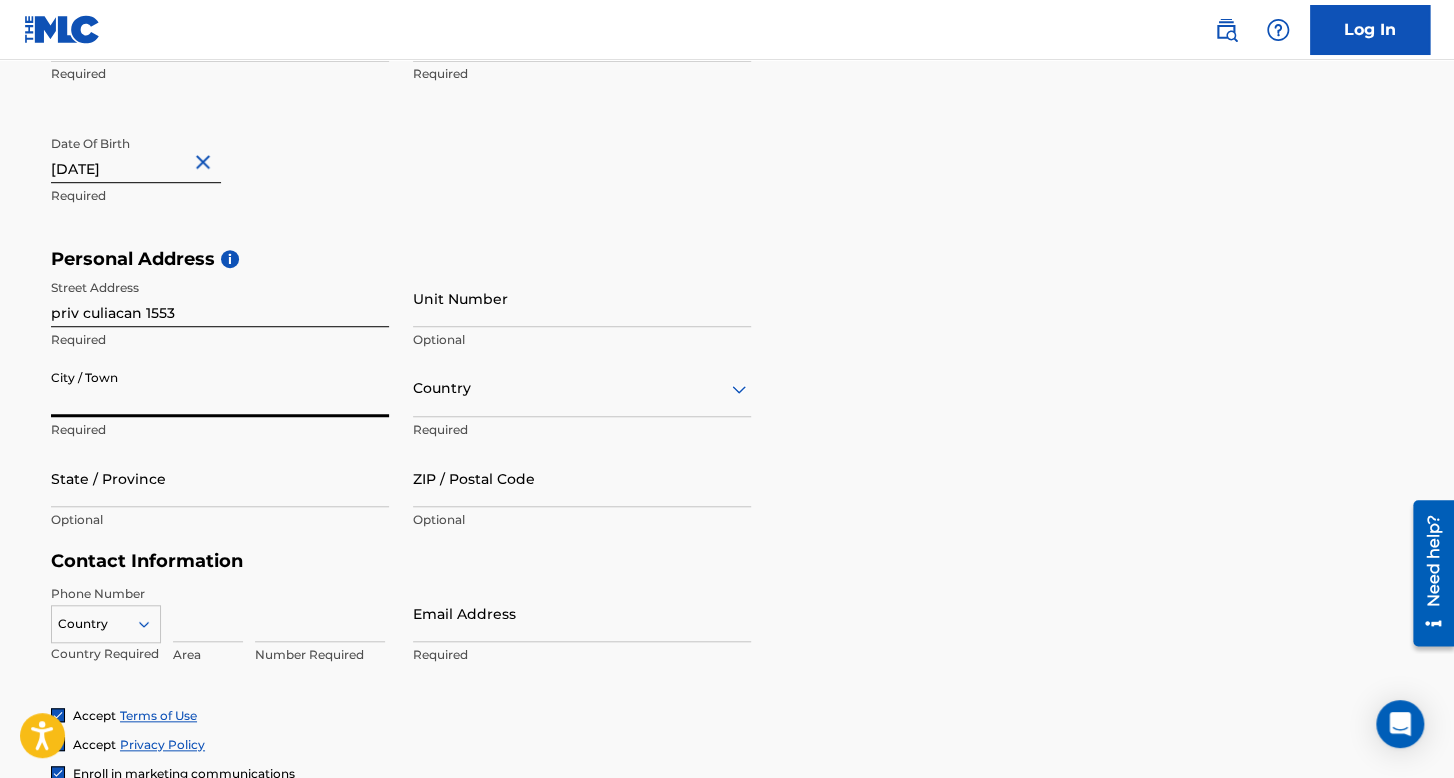 click on "City / Town" at bounding box center (220, 388) 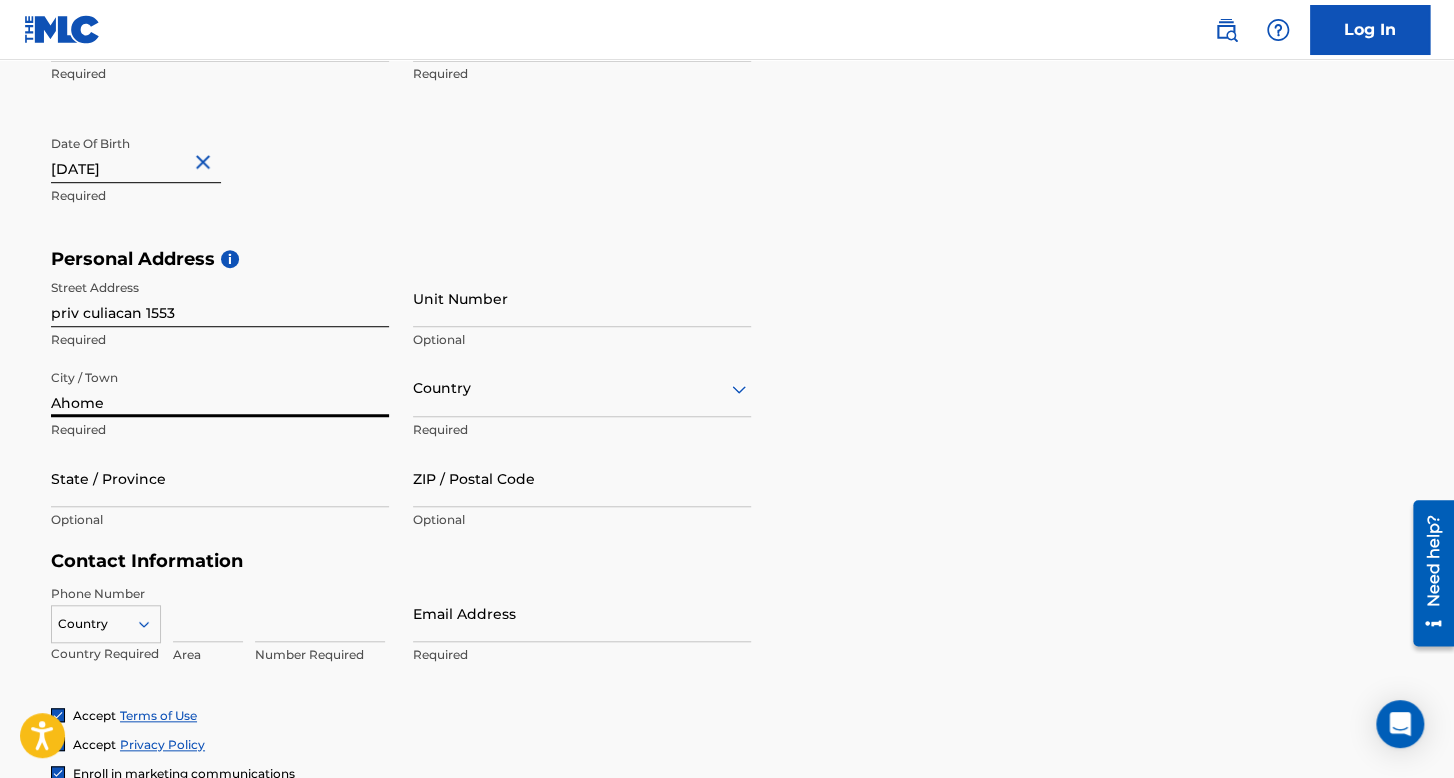 type on "Ahome" 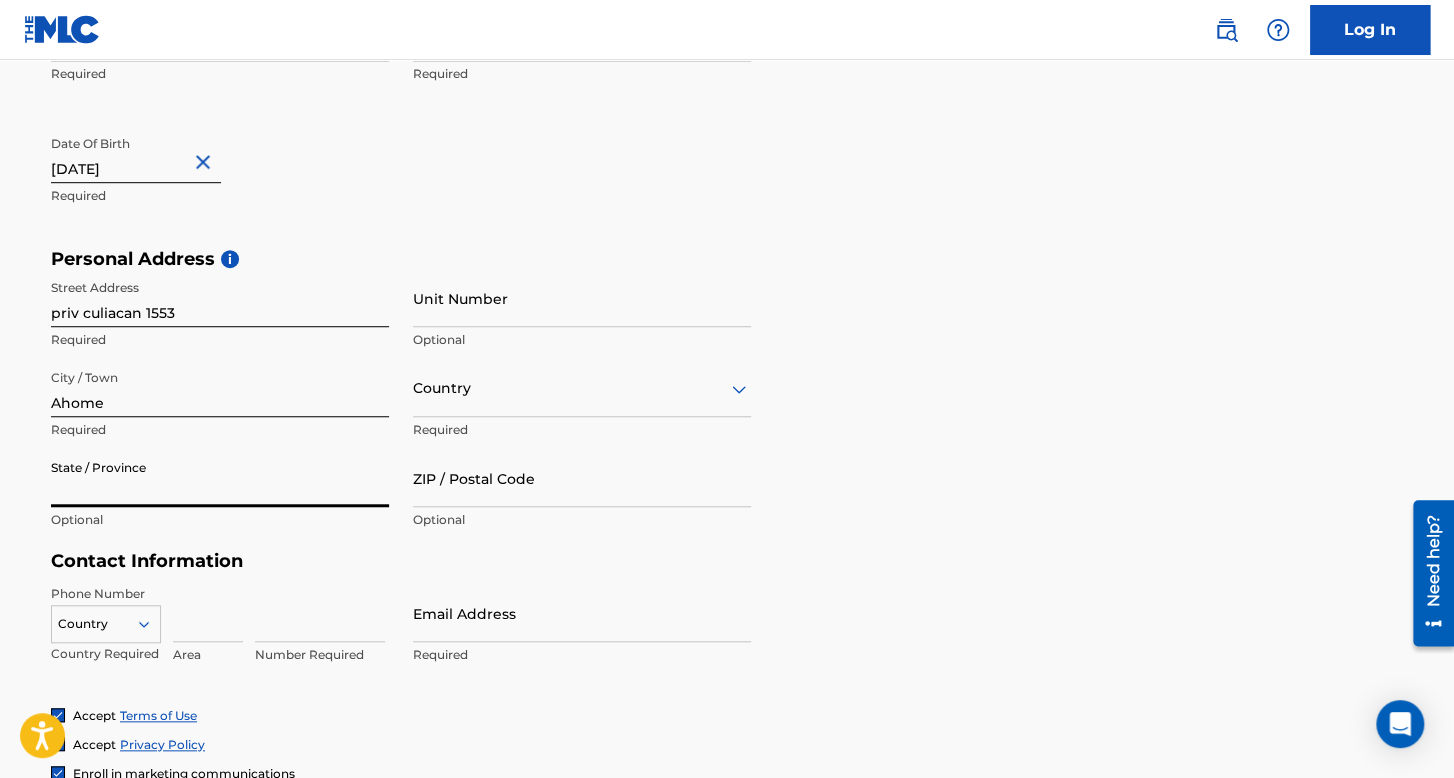 click on "State / Province" at bounding box center [220, 478] 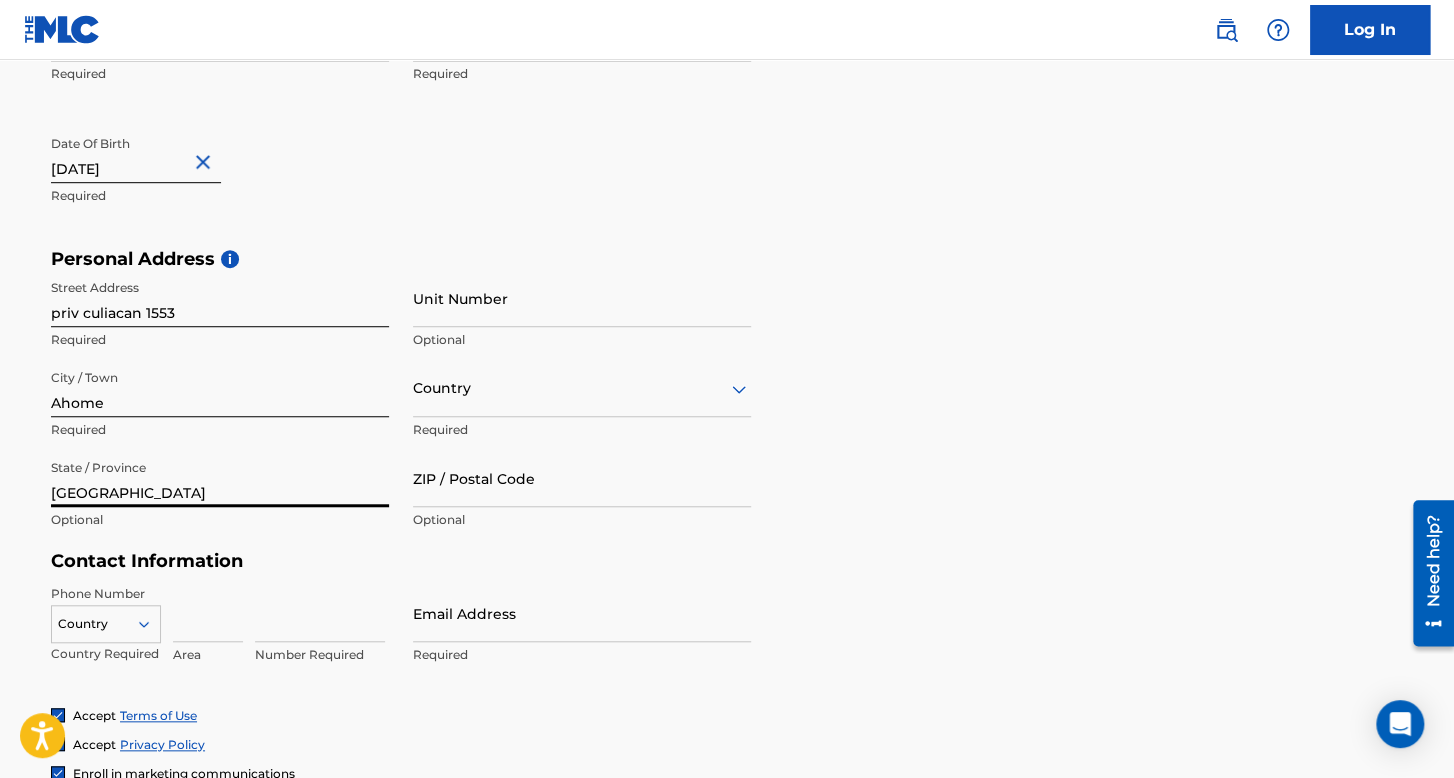 type on "[GEOGRAPHIC_DATA]" 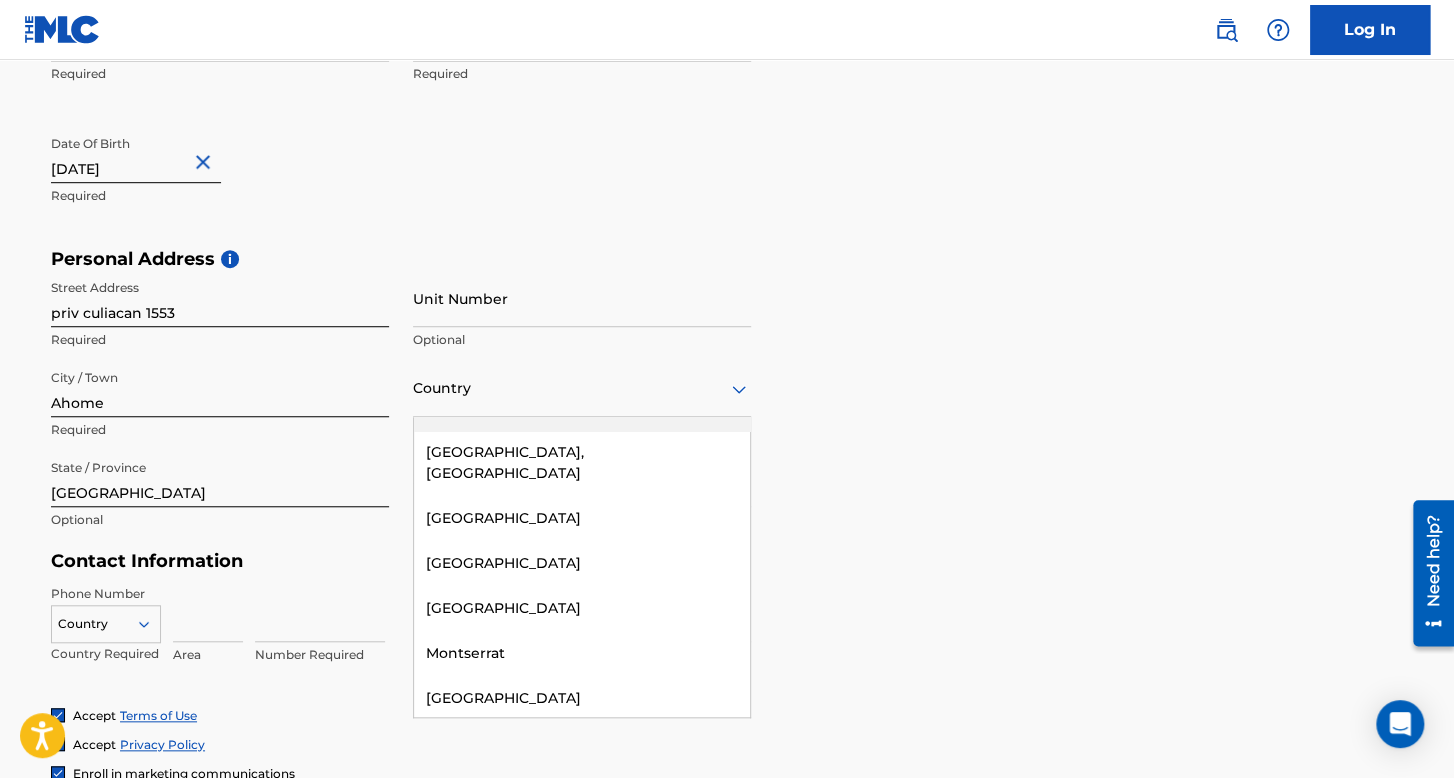 scroll, scrollTop: 5800, scrollLeft: 0, axis: vertical 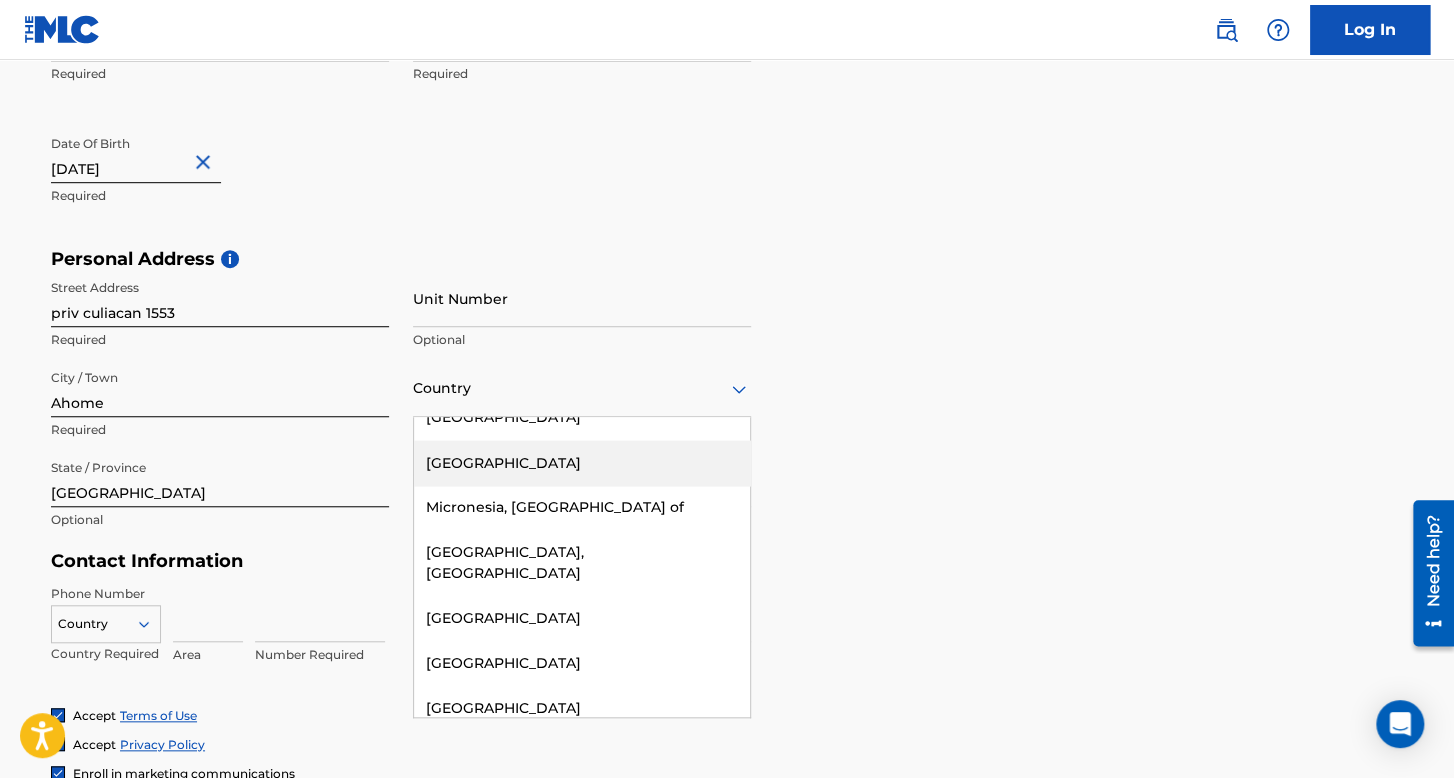 click on "[GEOGRAPHIC_DATA]" at bounding box center [582, 462] 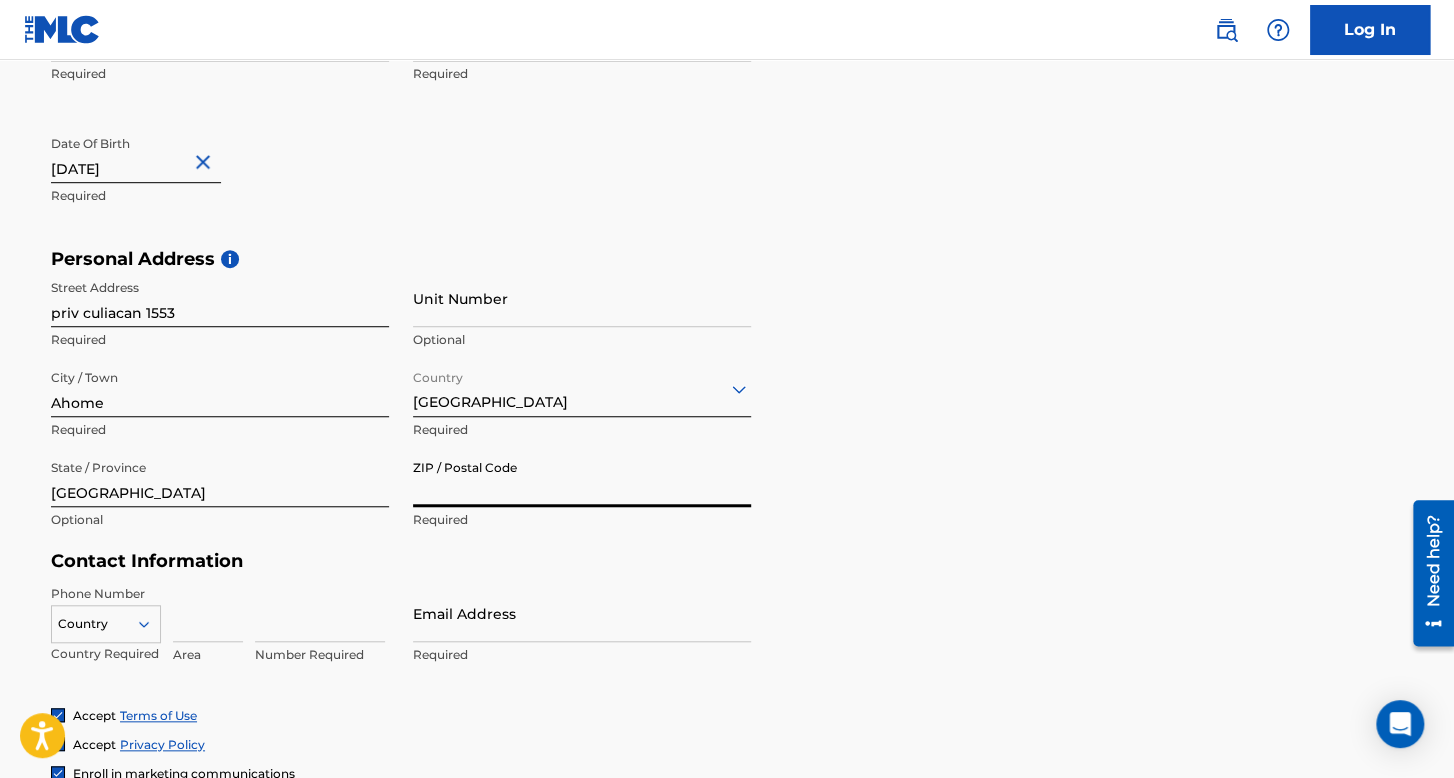 click on "ZIP / Postal Code" at bounding box center [582, 478] 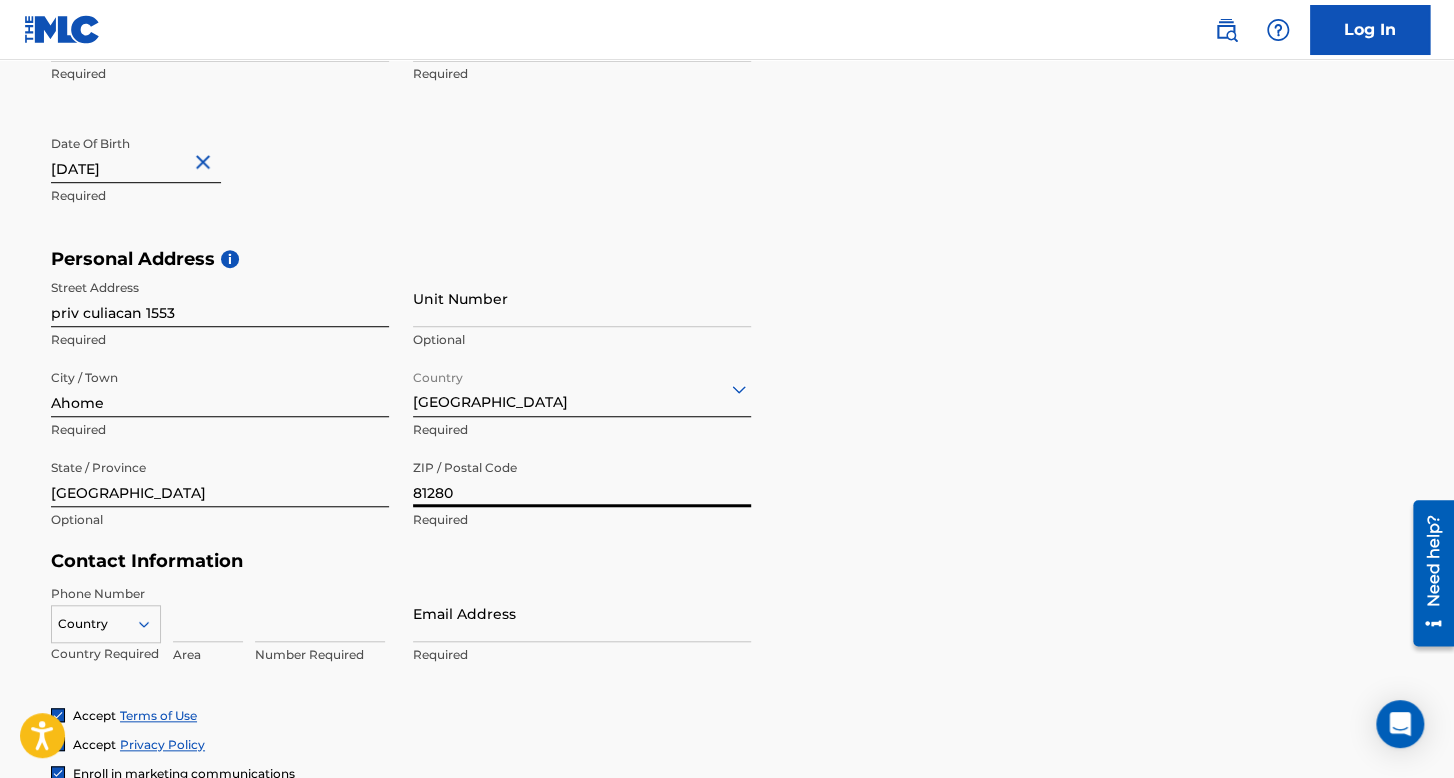 type on "81280" 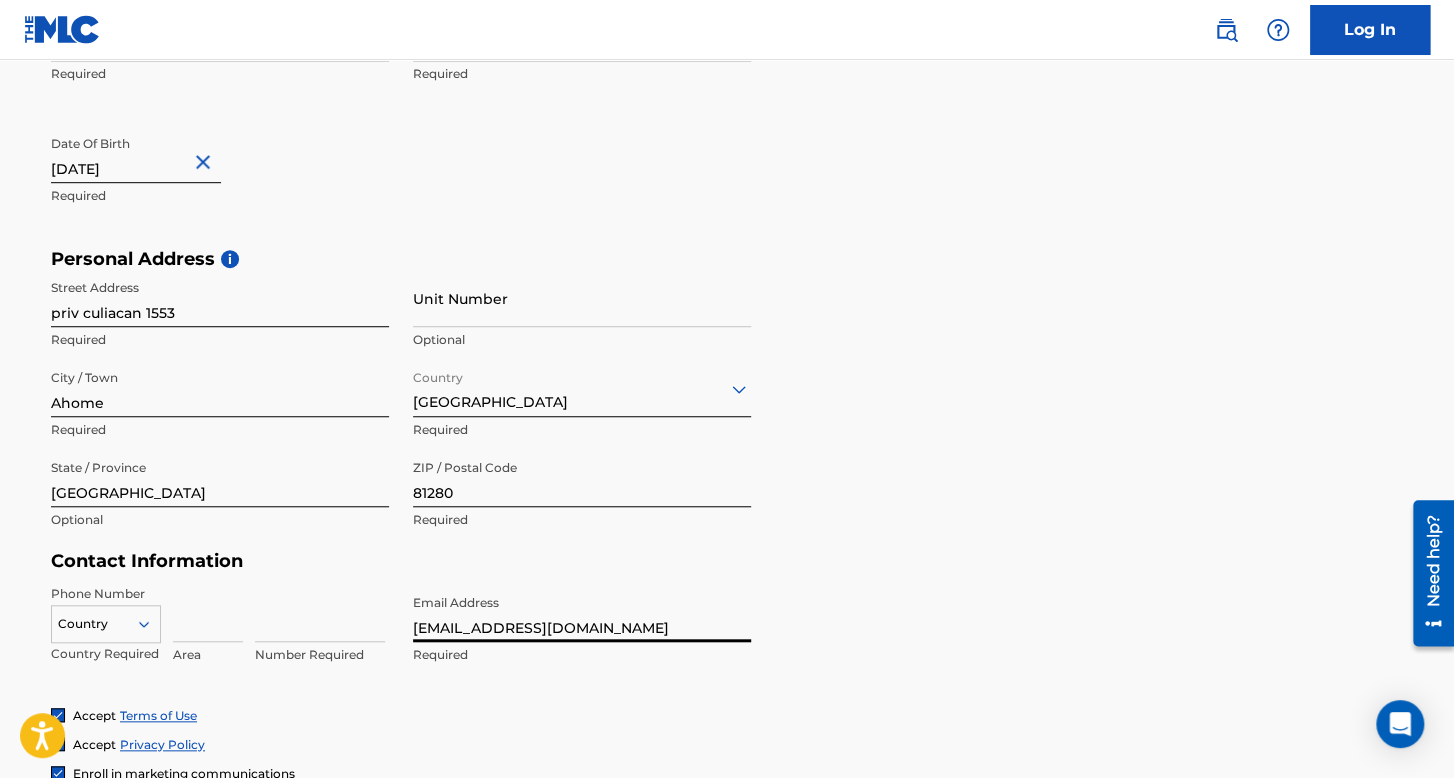 type on "[EMAIL_ADDRESS][DOMAIN_NAME]" 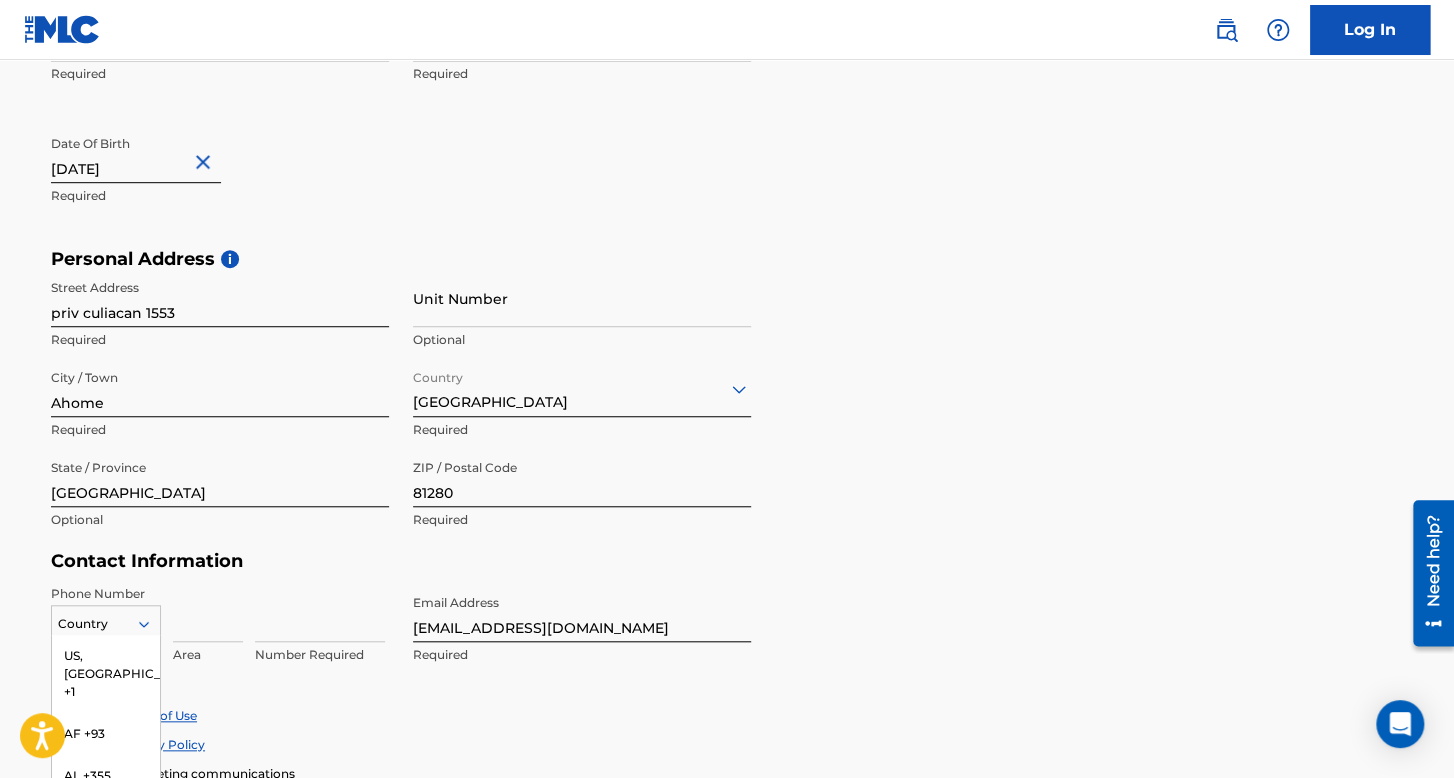 scroll, scrollTop: 657, scrollLeft: 0, axis: vertical 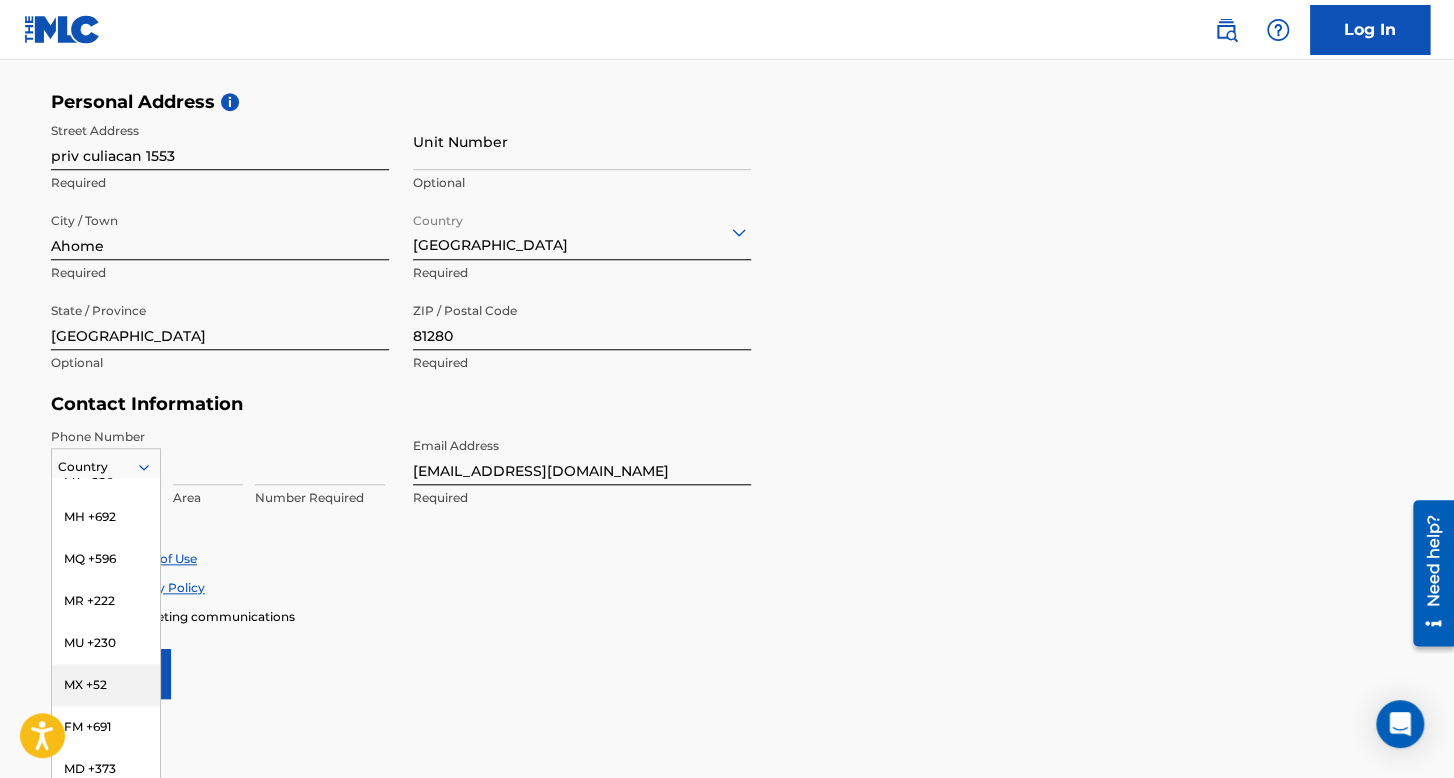 click on "MX +52" at bounding box center [106, 685] 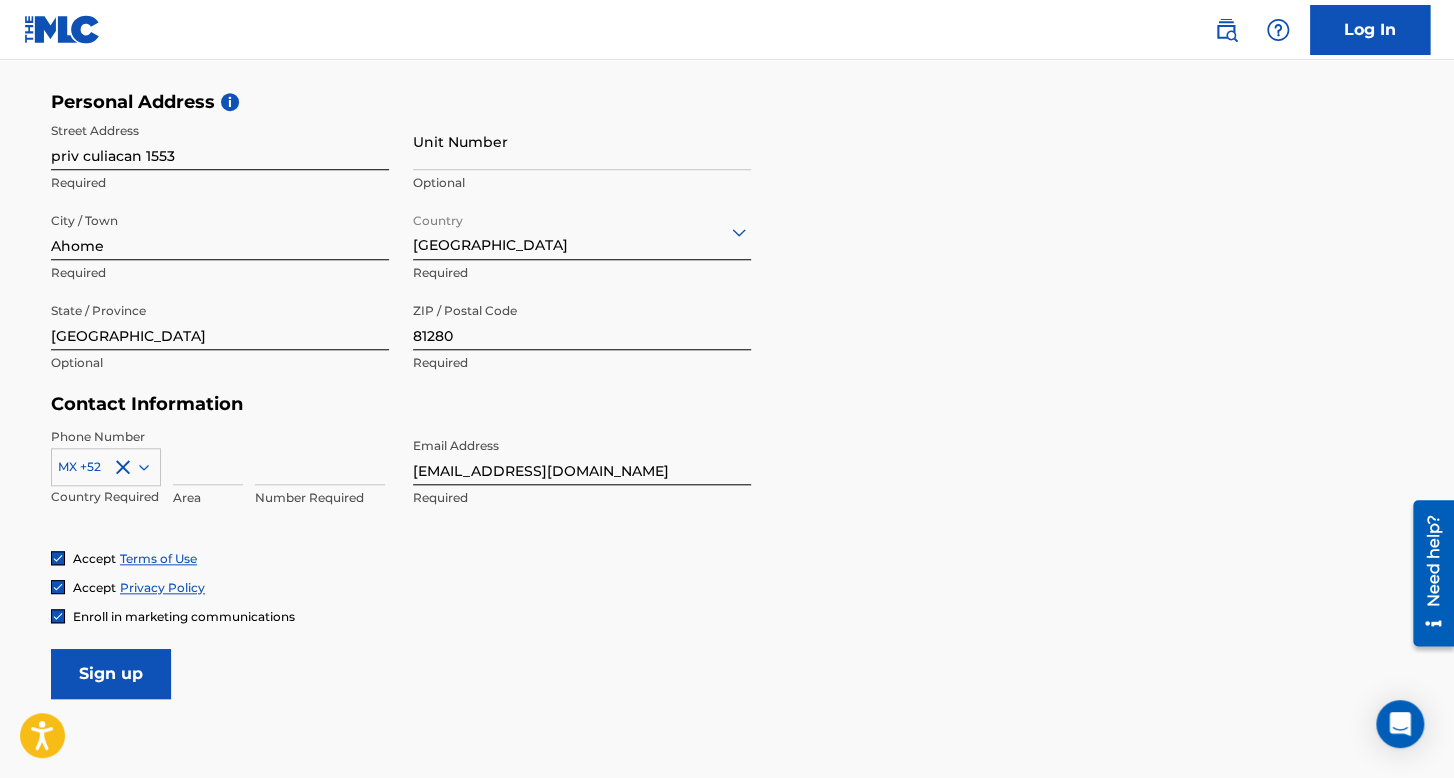 click at bounding box center (208, 456) 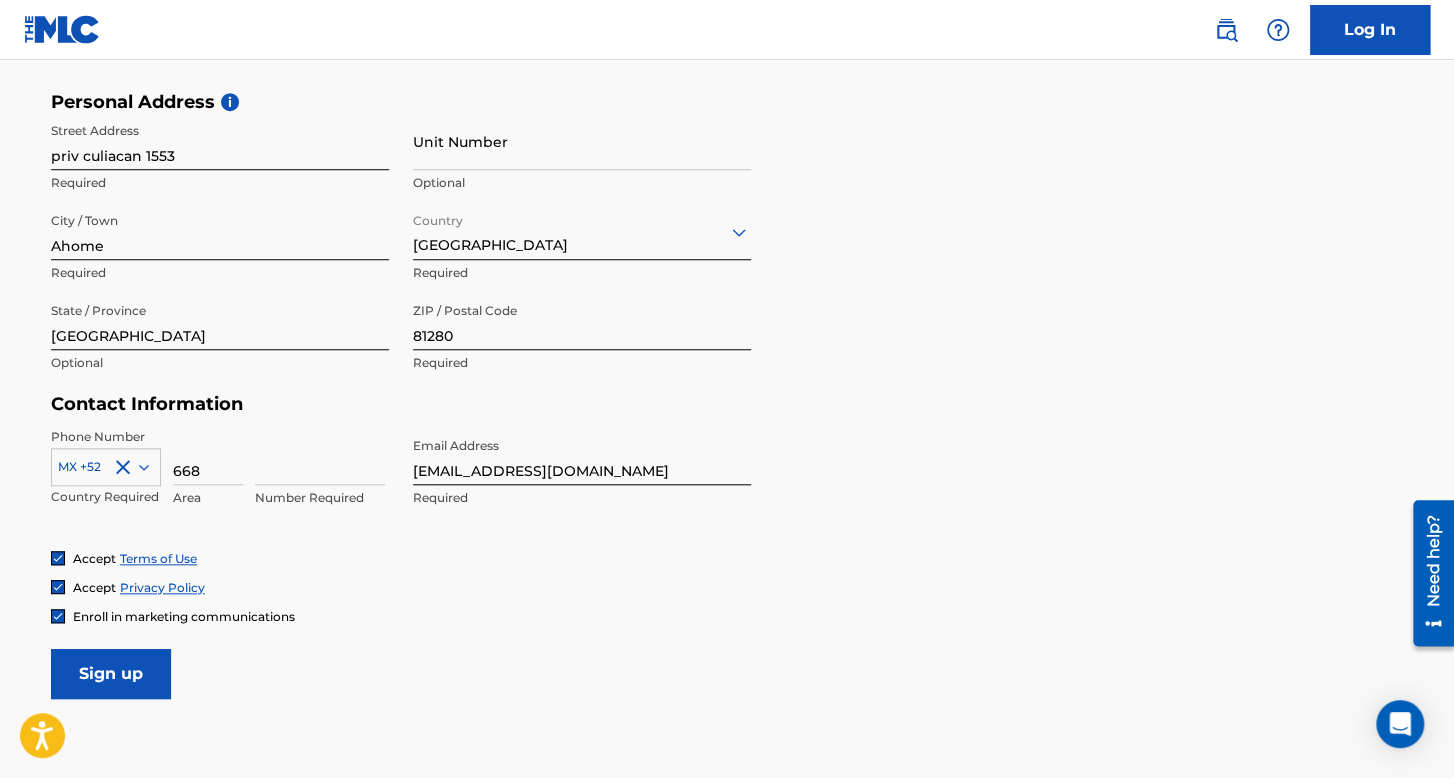 type on "668" 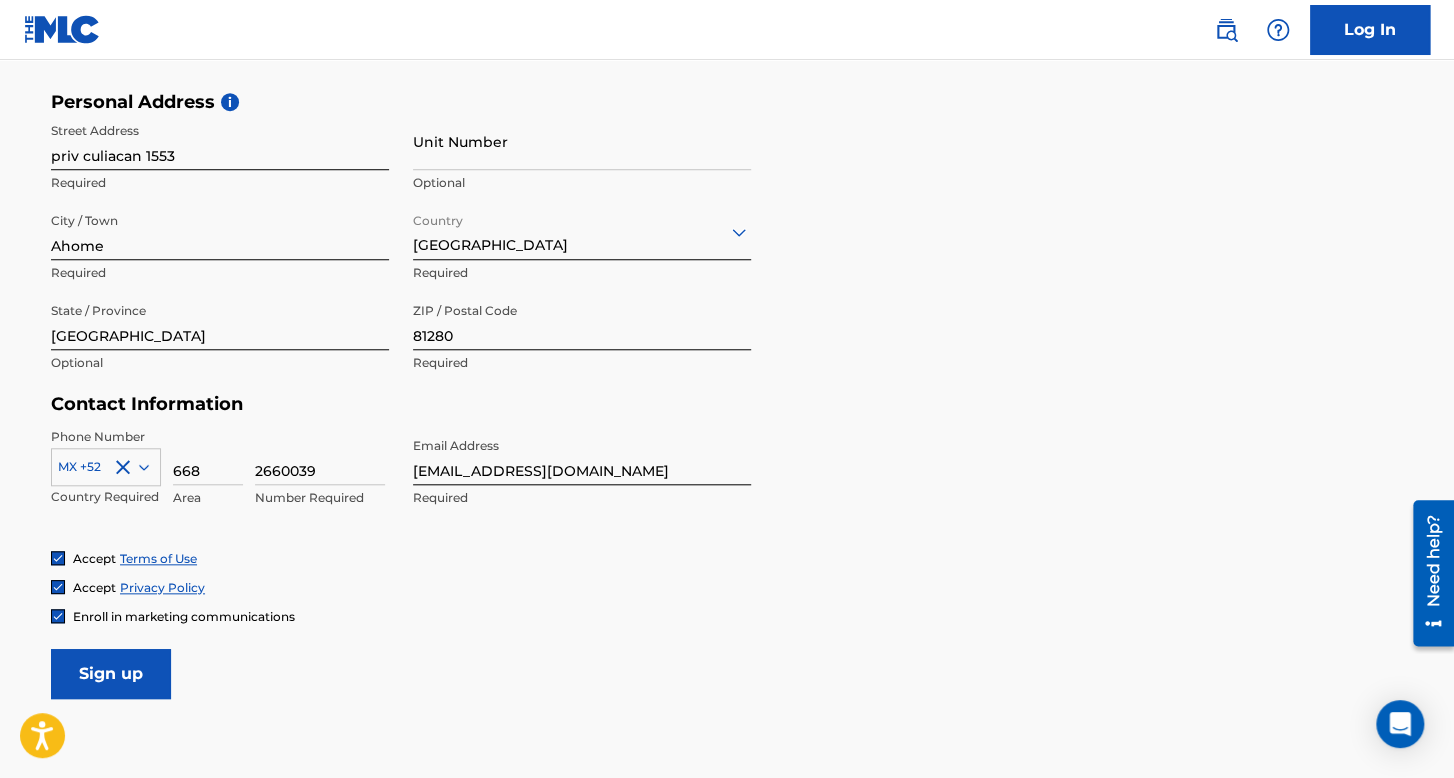 type on "2660039" 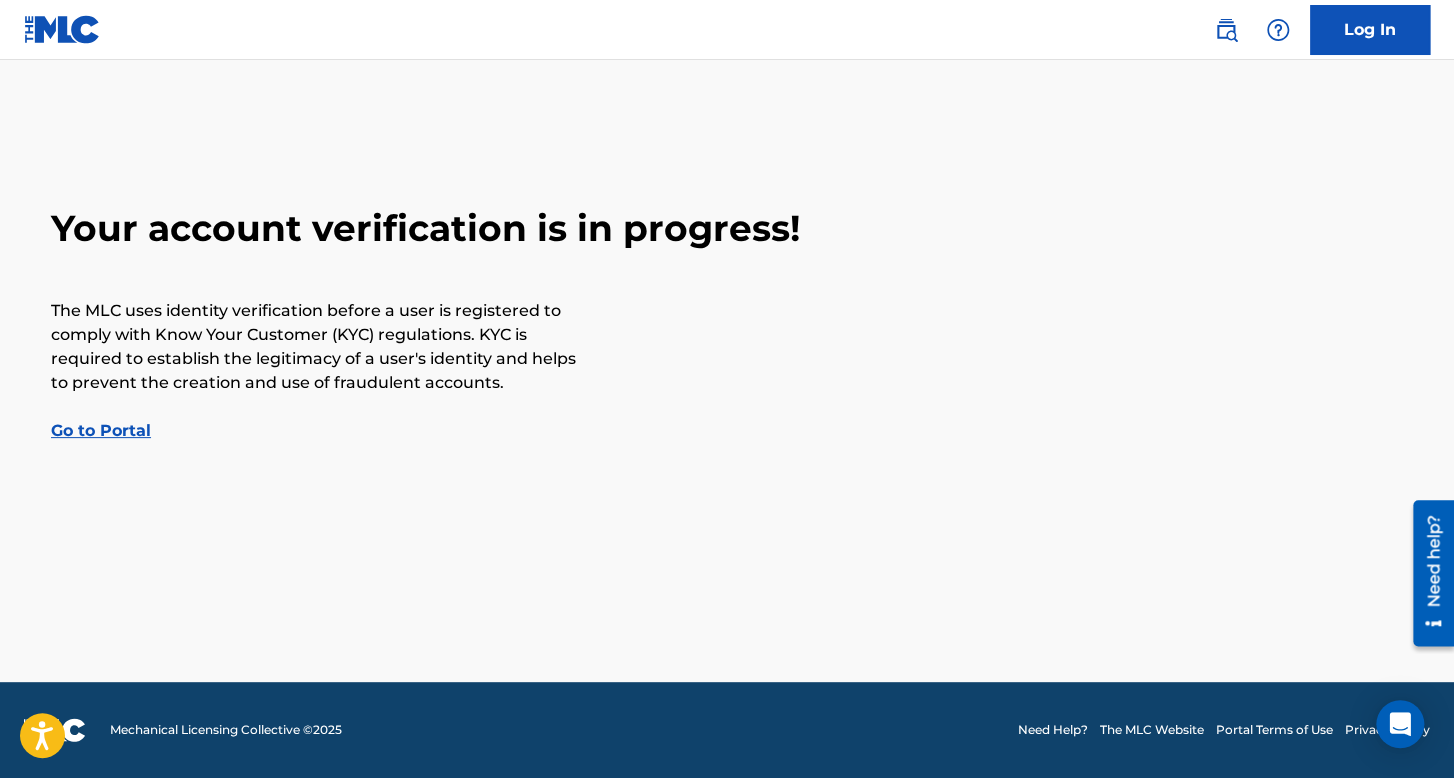 scroll, scrollTop: 0, scrollLeft: 0, axis: both 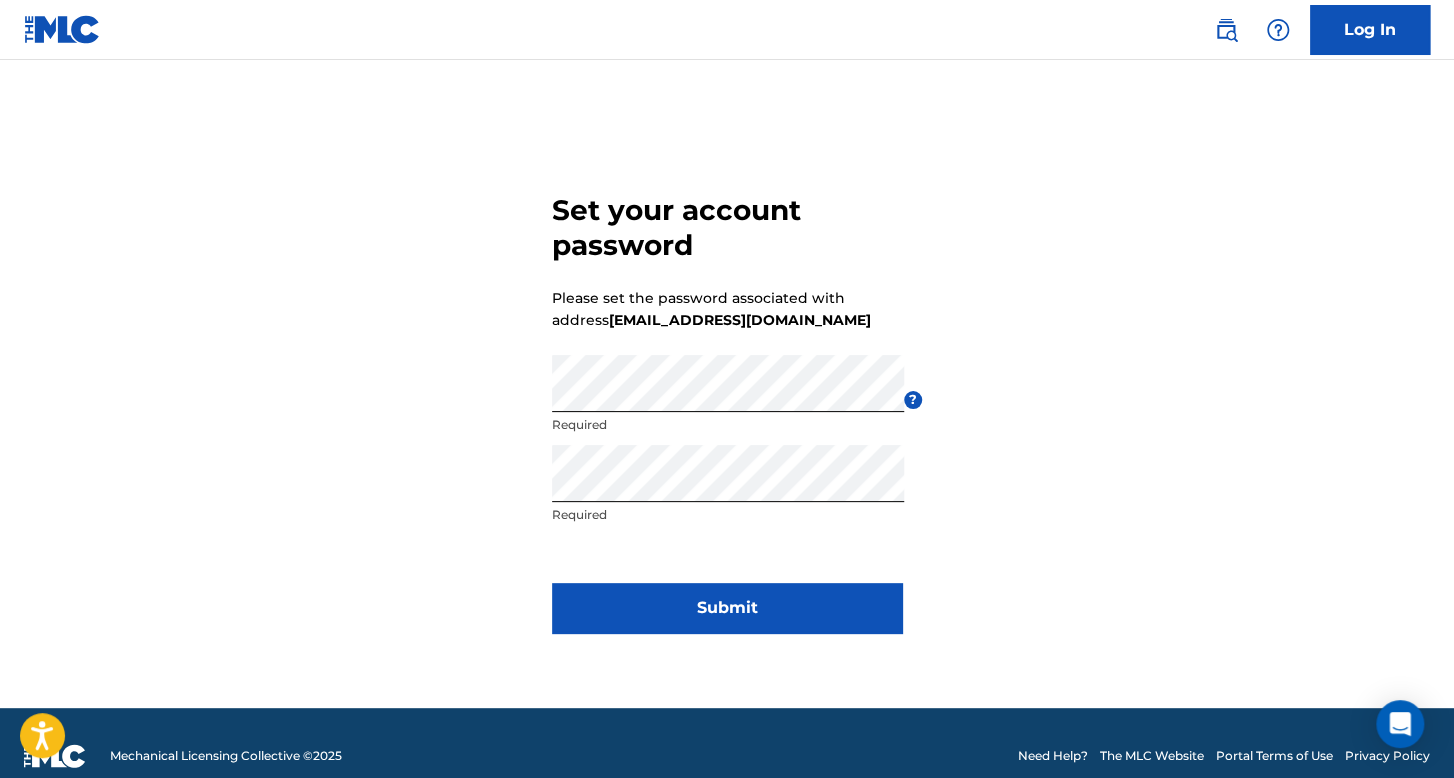 click on "Submit" at bounding box center (727, 608) 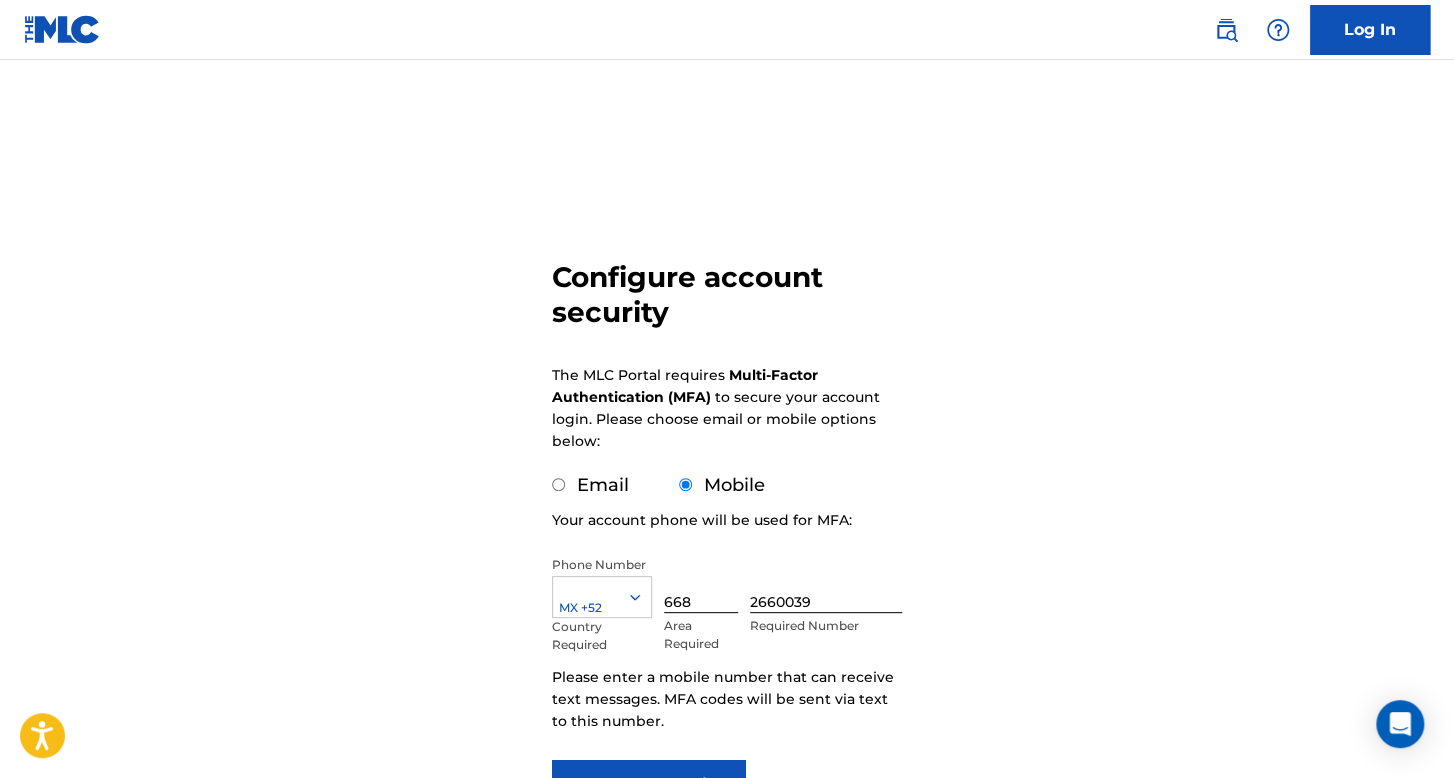 click on "Email" at bounding box center [558, 484] 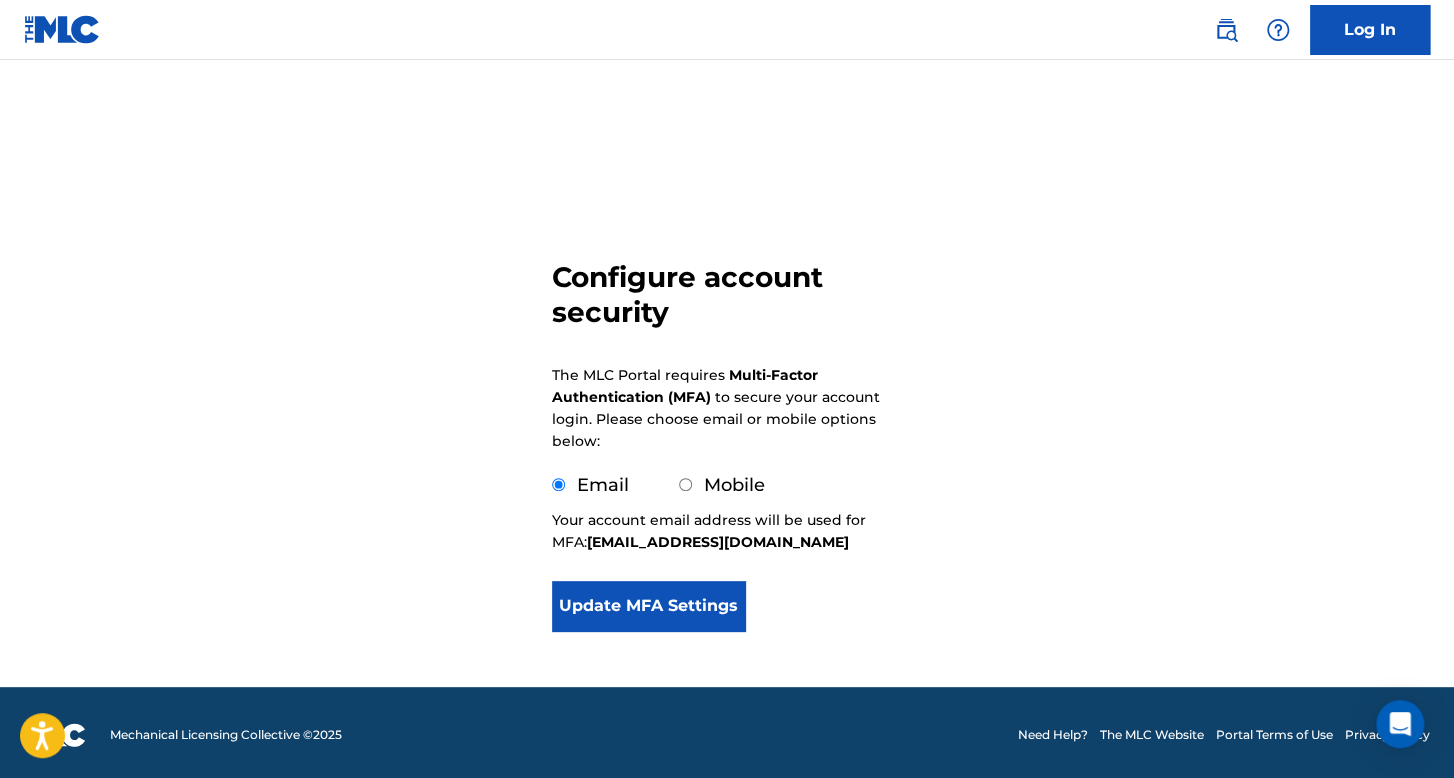 click on "Update MFA Settings" at bounding box center (648, 606) 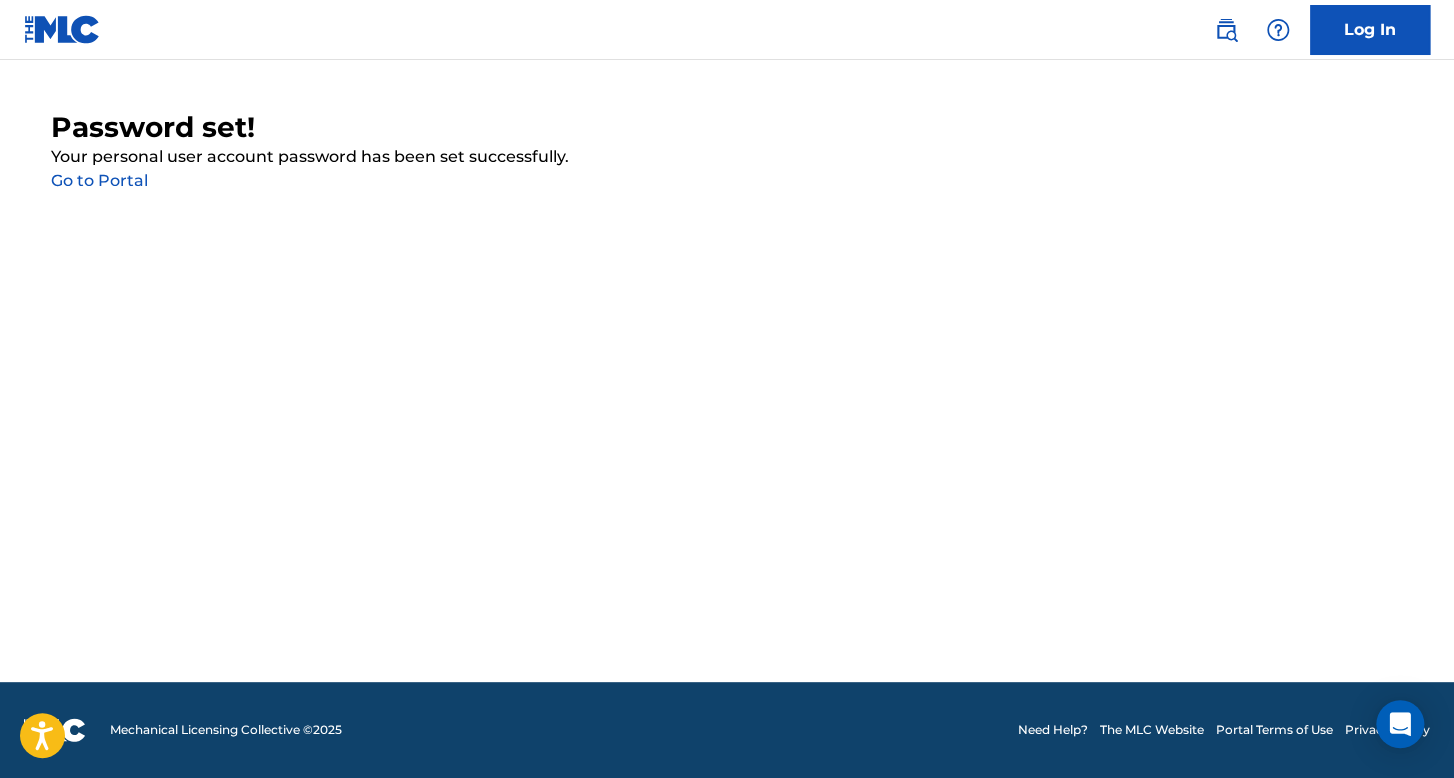 click on "Log In" at bounding box center [1370, 30] 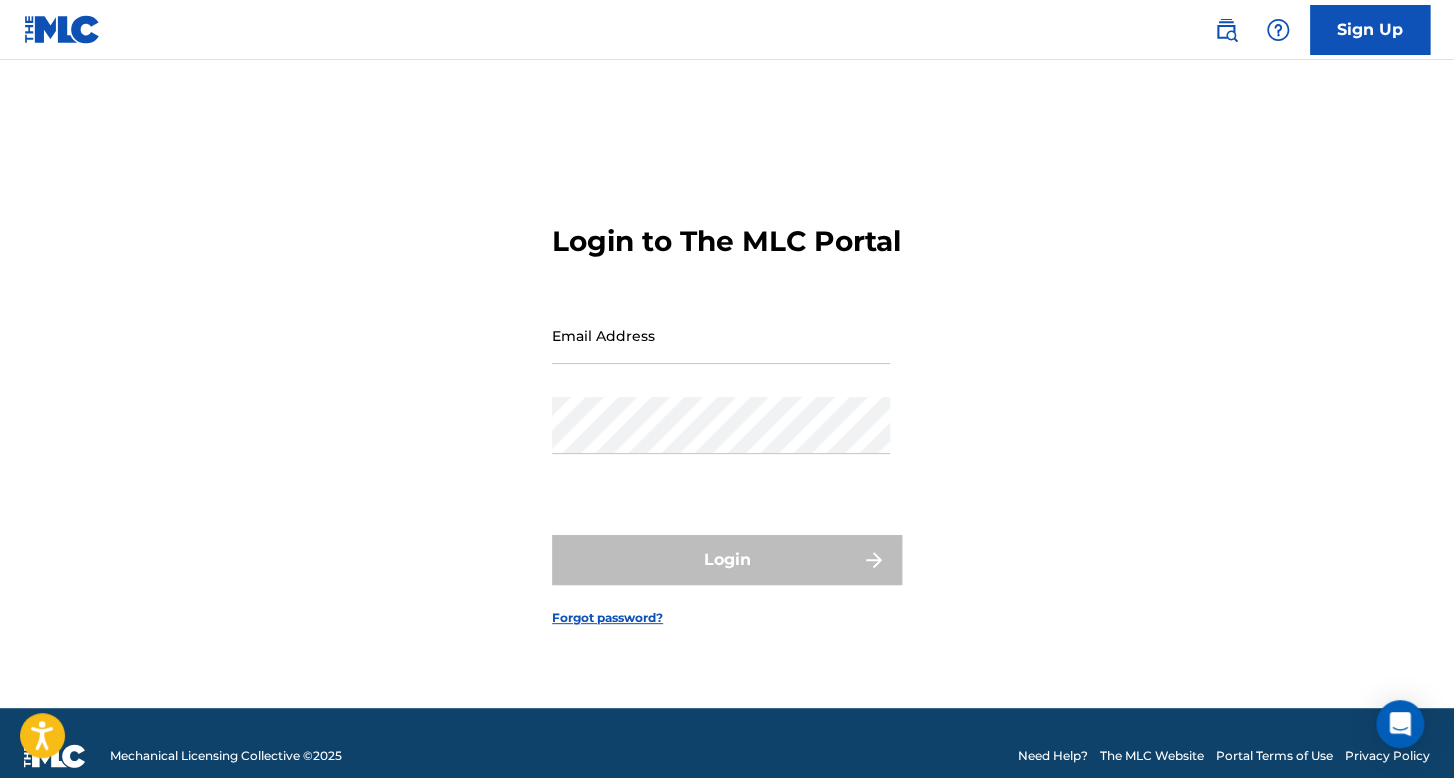 click on "Email Address" at bounding box center [721, 335] 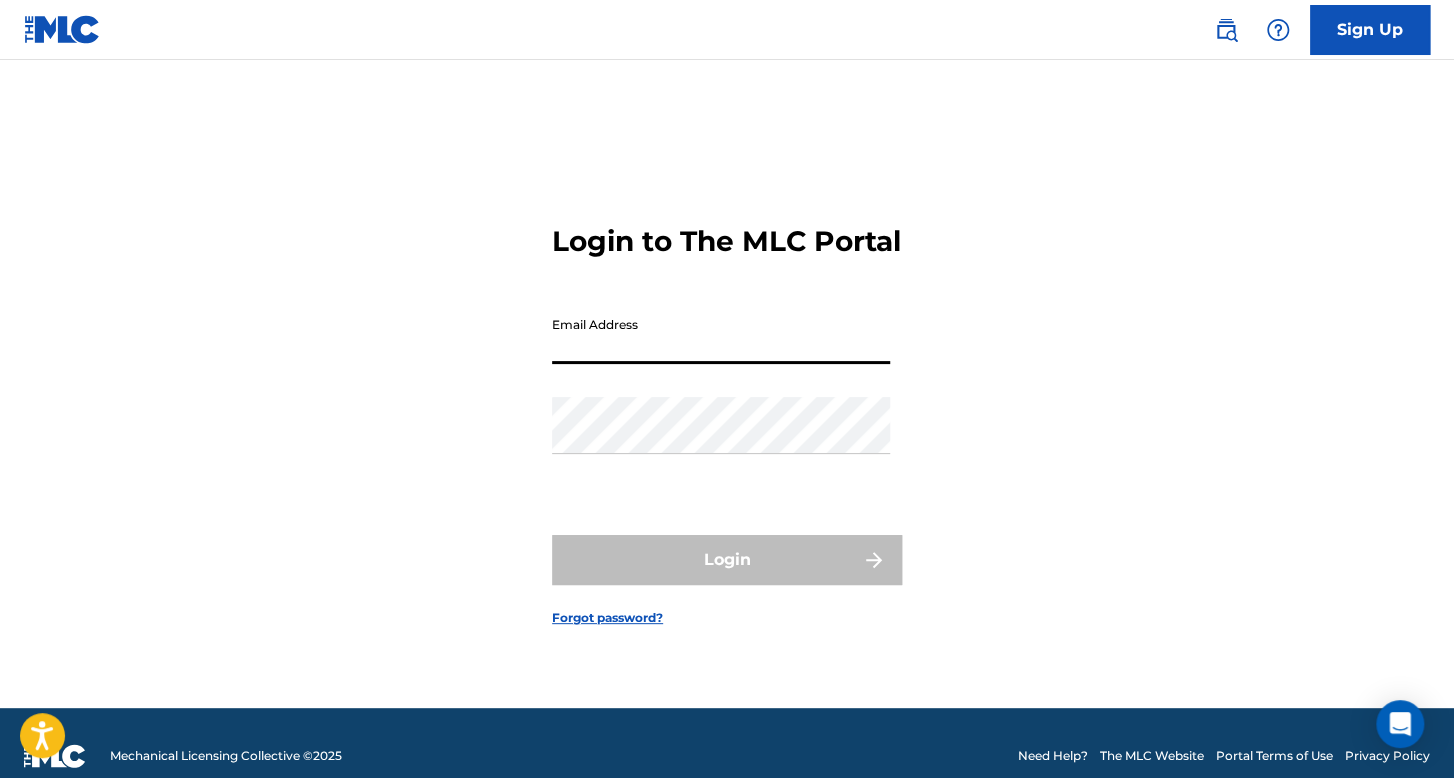 type on "[EMAIL_ADDRESS][DOMAIN_NAME]" 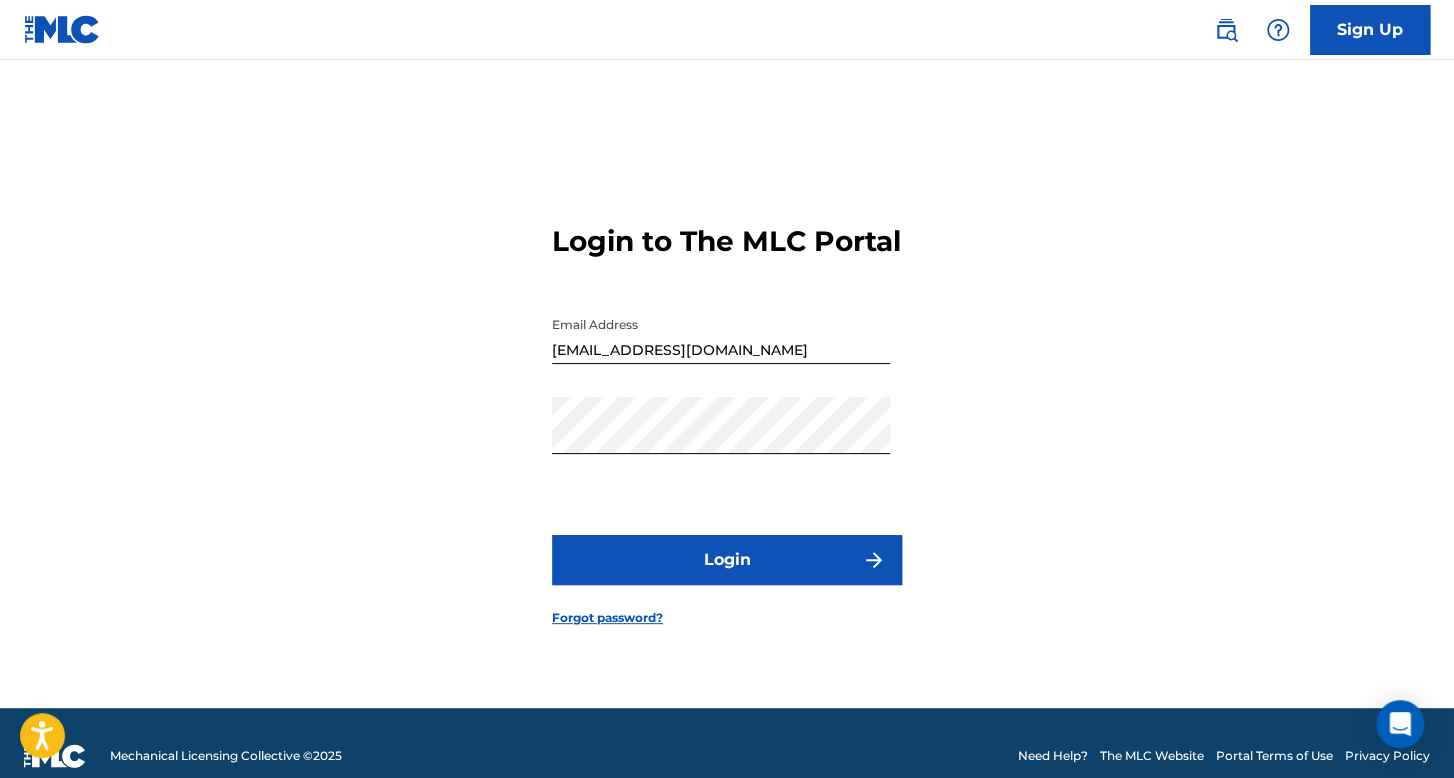 click on "Login" at bounding box center (727, 560) 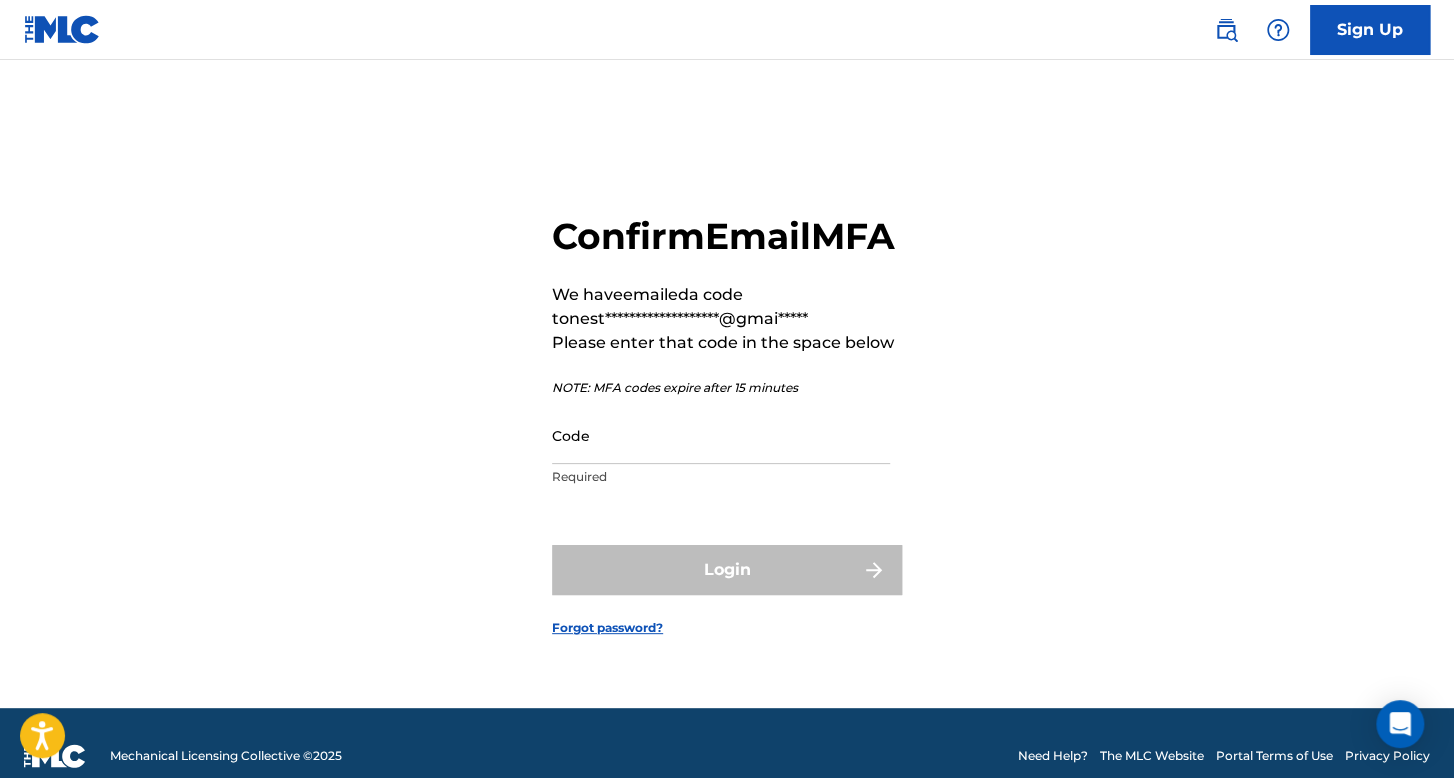click on "Code" at bounding box center [721, 435] 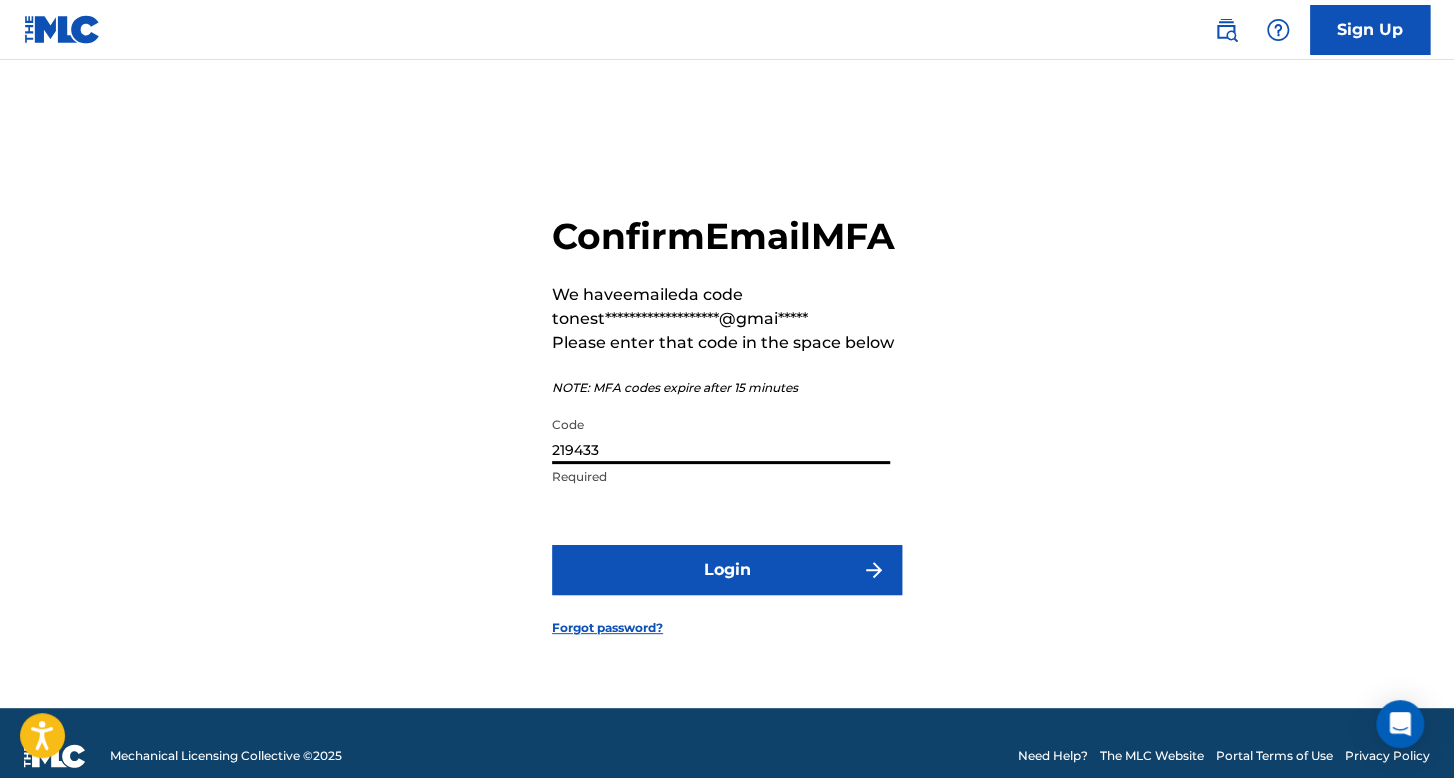 type on "219433" 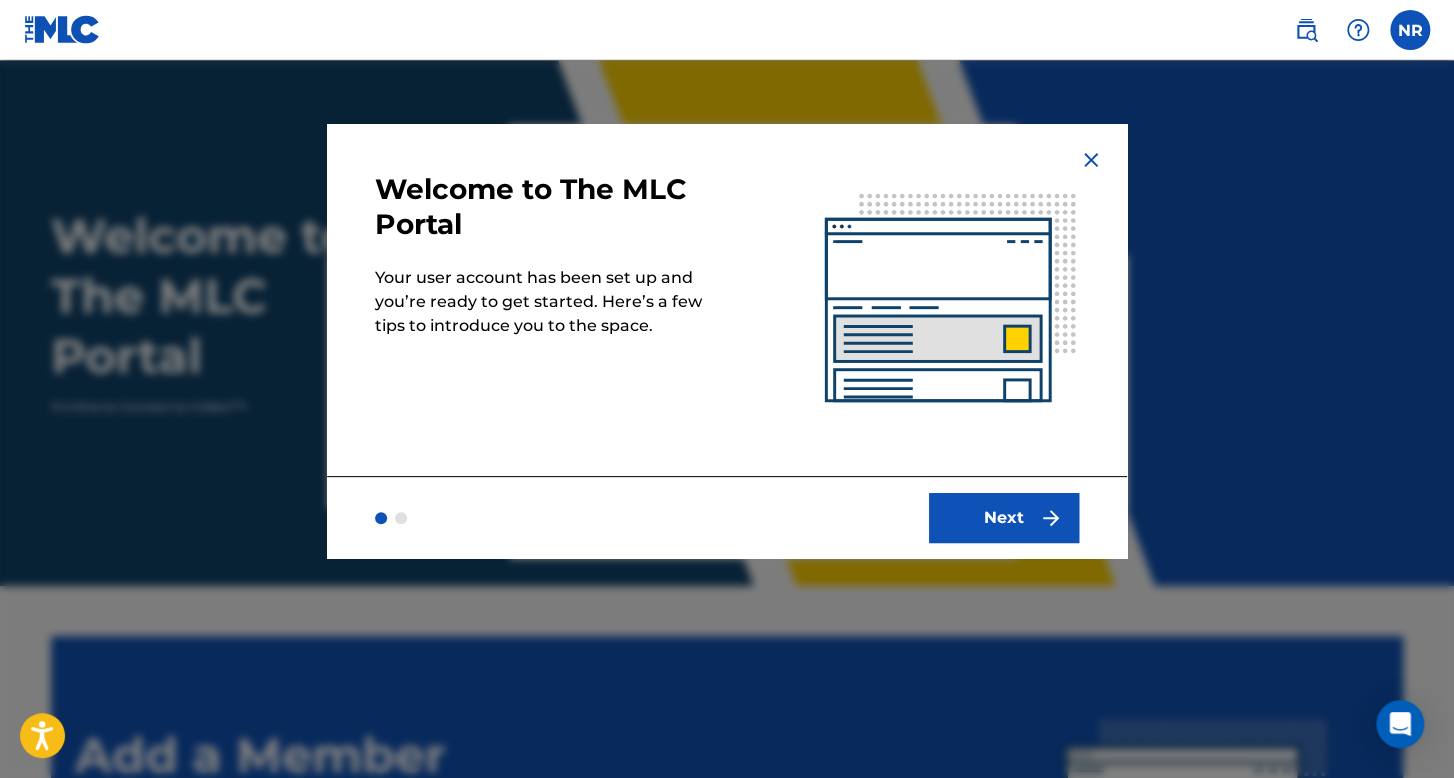 scroll, scrollTop: 0, scrollLeft: 0, axis: both 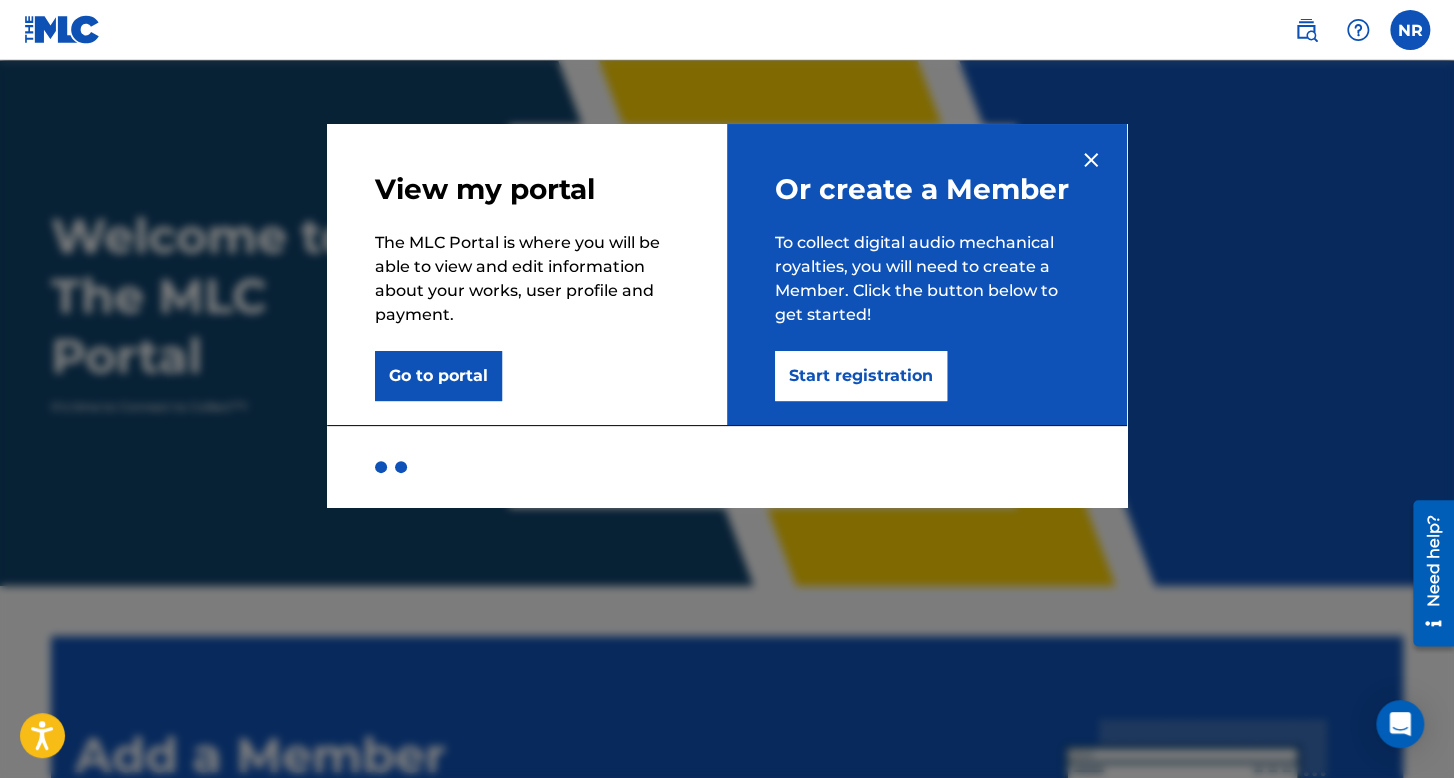 click on "Go to portal" at bounding box center (438, 376) 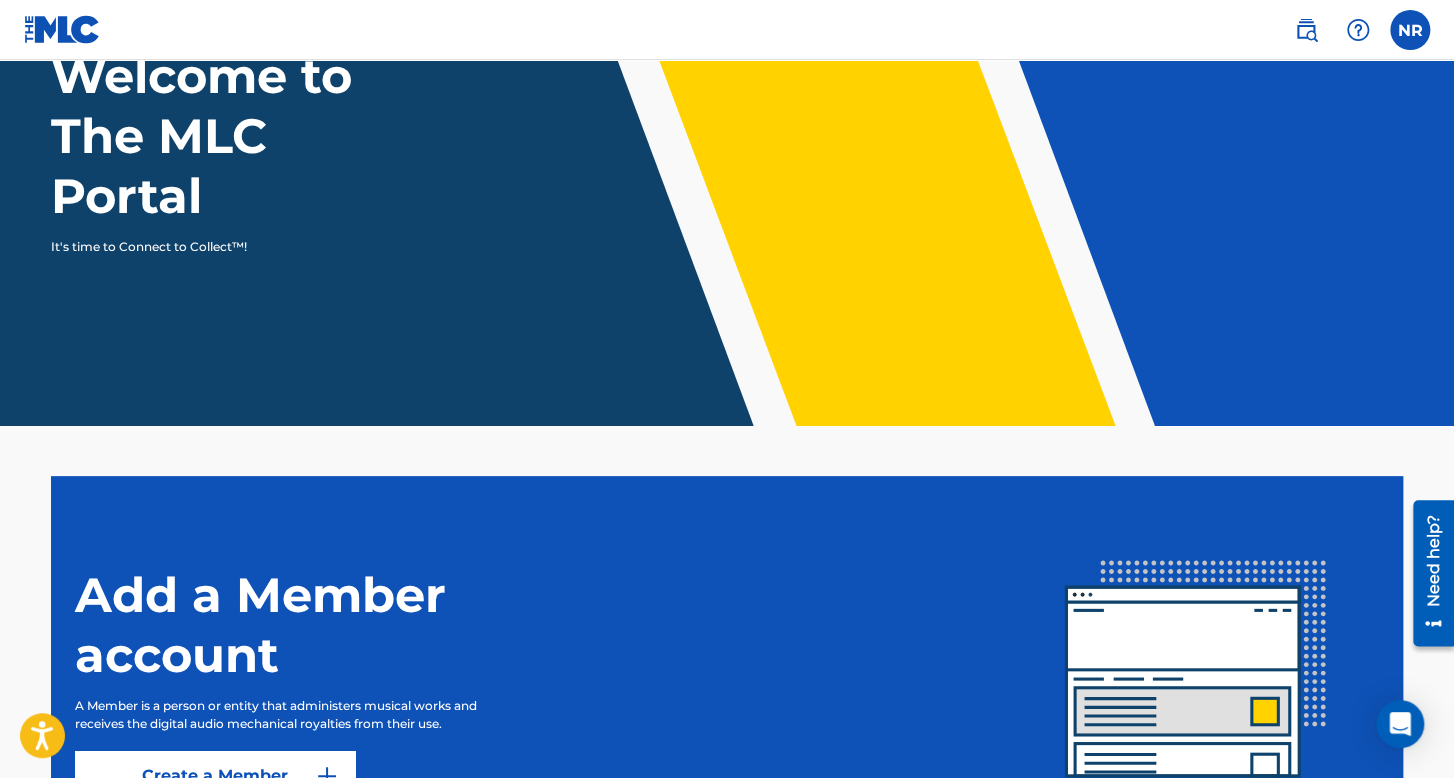 scroll, scrollTop: 368, scrollLeft: 0, axis: vertical 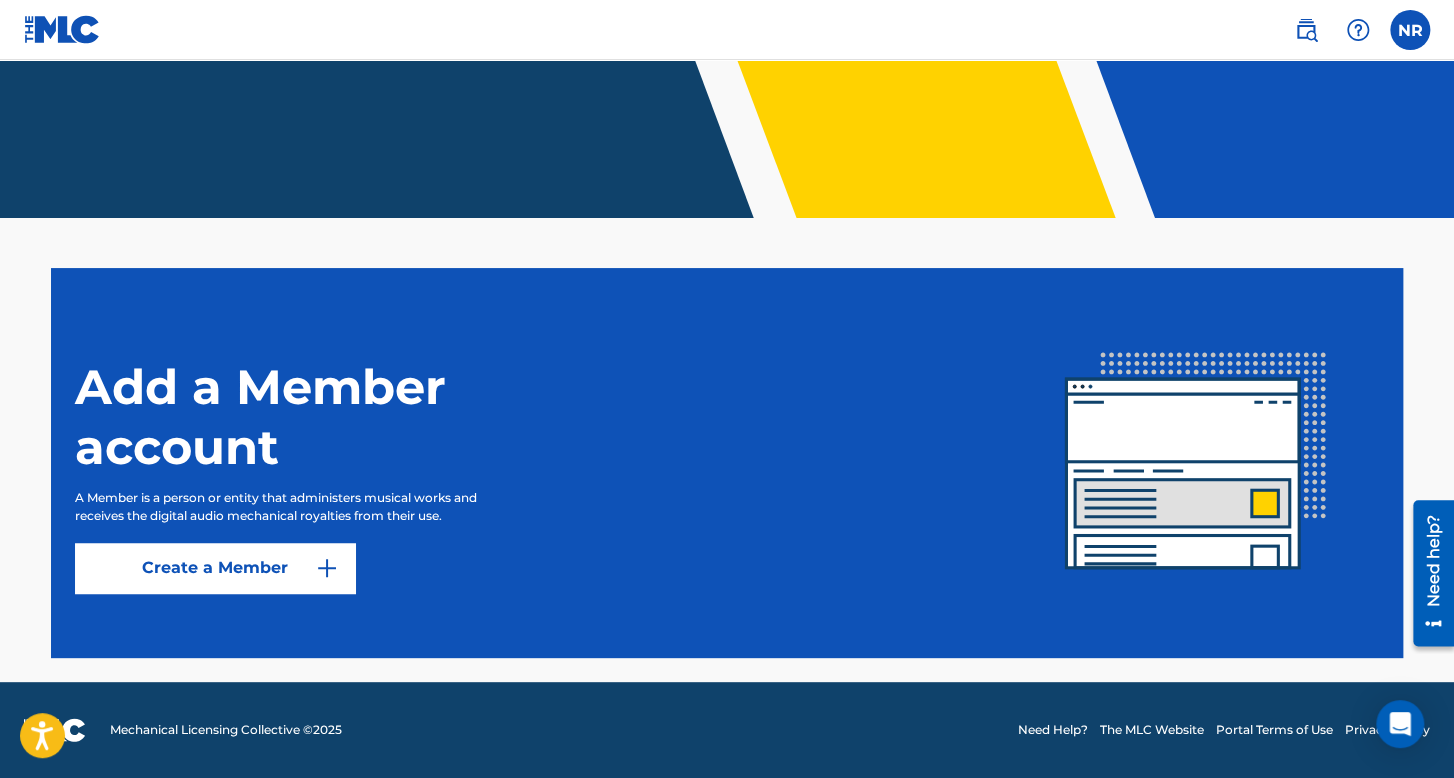 click on "Create a Member" at bounding box center (215, 568) 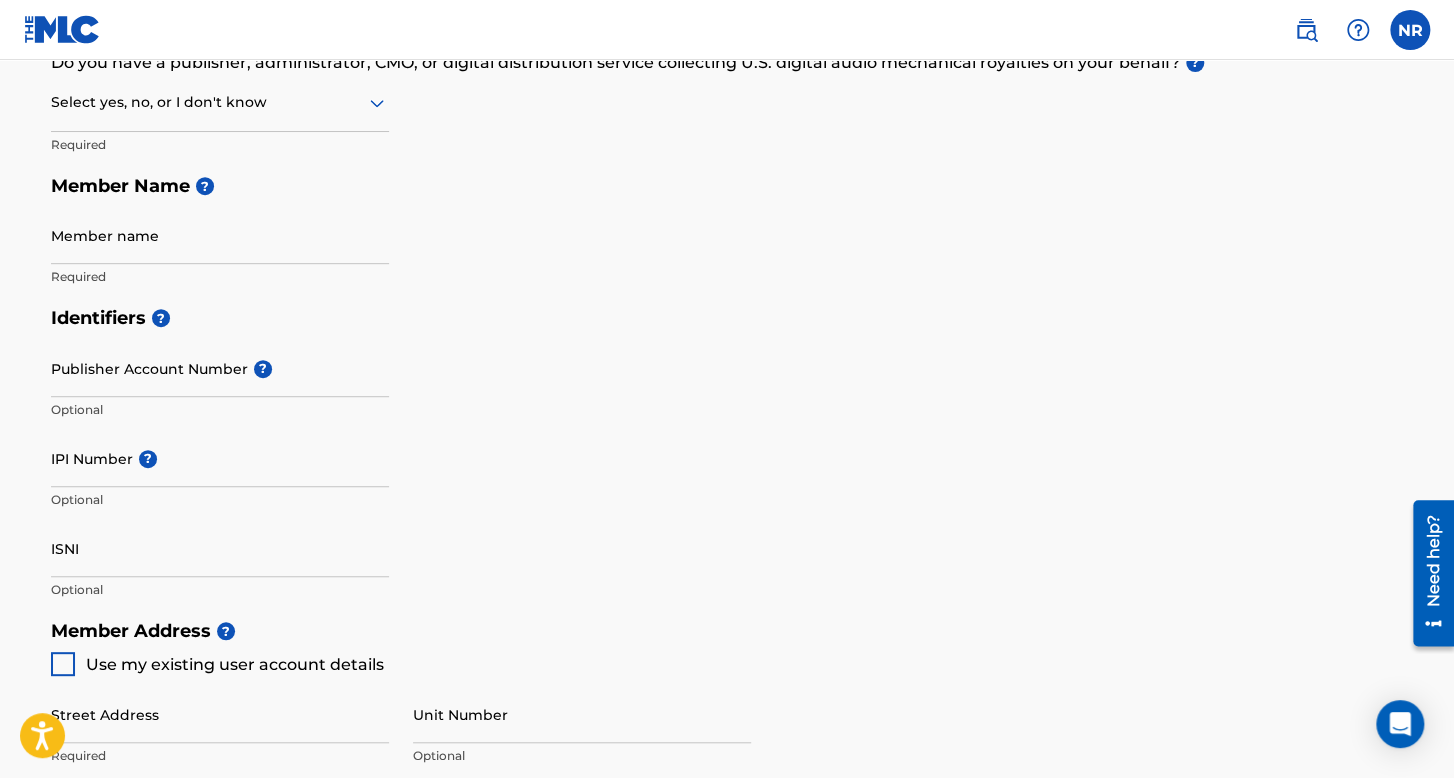 scroll, scrollTop: 0, scrollLeft: 0, axis: both 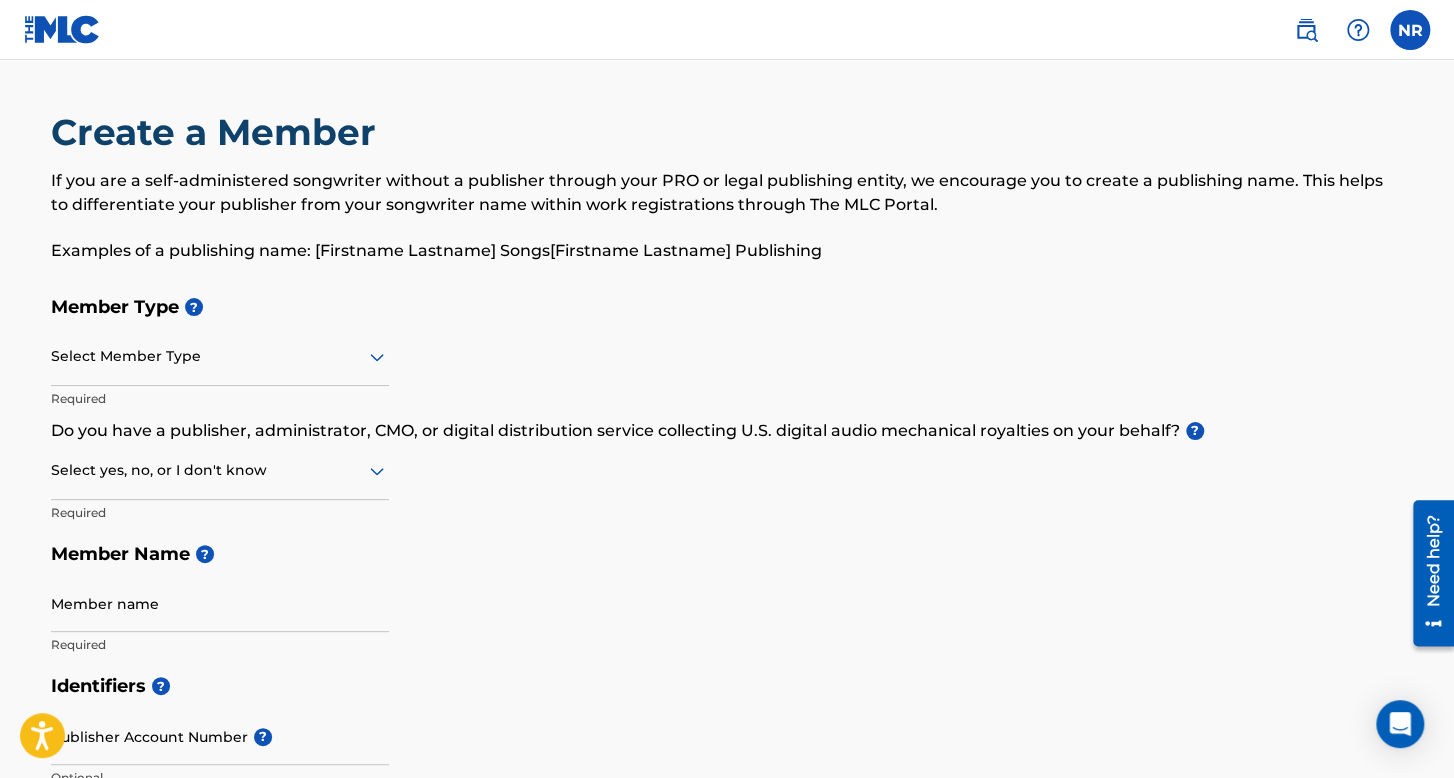 click on "Select Member Type Required" at bounding box center (220, 374) 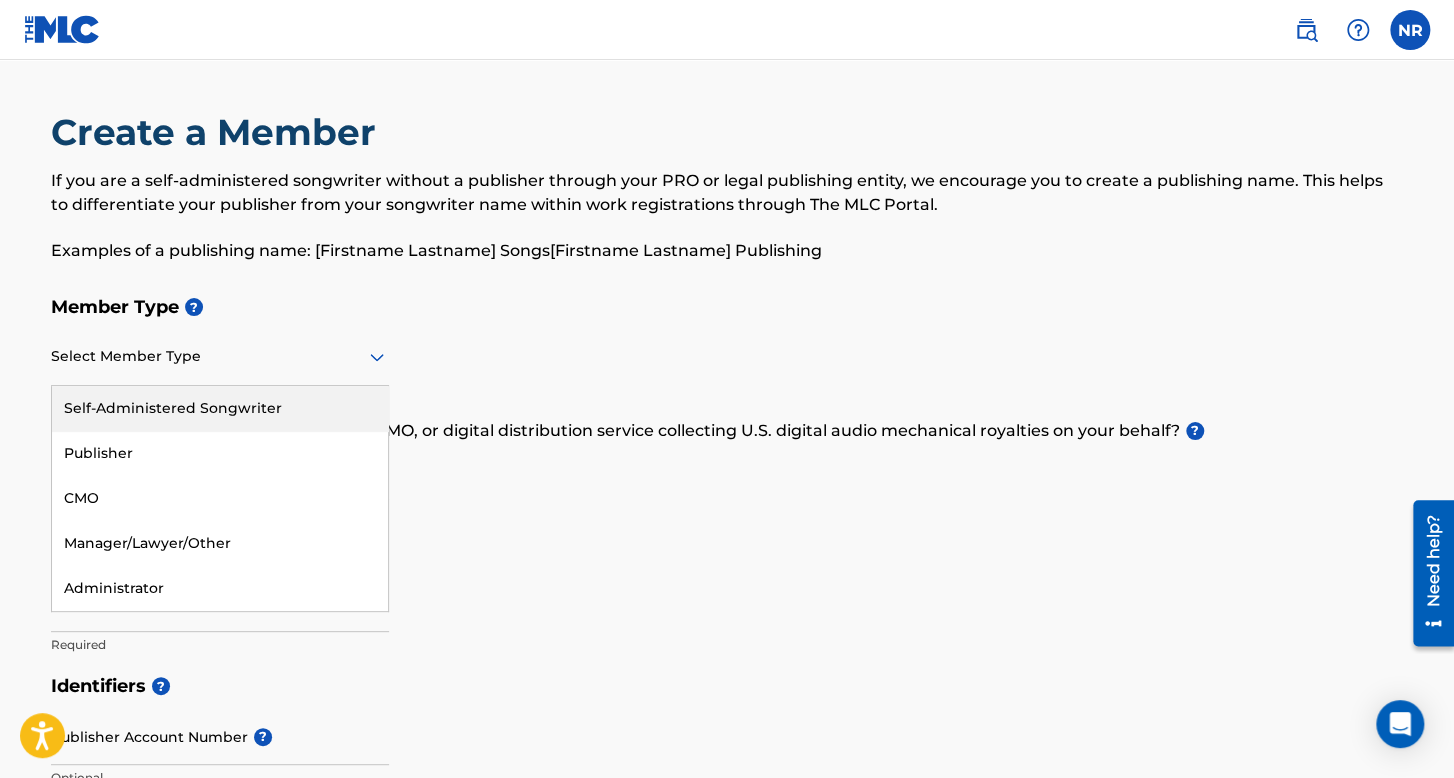 click at bounding box center [220, 356] 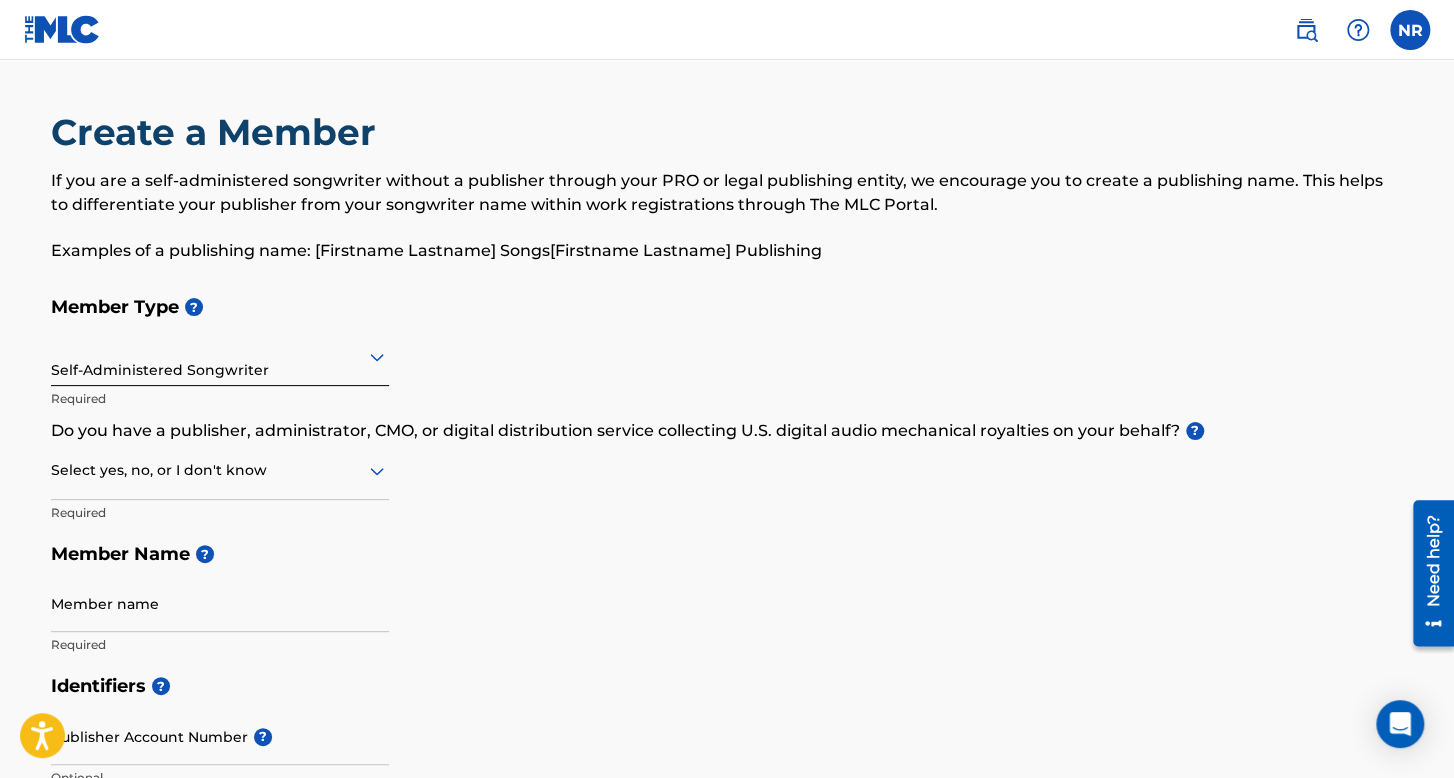 click at bounding box center [220, 470] 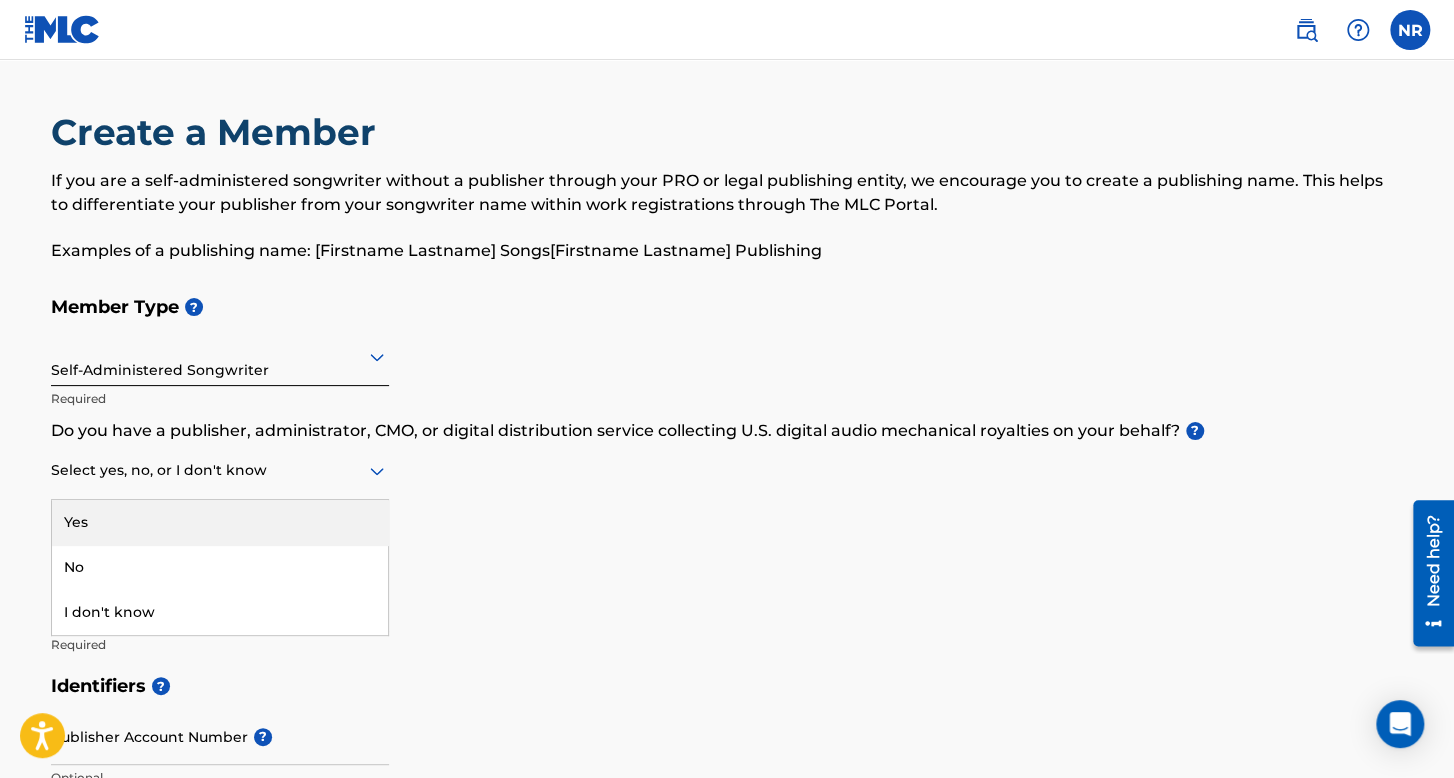 click on "Yes" at bounding box center [220, 522] 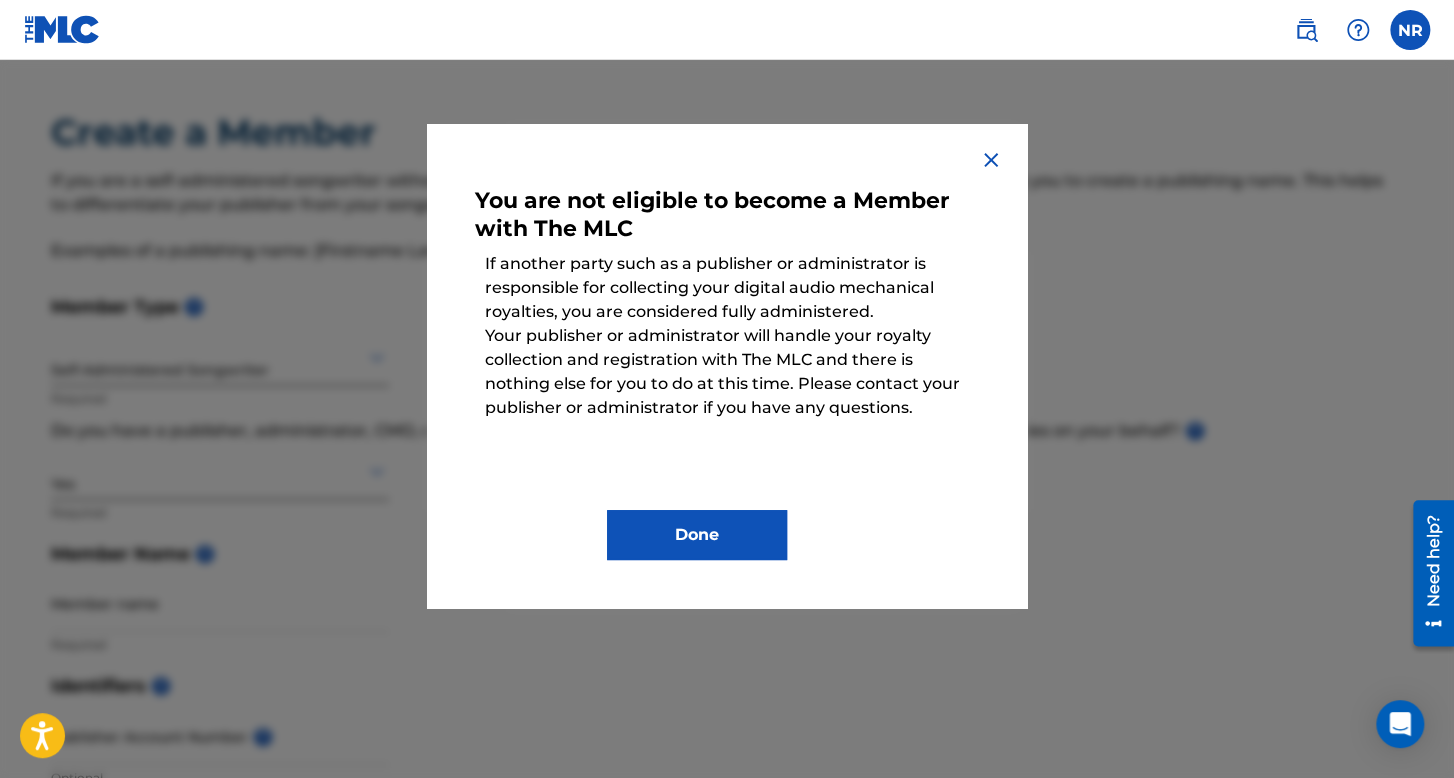 click at bounding box center (991, 160) 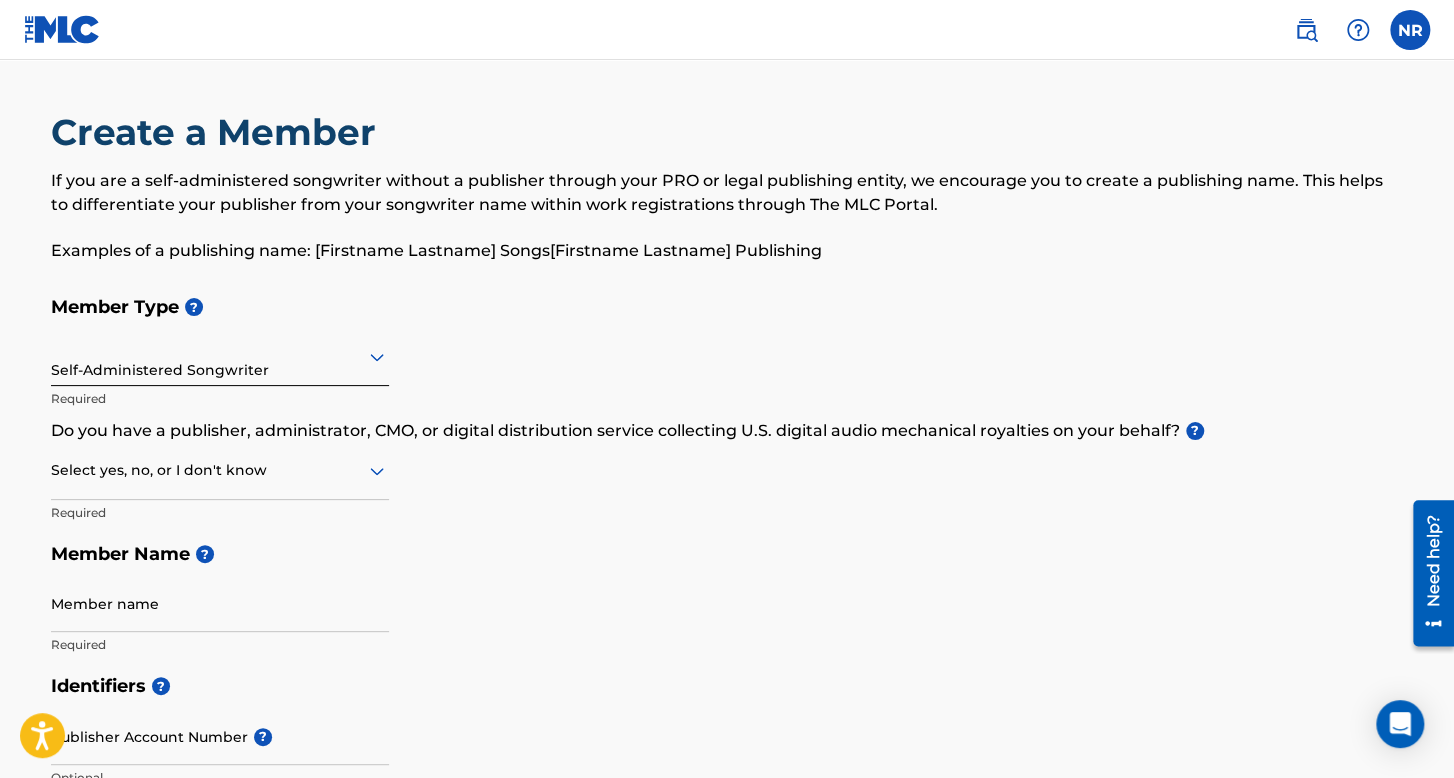 click on "Select yes, no, or I don't know" at bounding box center [220, 471] 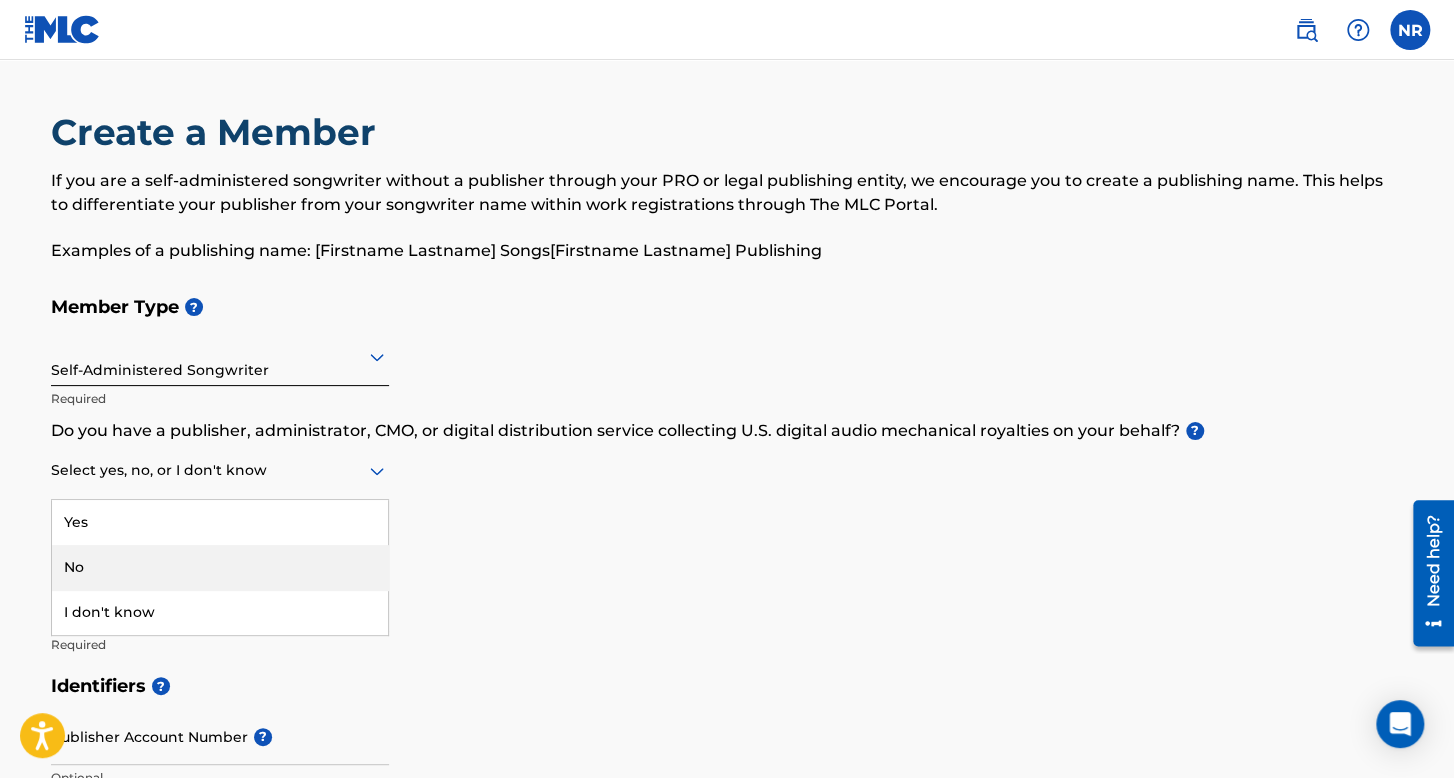 click on "No" at bounding box center (220, 567) 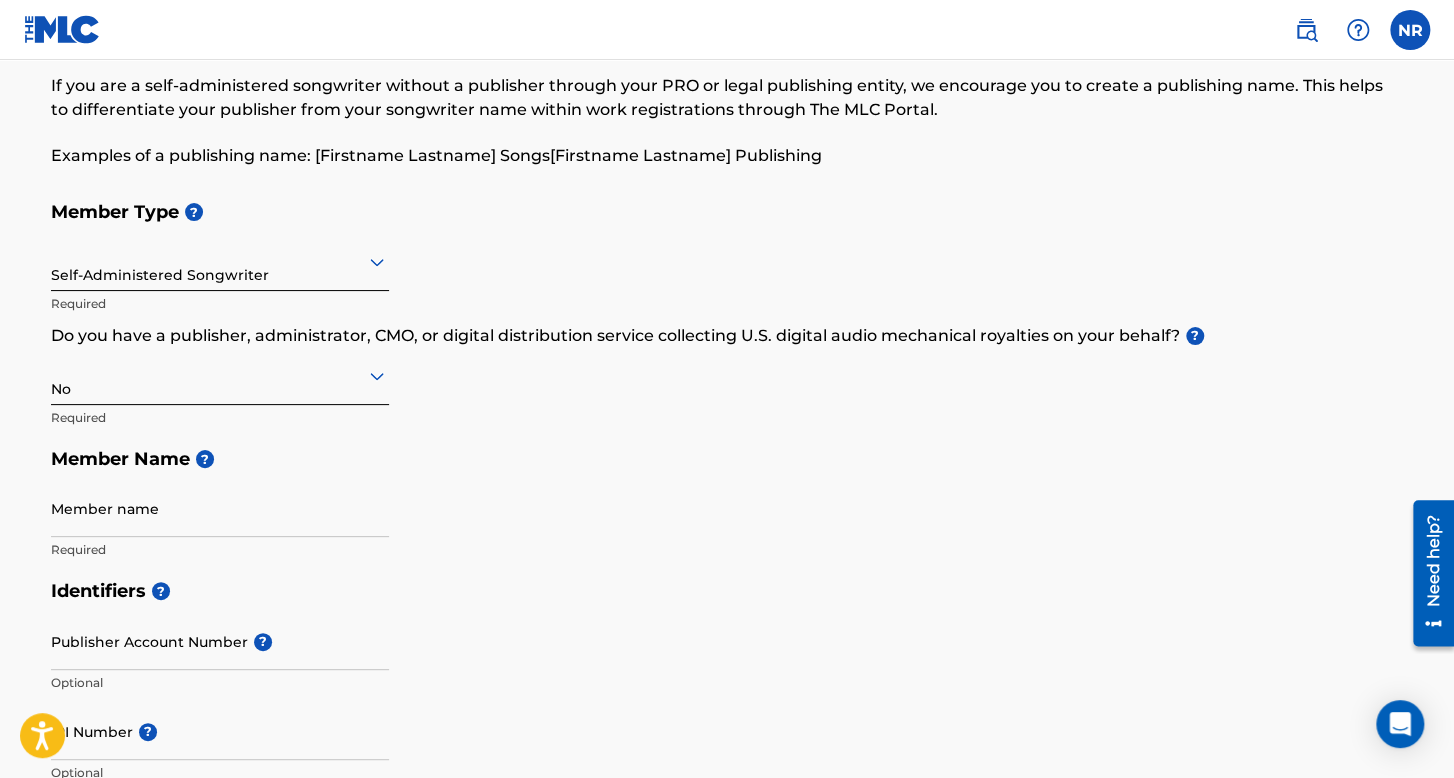 scroll, scrollTop: 200, scrollLeft: 0, axis: vertical 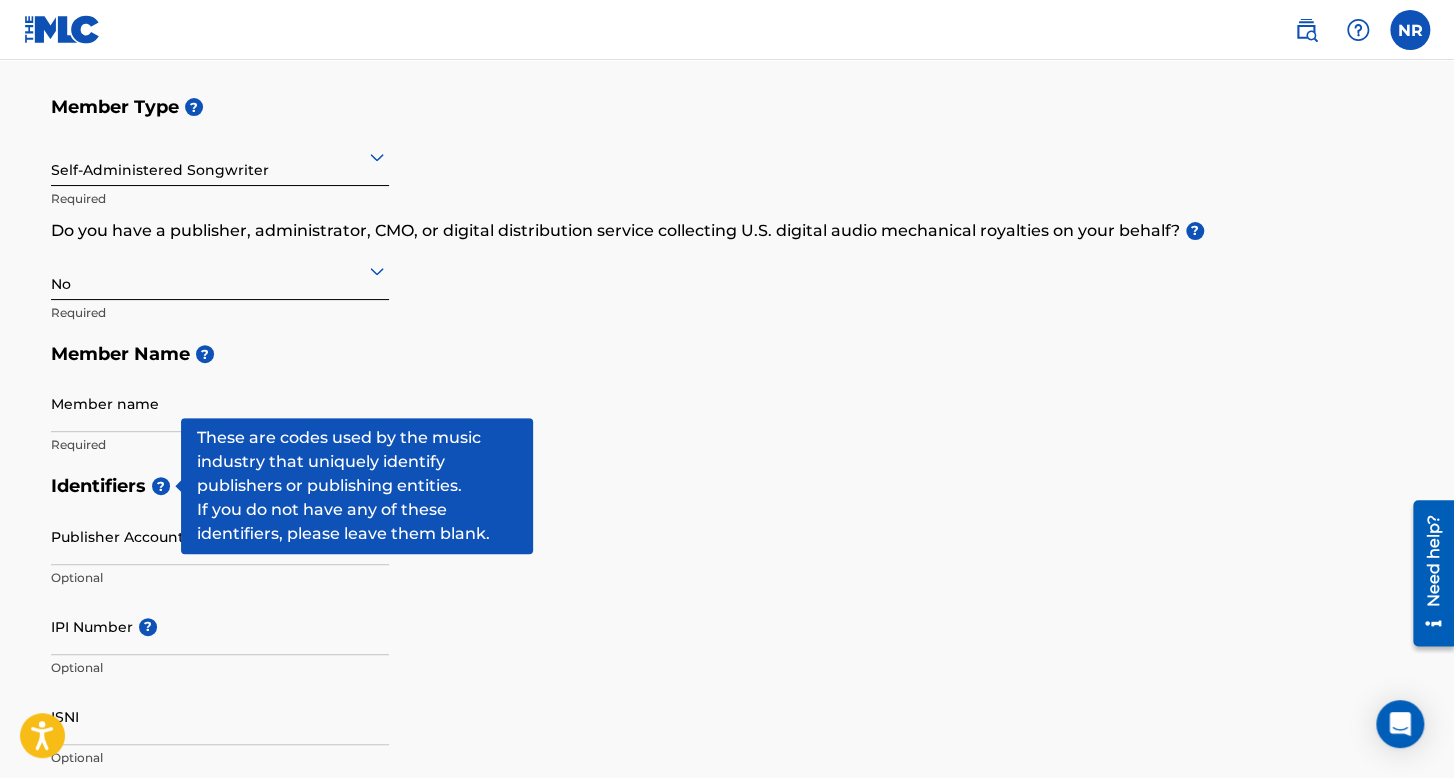 click on "Member name" at bounding box center [220, 403] 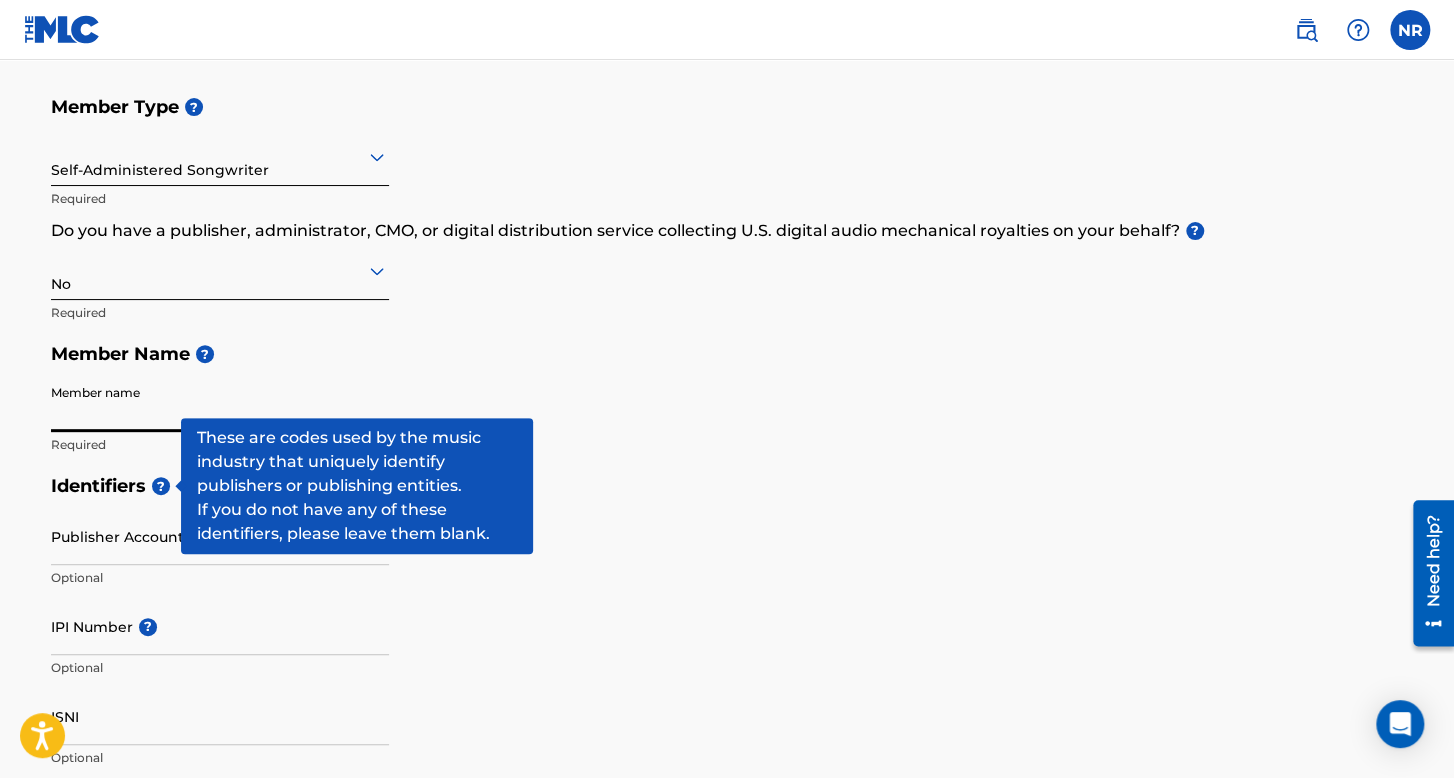 type on "Nestor Jonathan Ruiz Lopez" 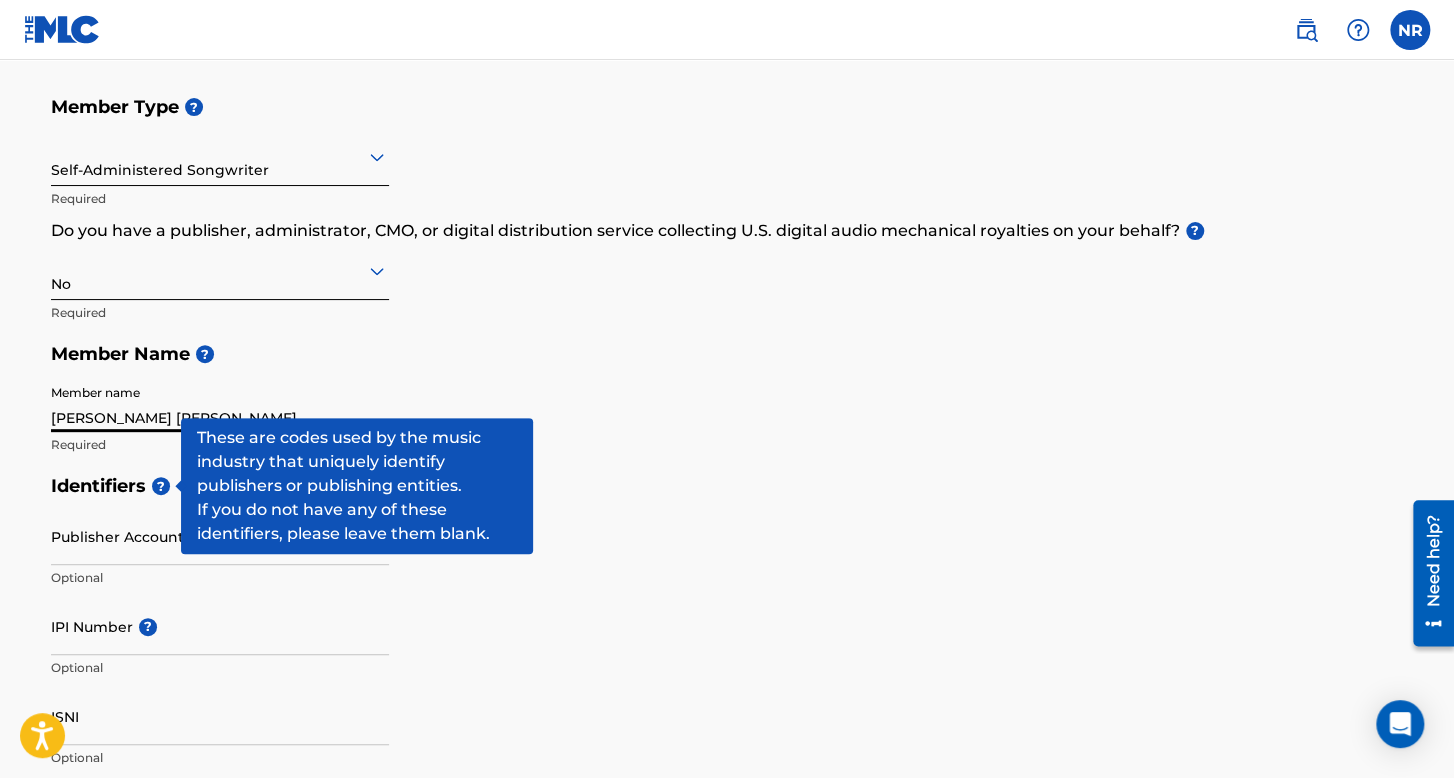 type on "priv culiacan 1553" 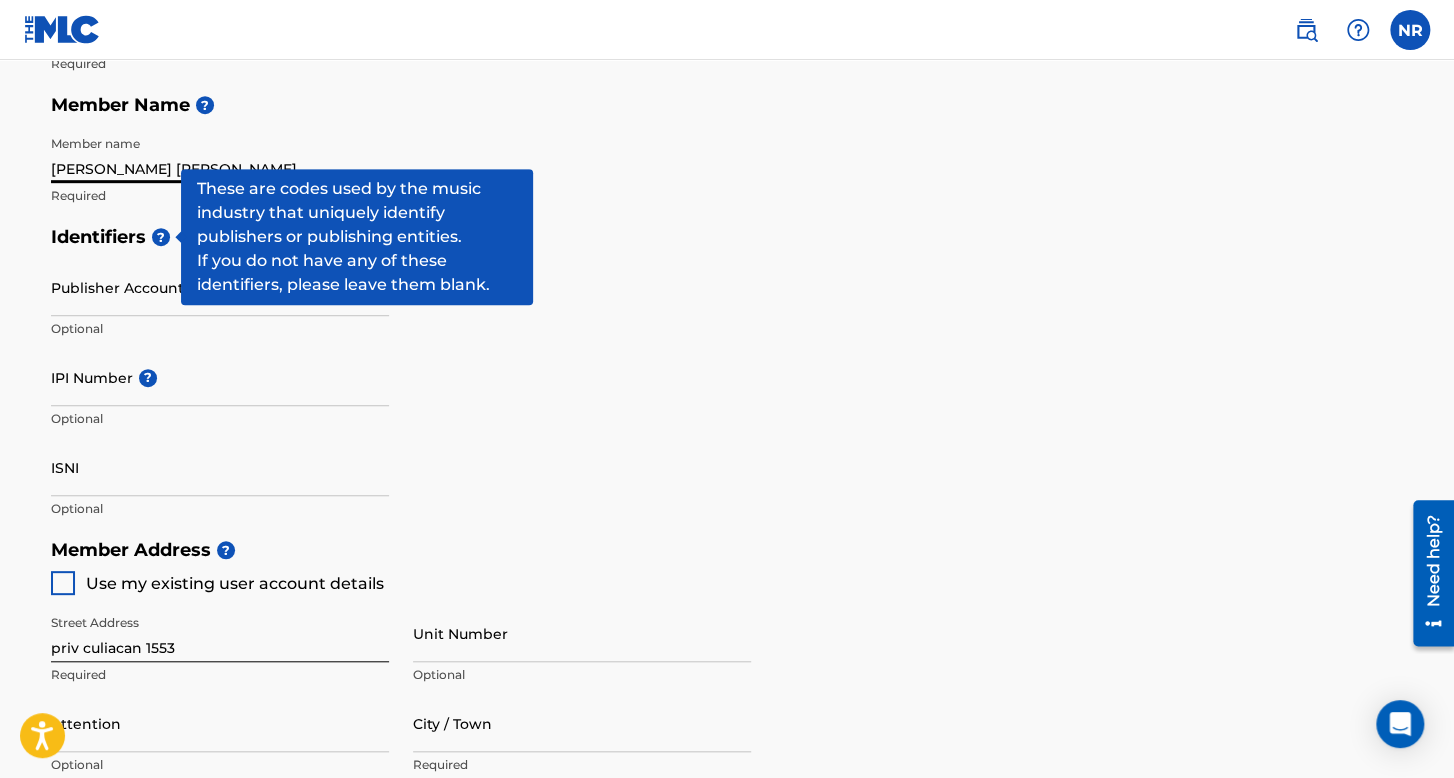 scroll, scrollTop: 500, scrollLeft: 0, axis: vertical 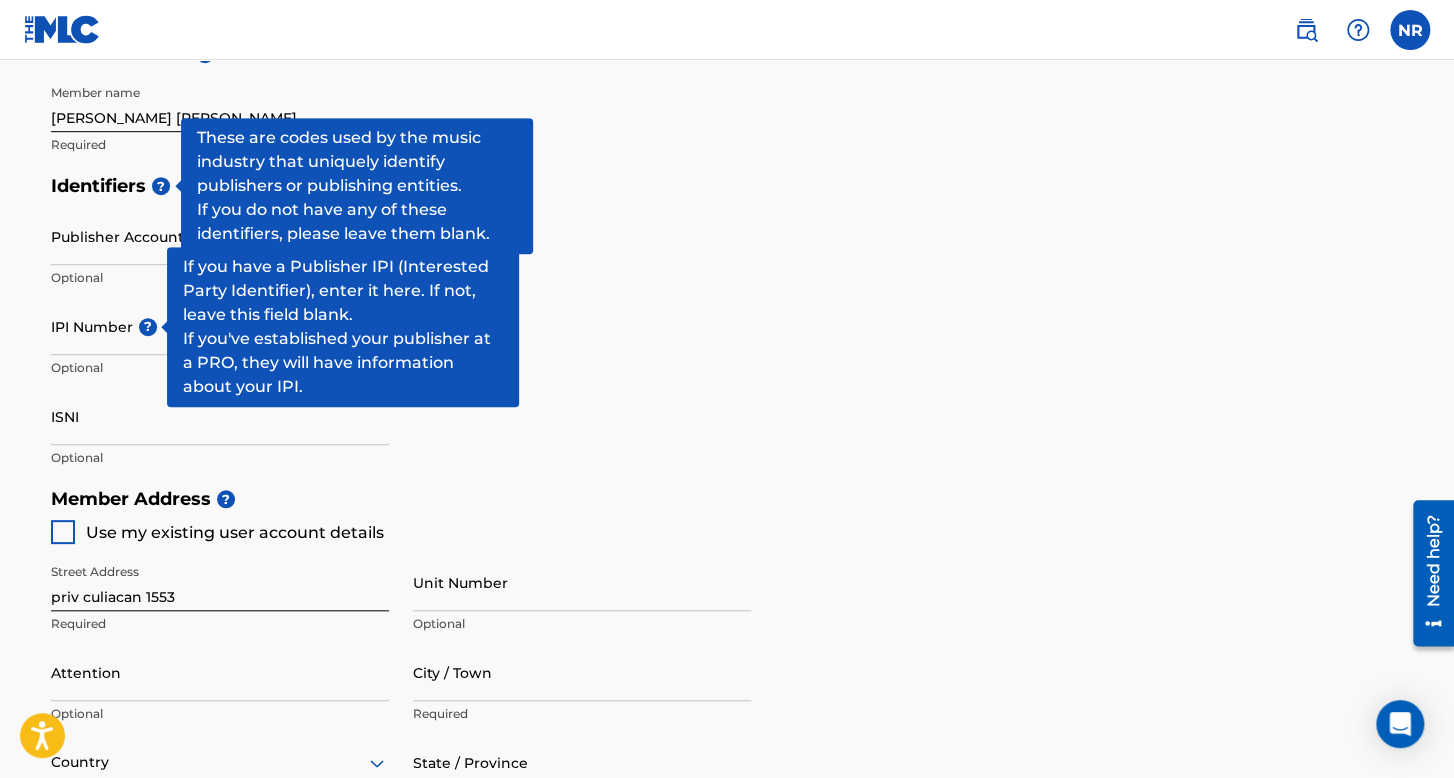 click at bounding box center [63, 532] 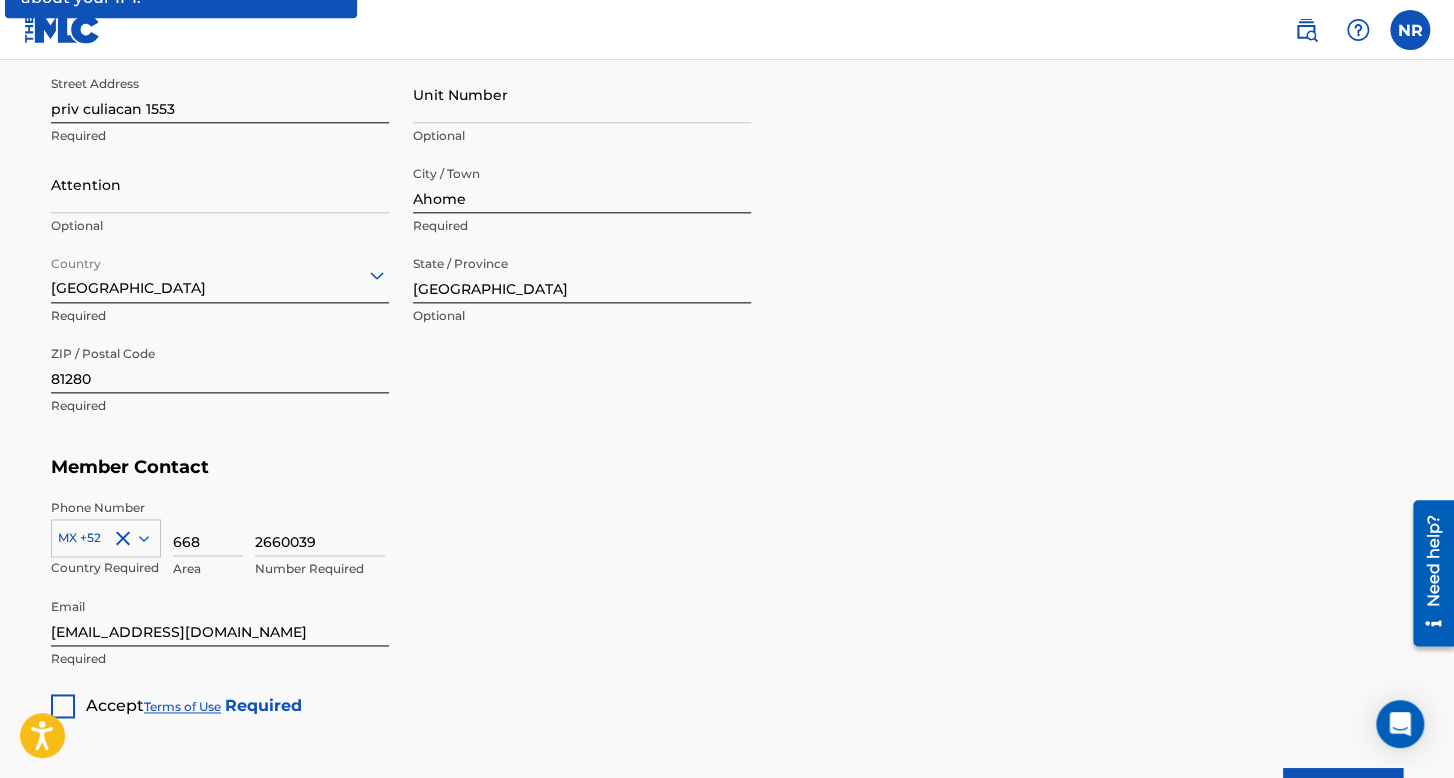 scroll, scrollTop: 1000, scrollLeft: 0, axis: vertical 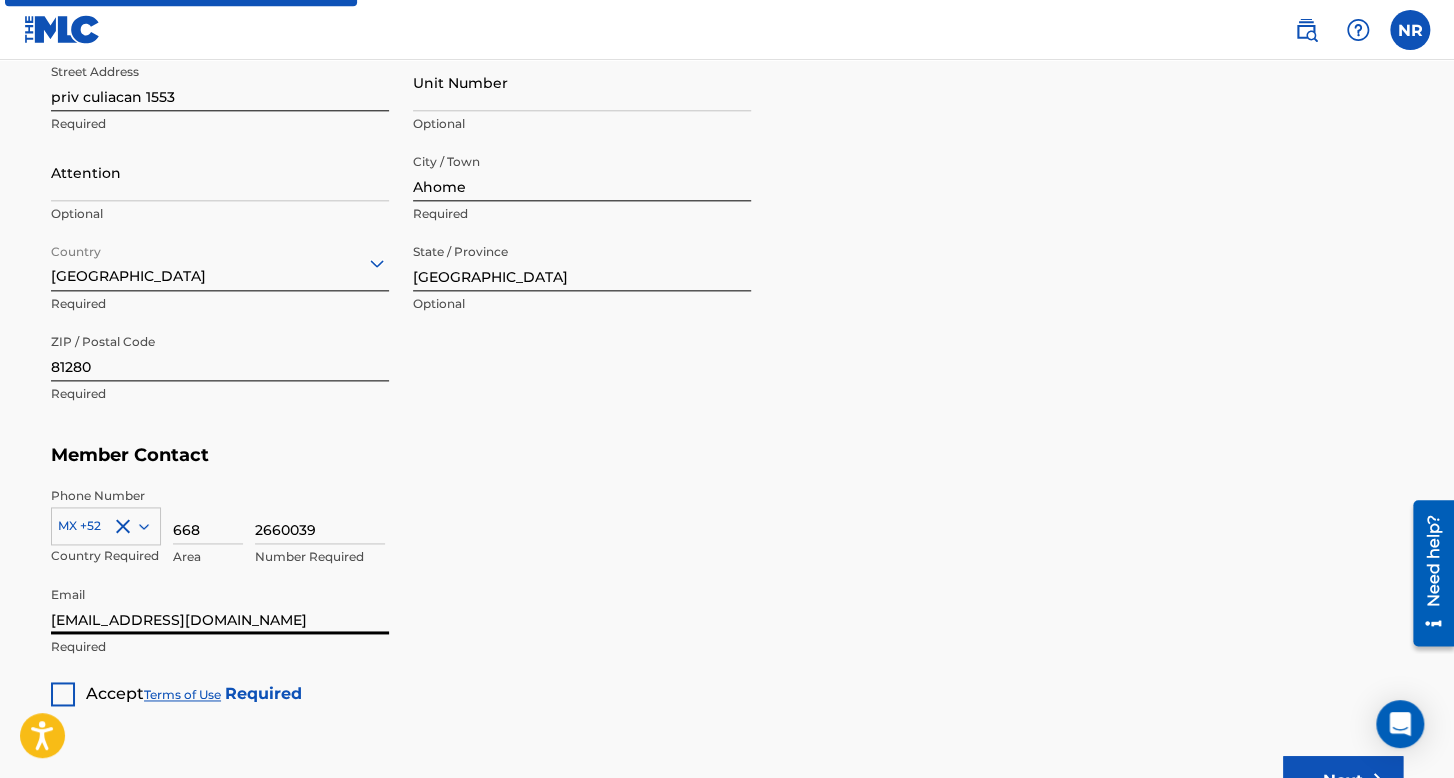 click on "[EMAIL_ADDRESS][DOMAIN_NAME]" at bounding box center [220, 605] 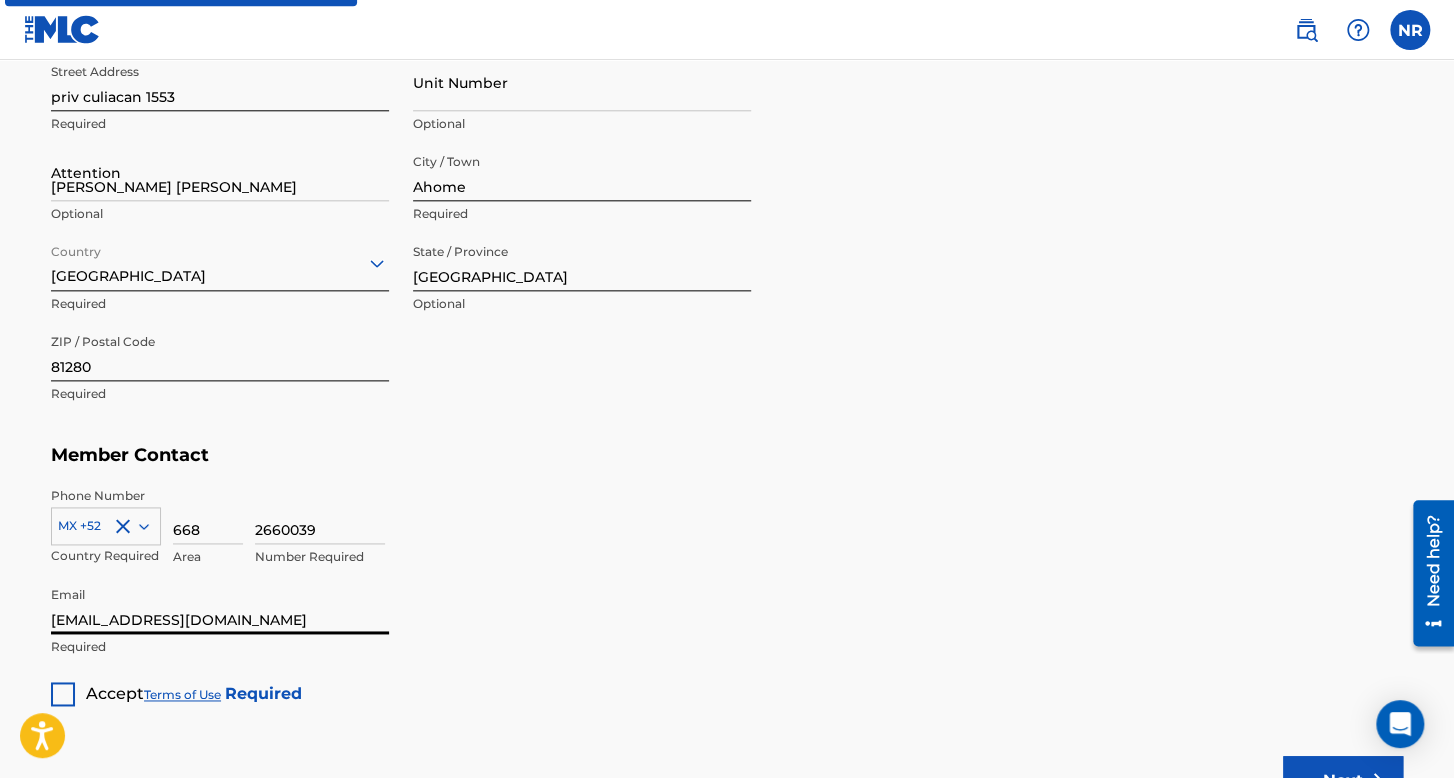 type on "Ahome" 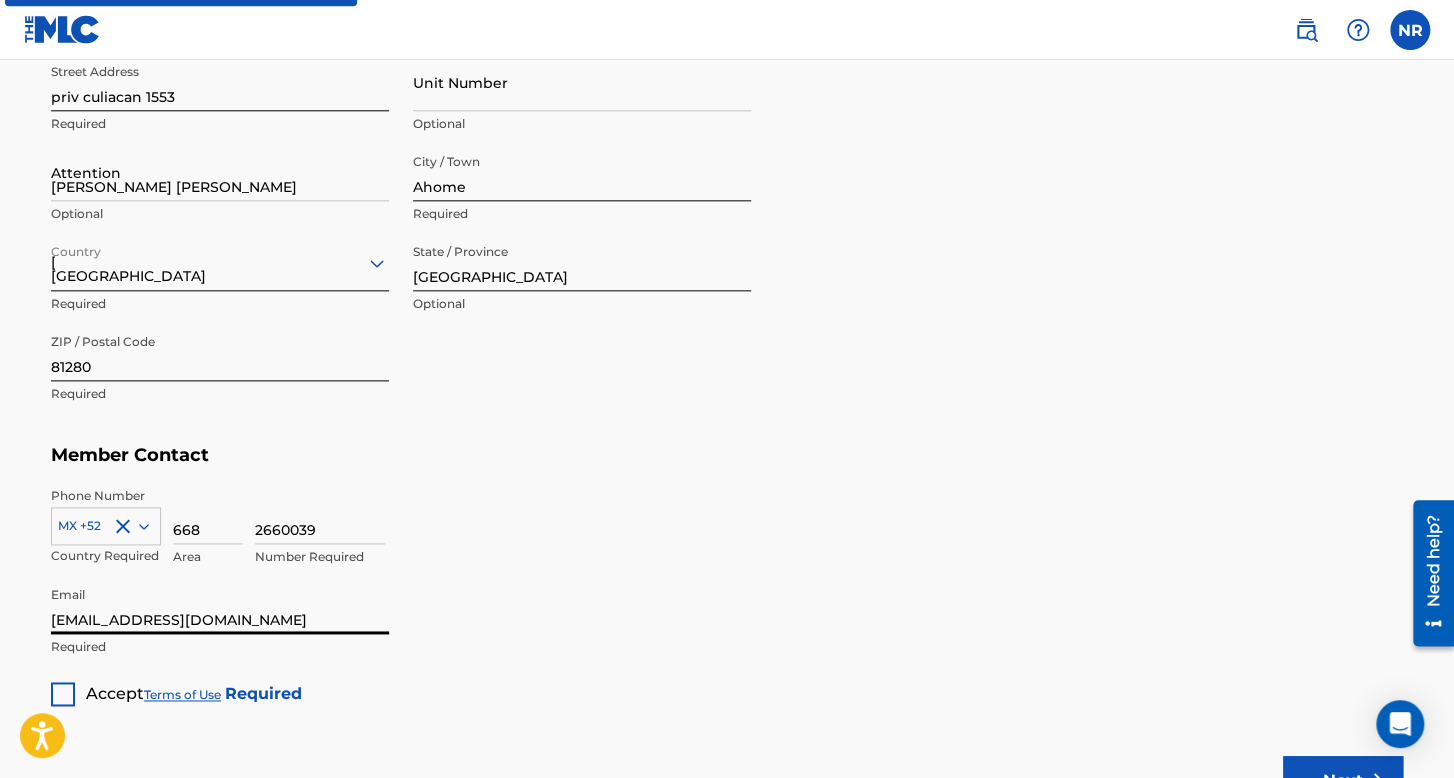 type on "52" 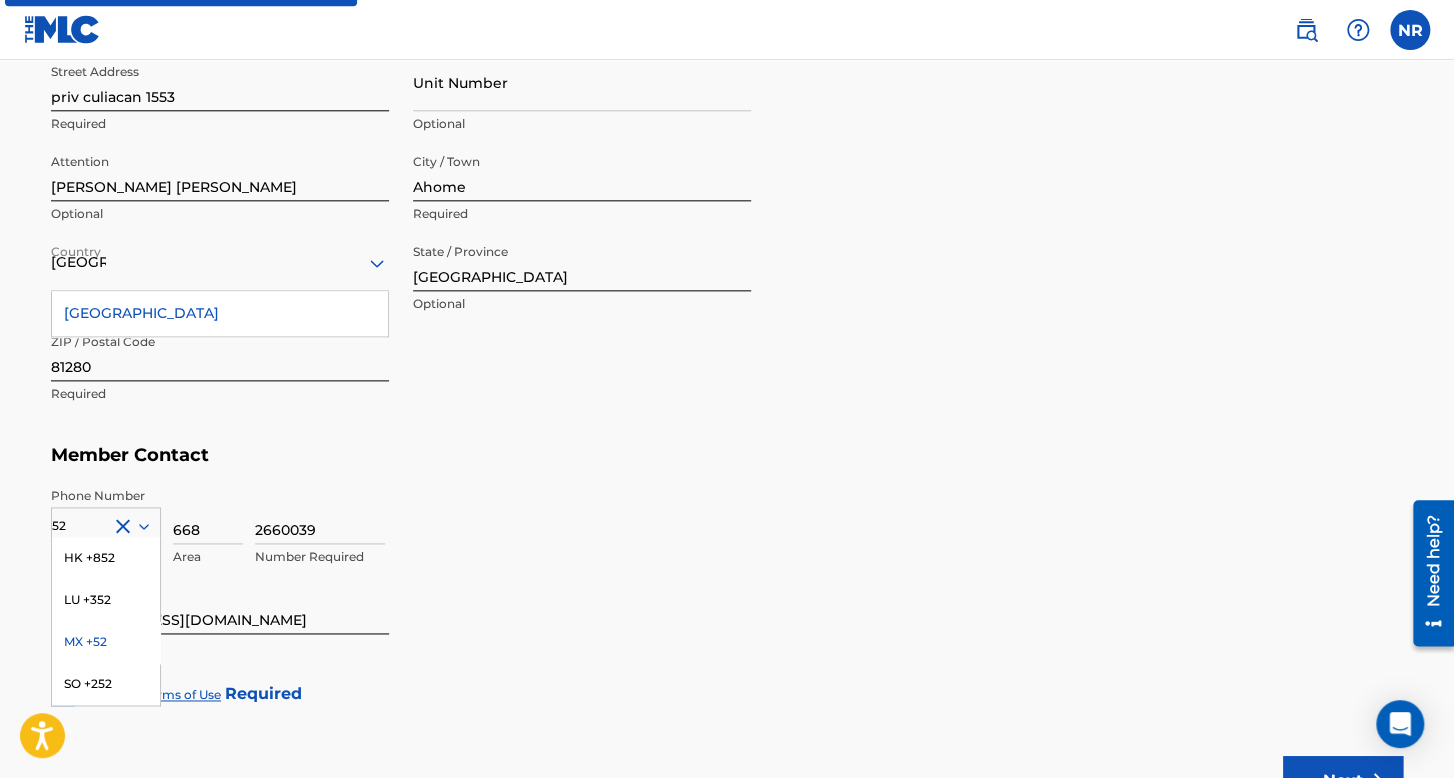 click on "MX +52" at bounding box center [106, 642] 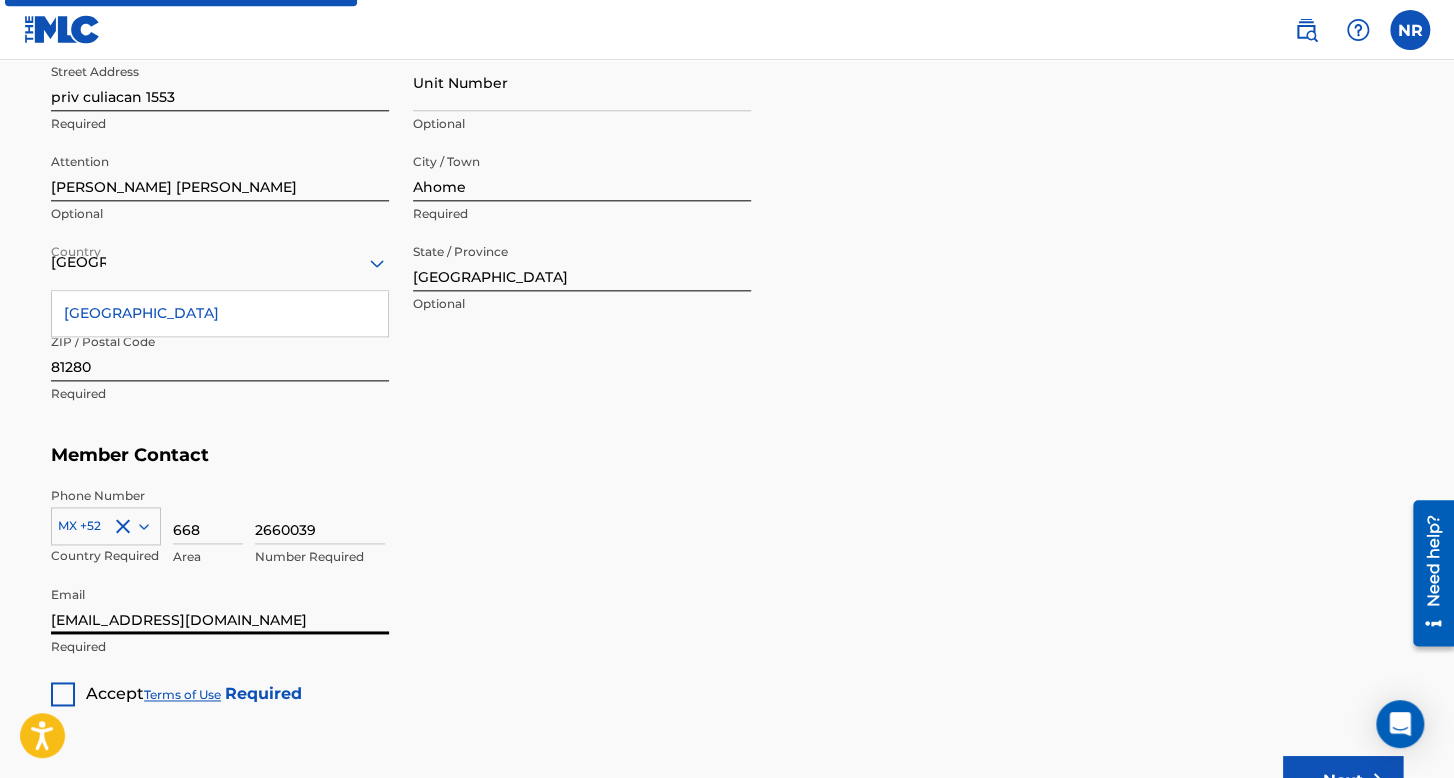 click on "[EMAIL_ADDRESS][DOMAIN_NAME]" at bounding box center (220, 605) 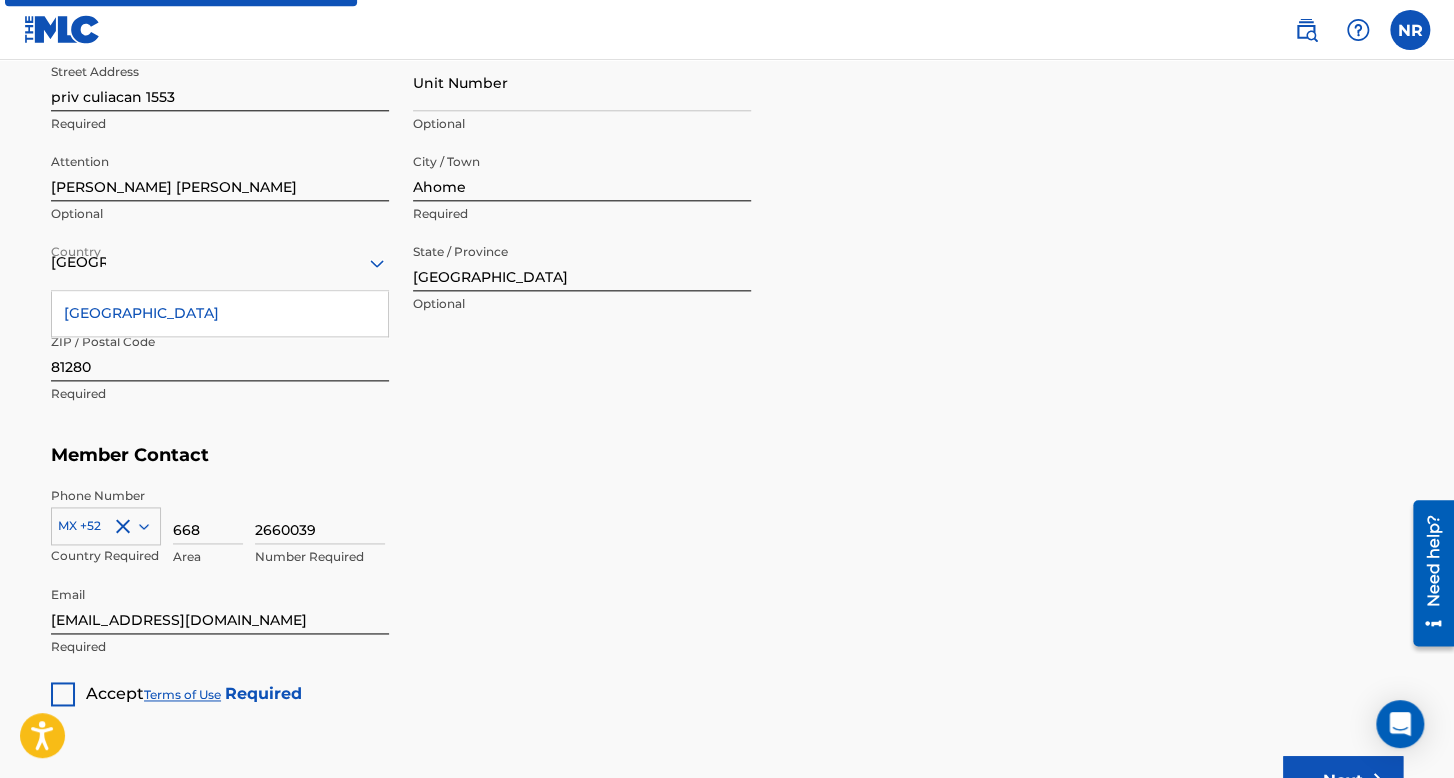 click on "Member Type ? Self-Administered Songwriter Required Do you have a publisher, administrator, CMO, or digital distribution service collecting U.S. digital audio mechanical royalties on your behalf? ? No Required Member Name ? Member name Nestor Jonathan Ruiz Lopez Required Identifiers ? Publisher Account Number ? Optional IPI Number ? Optional ISNI Optional Member Address ? Use my existing user account details Street Address priv culiacan 1553 Required Unit Number Optional Attention Nestor Jonathan Ruiz Lopez Optional City / Town Ahome Required Country México Mexico Required State / Province Sinaloa Optional ZIP / Postal Code 81280 Required Member Contact Phone Number MX +52 Country Required 668 Area 2660039 Number Required Email nestorjontahanruizlopez@gmail.com Required Accept  Terms of Use   Required Next" at bounding box center [727, -4] 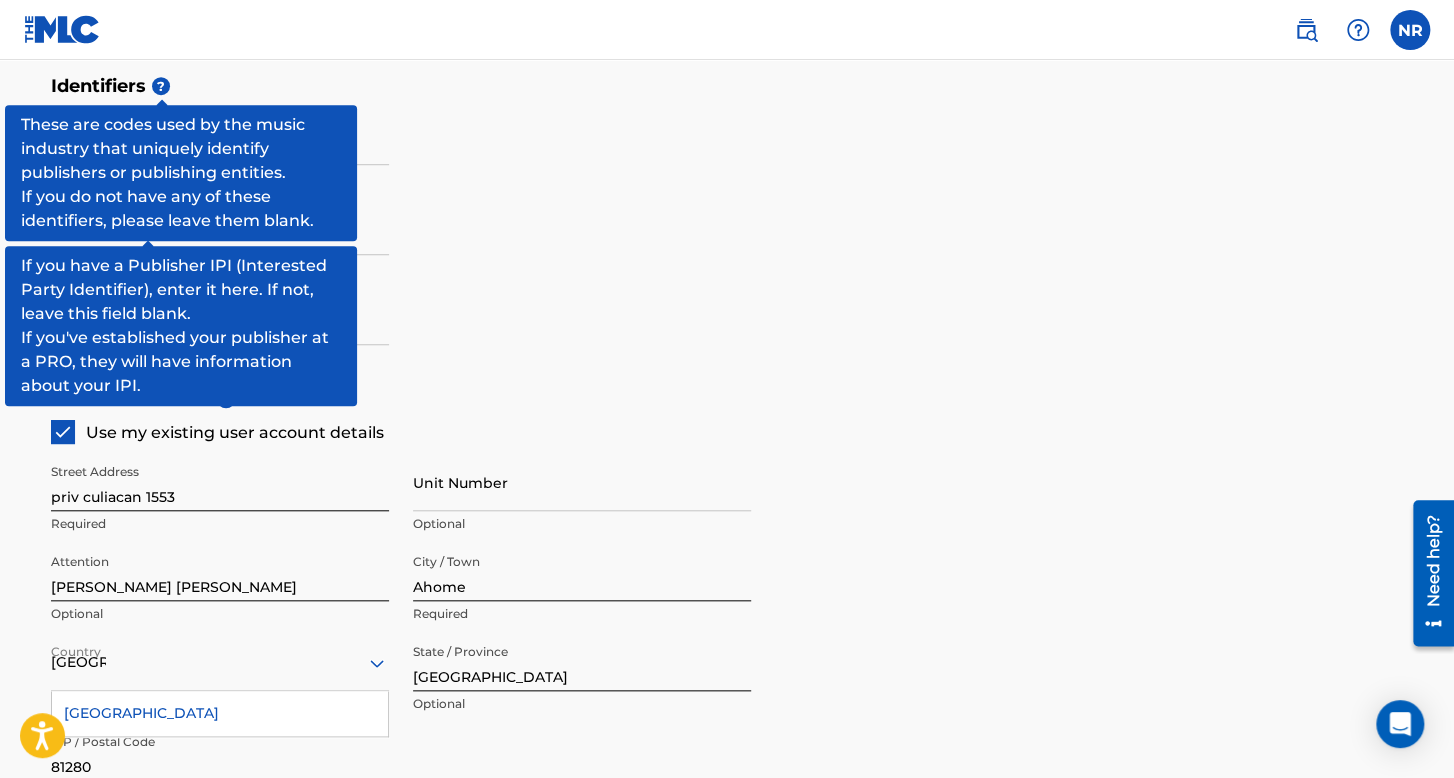 scroll, scrollTop: 1173, scrollLeft: 0, axis: vertical 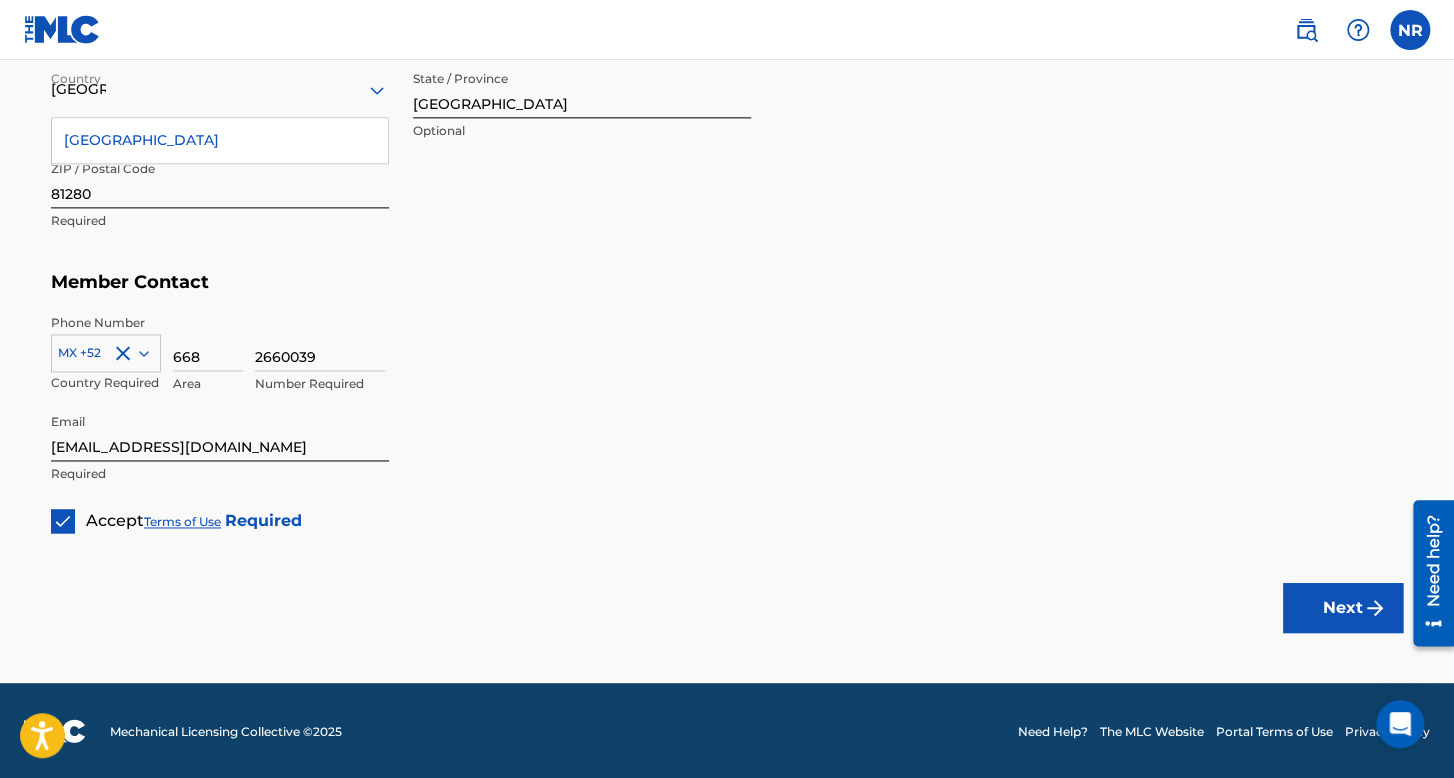 click on "Next" at bounding box center [1343, 608] 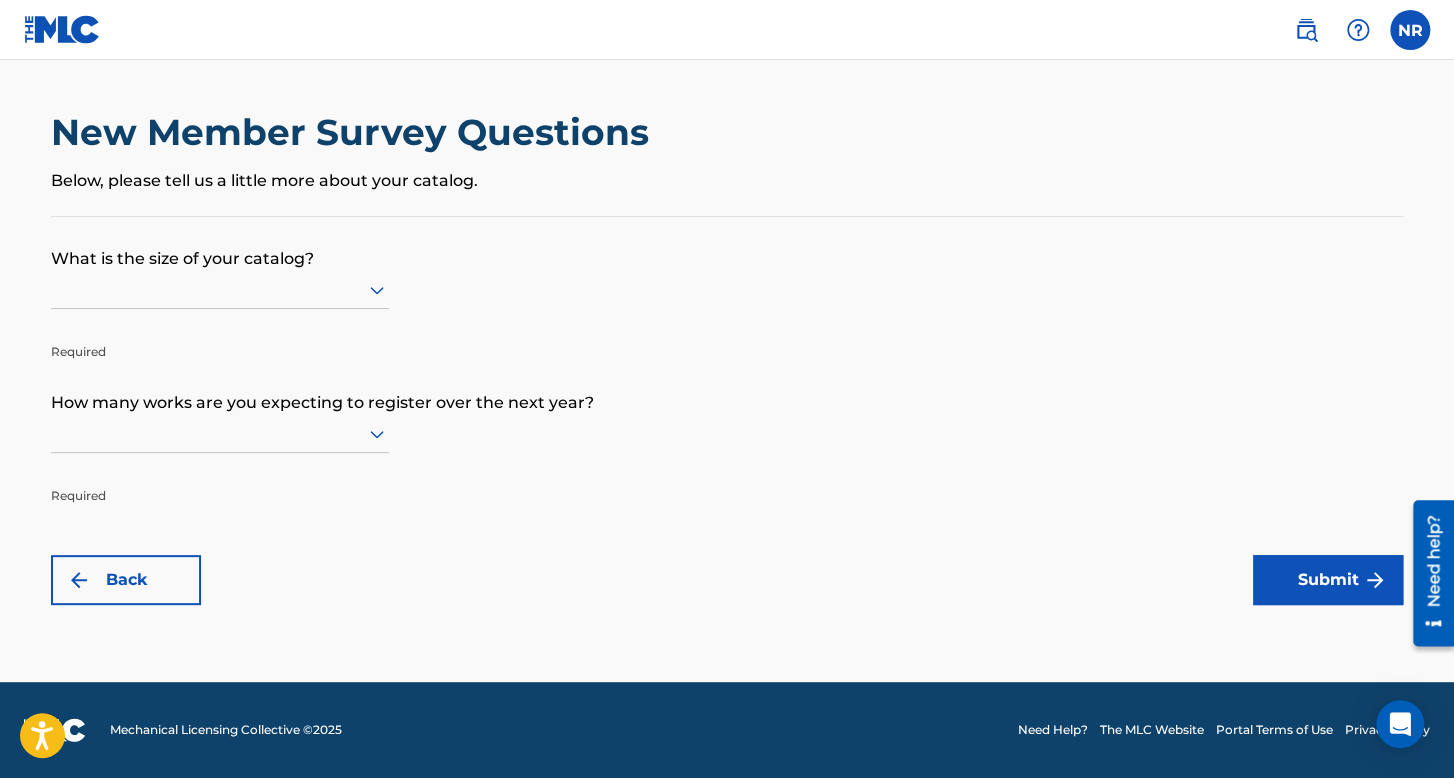 scroll, scrollTop: 0, scrollLeft: 0, axis: both 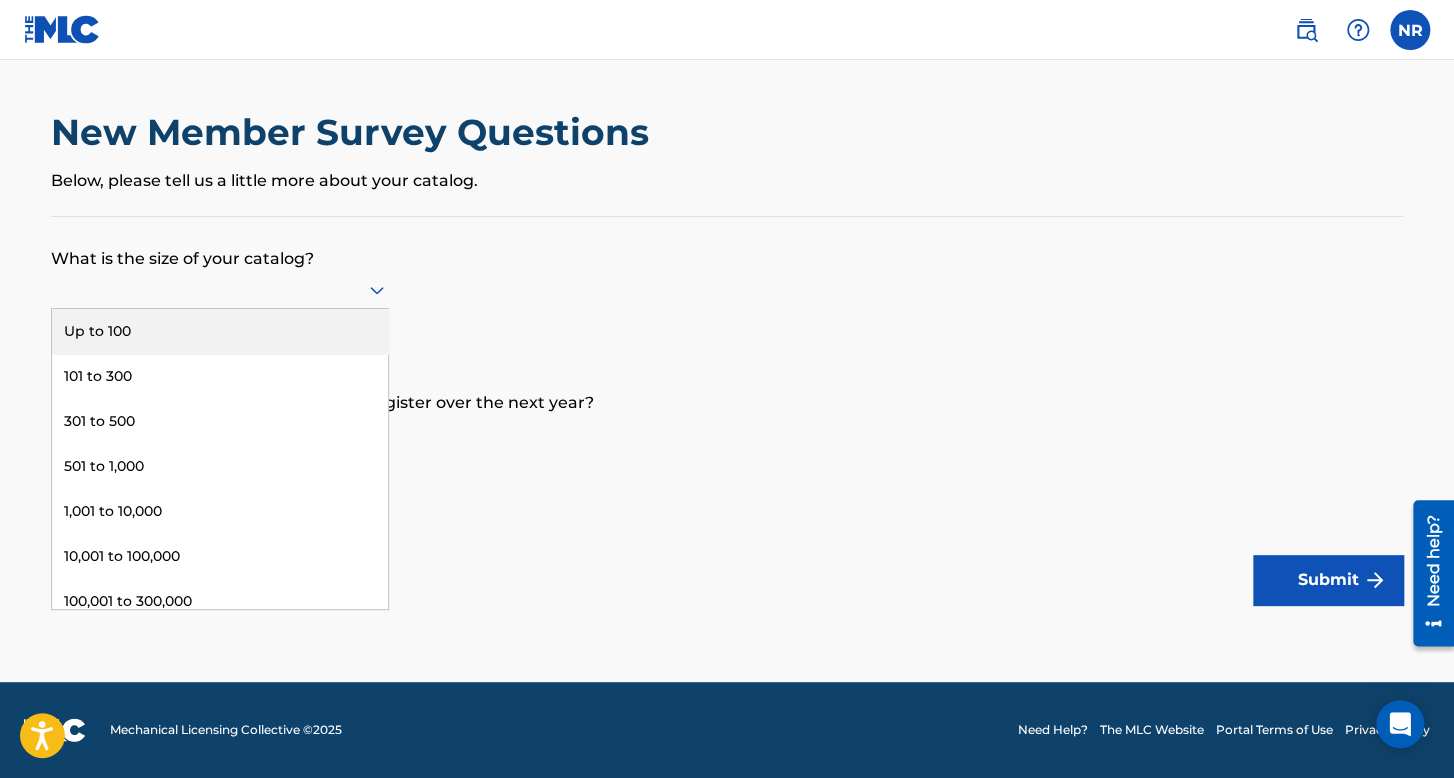 click on "Up to 100" at bounding box center (220, 331) 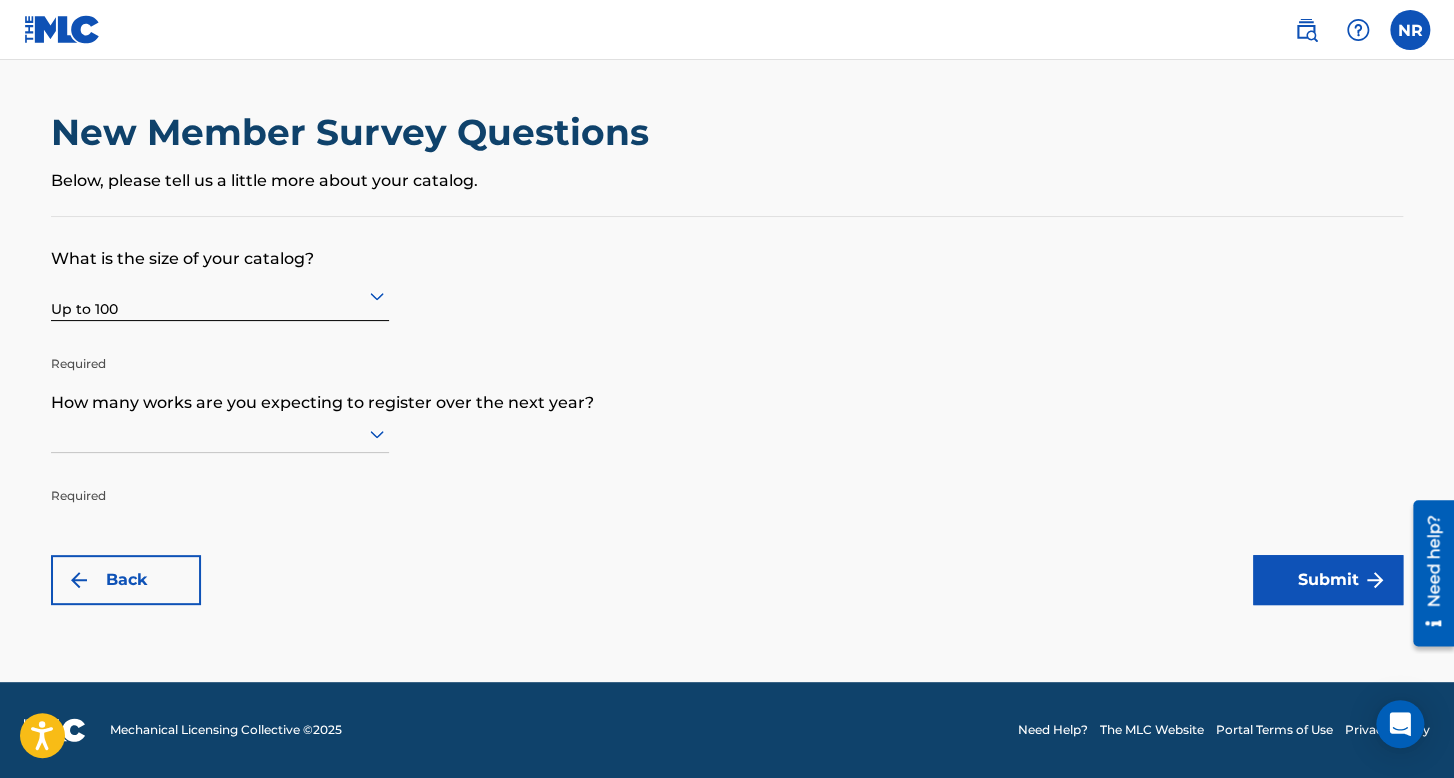 click on "How many works are you expecting to register over the next year?" at bounding box center (727, 388) 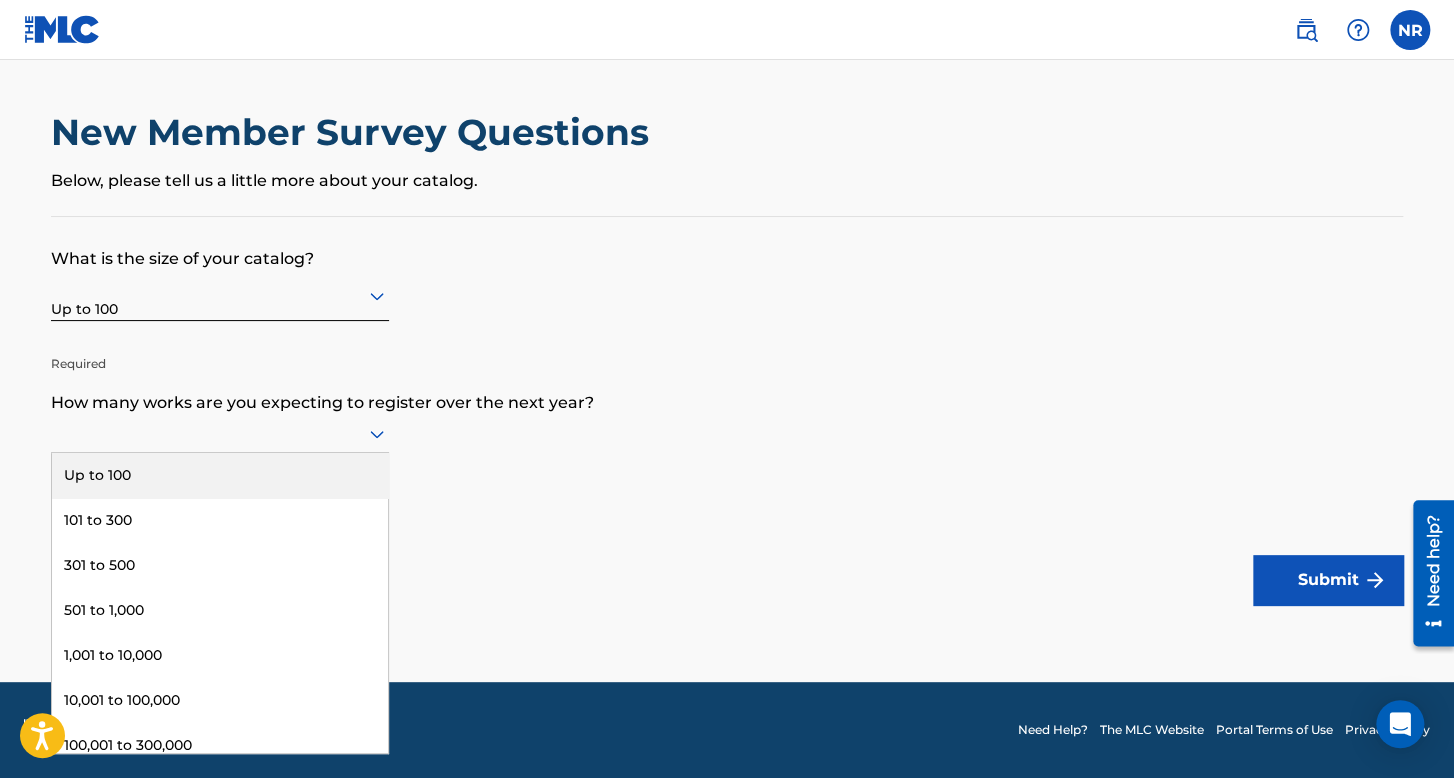 click at bounding box center (220, 433) 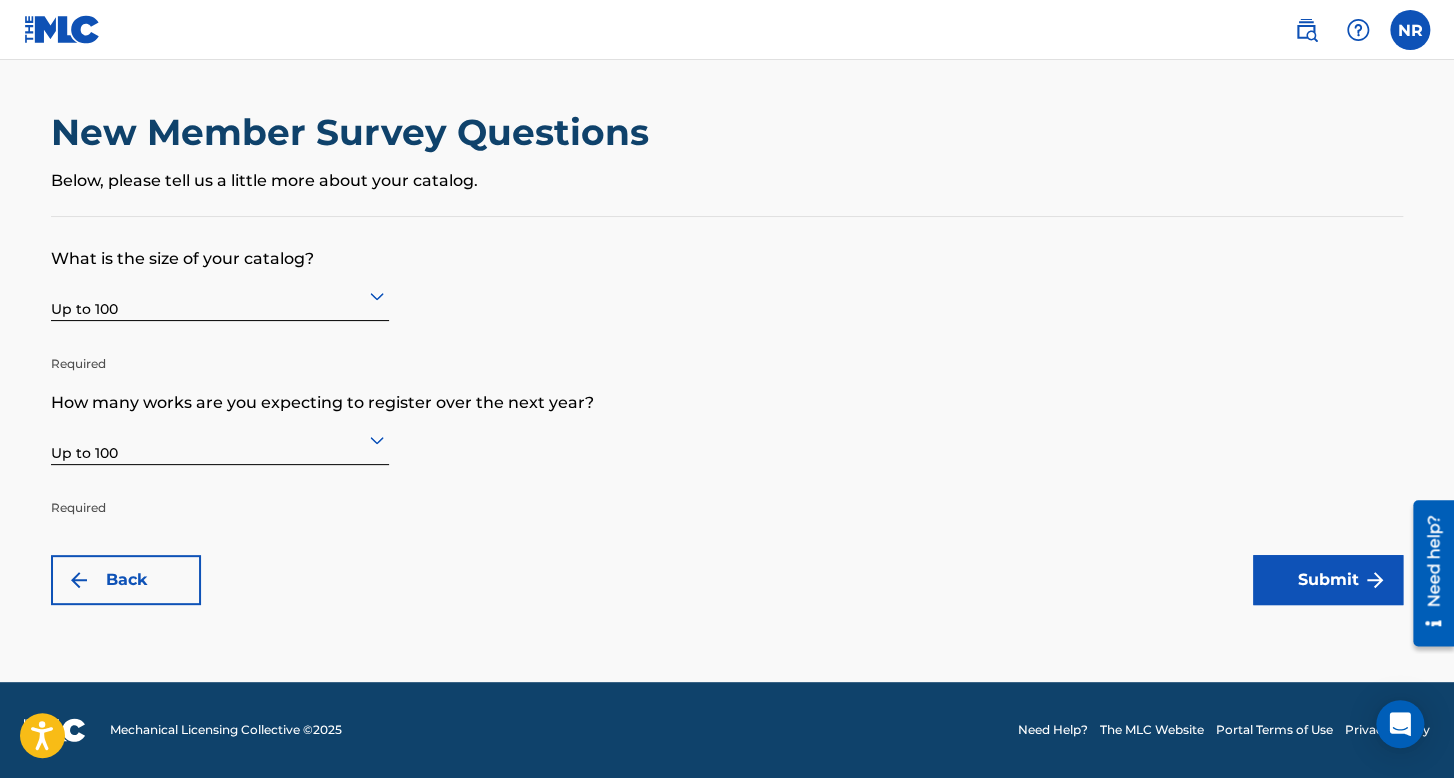 click on "Submit" at bounding box center [1328, 580] 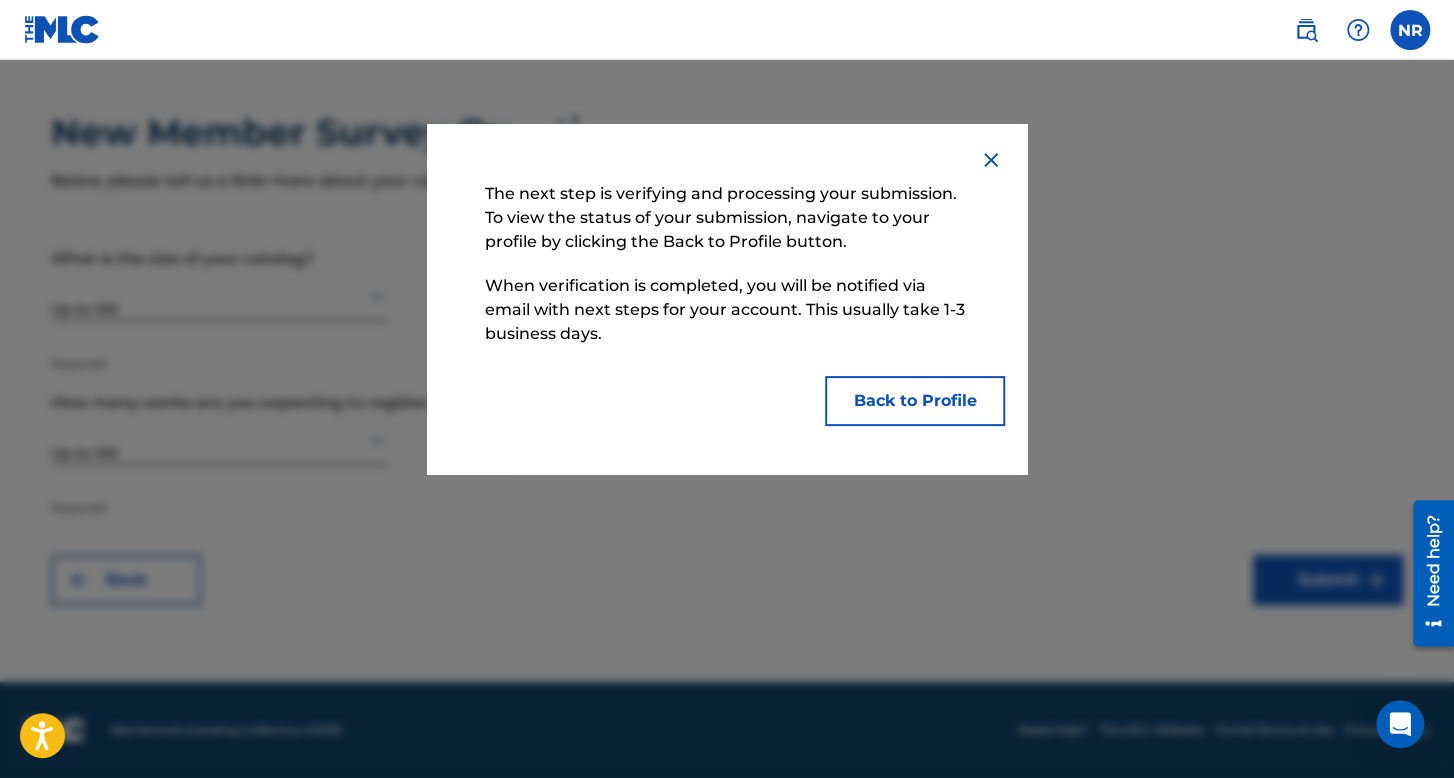 click on "Back to Profile" at bounding box center [915, 401] 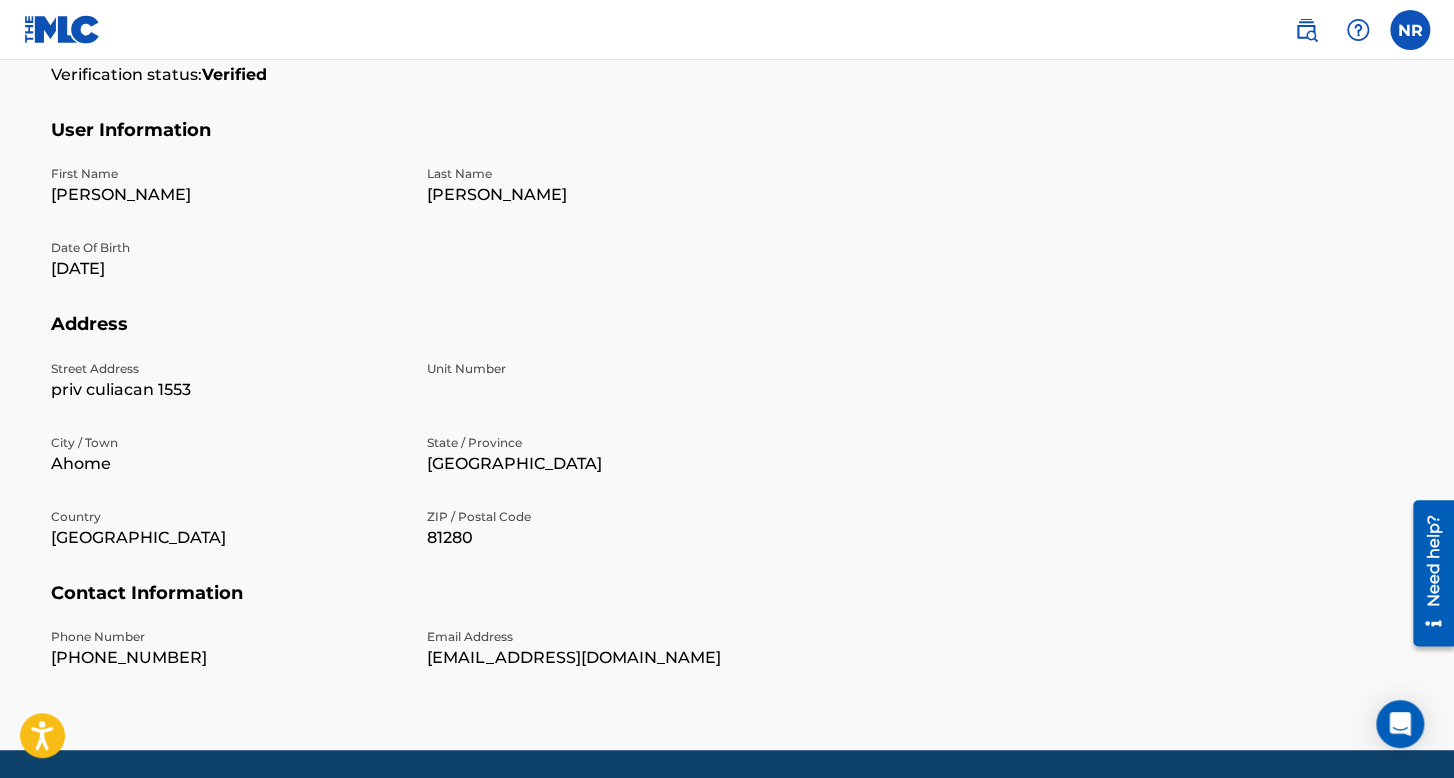 scroll, scrollTop: 0, scrollLeft: 0, axis: both 